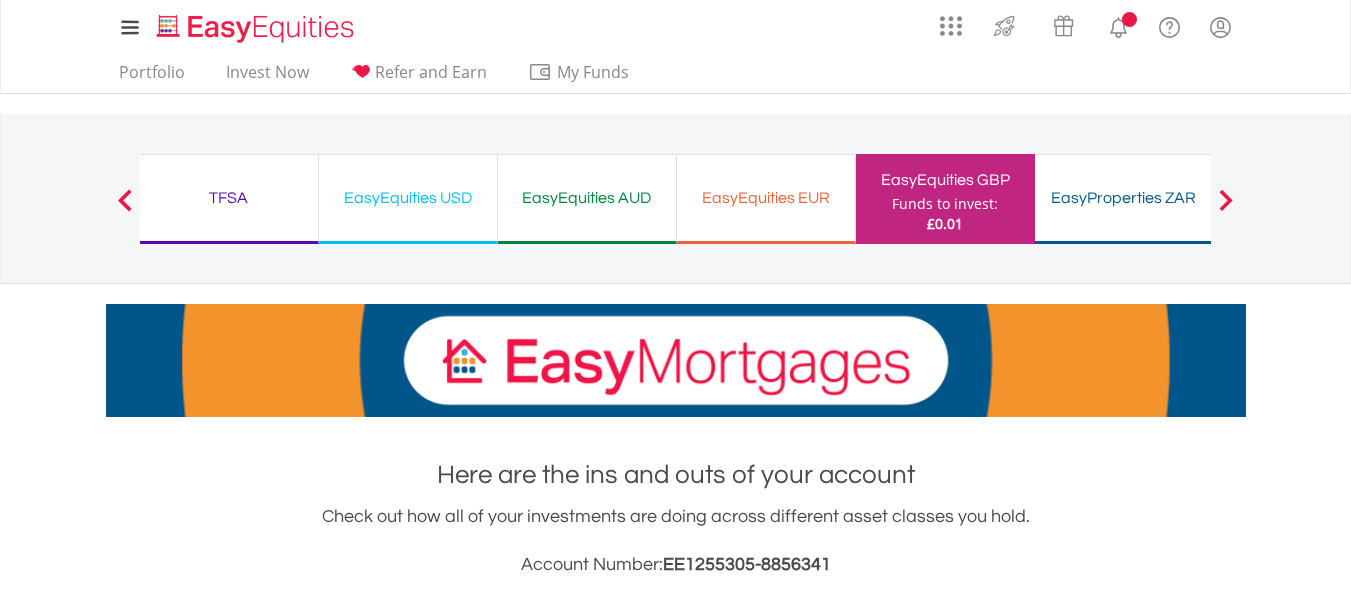 scroll, scrollTop: 0, scrollLeft: 0, axis: both 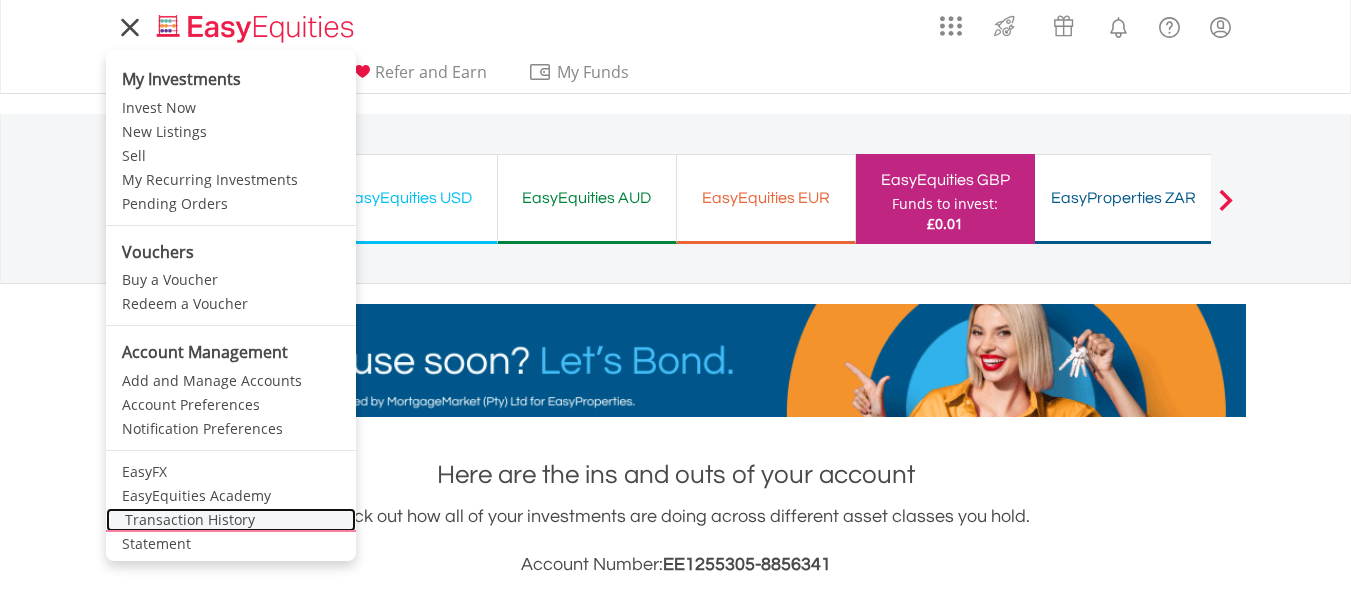 click on "Transaction History" at bounding box center [231, 520] 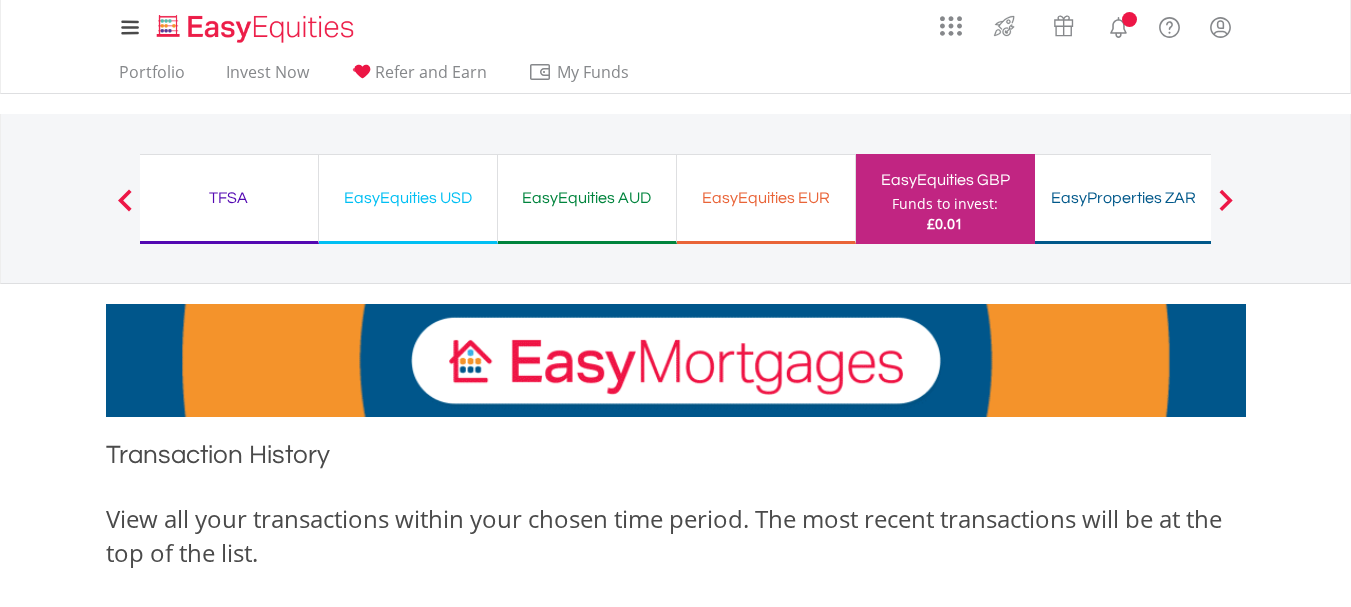 scroll, scrollTop: 0, scrollLeft: 0, axis: both 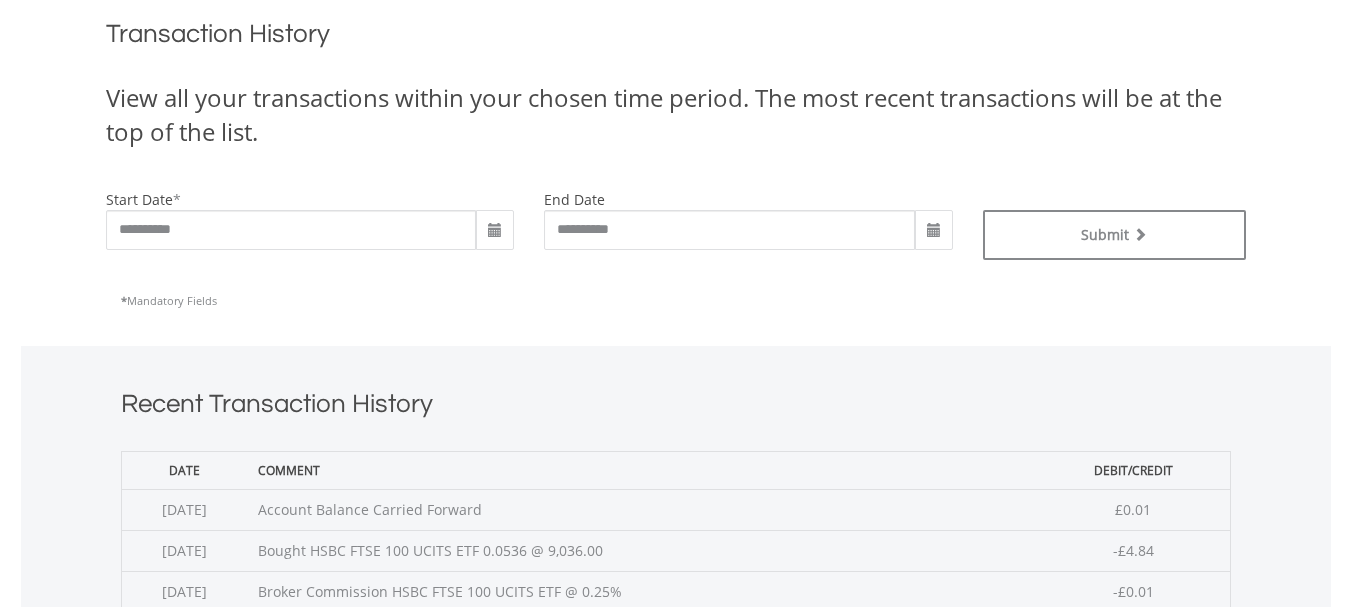 click at bounding box center [495, 231] 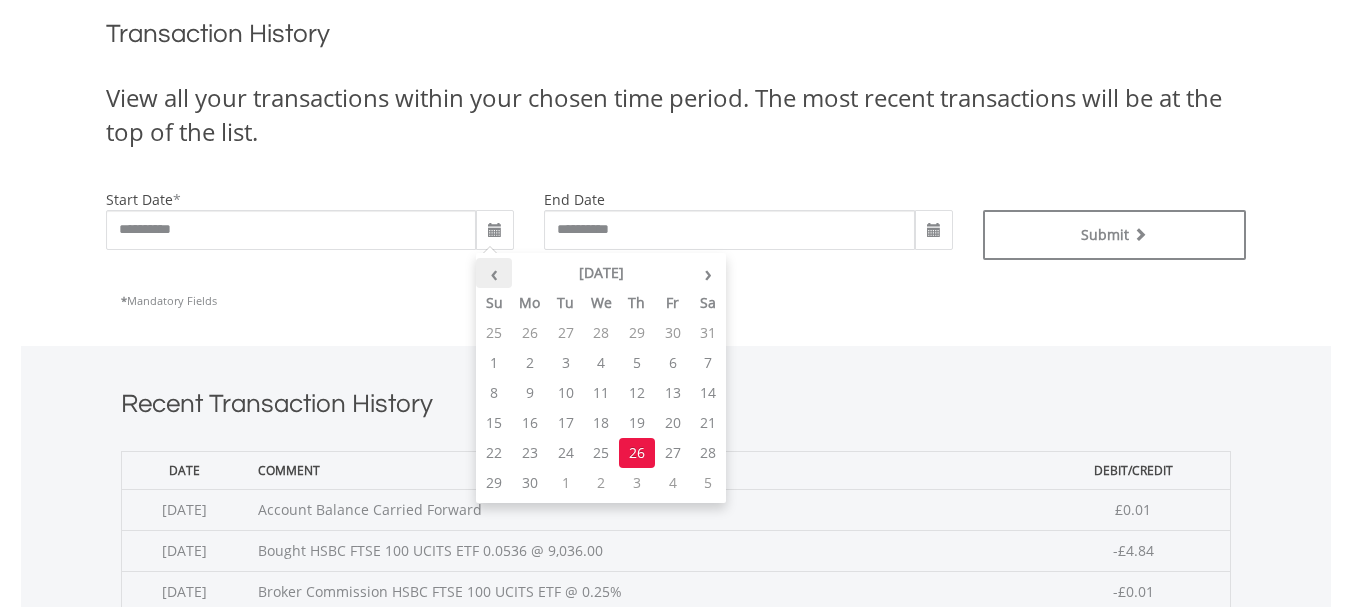 click on "‹" at bounding box center [494, 273] 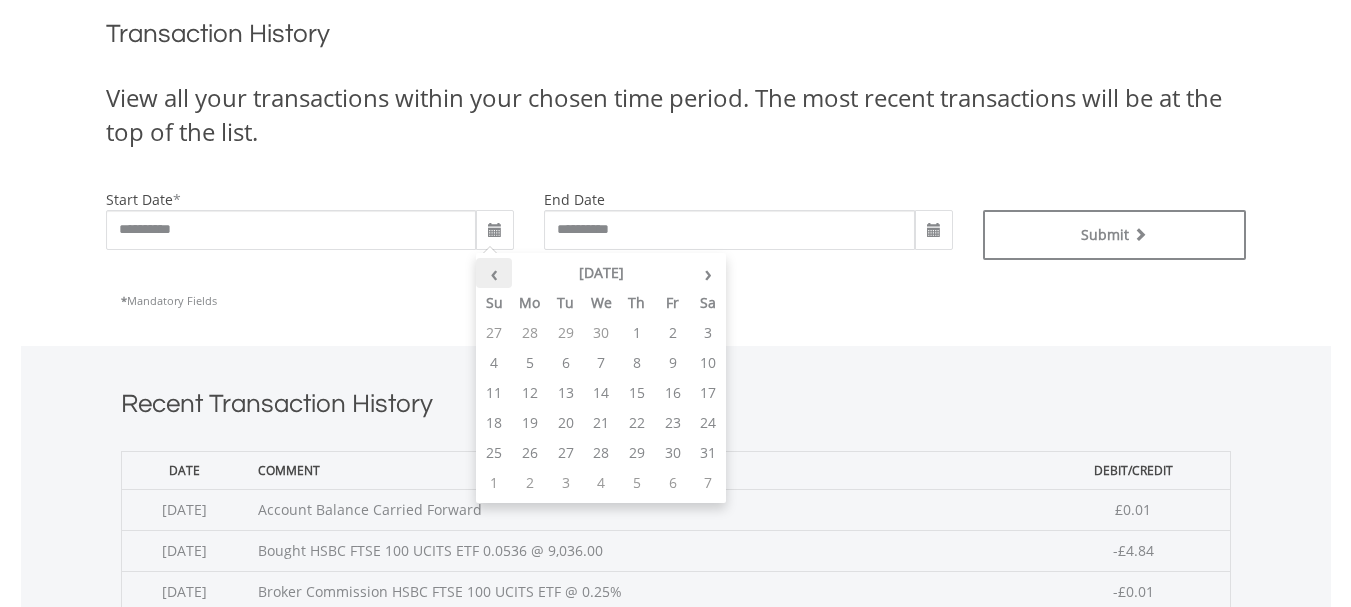 click on "‹" at bounding box center [494, 273] 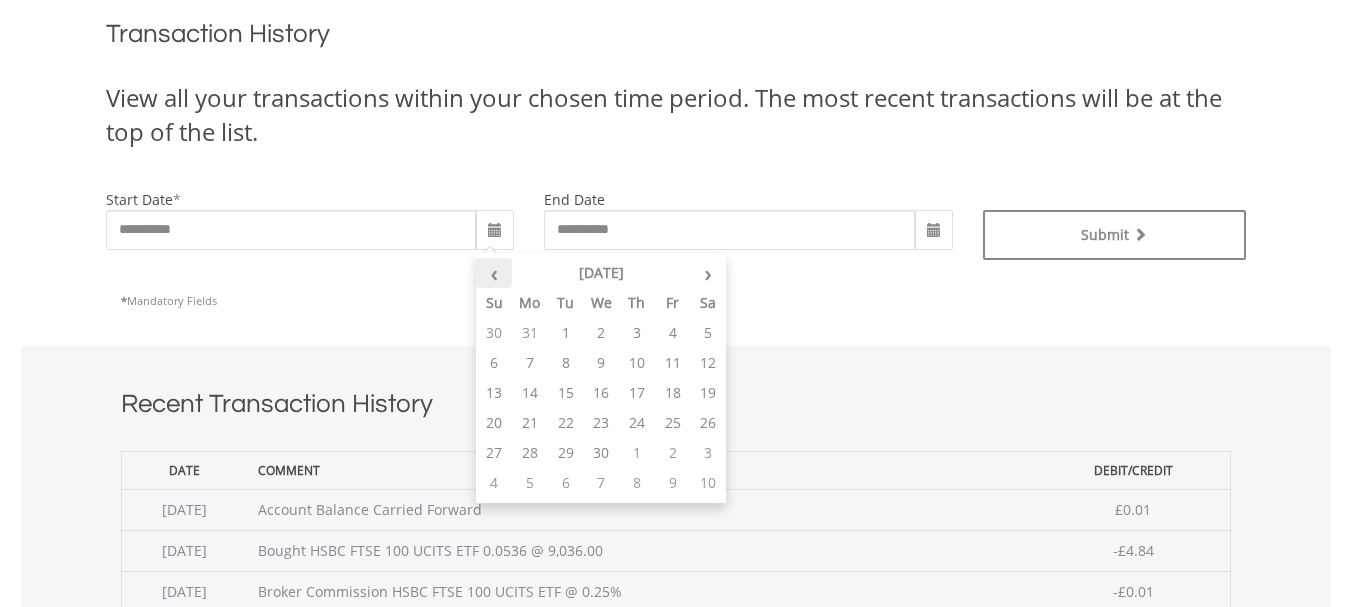 click on "‹" at bounding box center [494, 273] 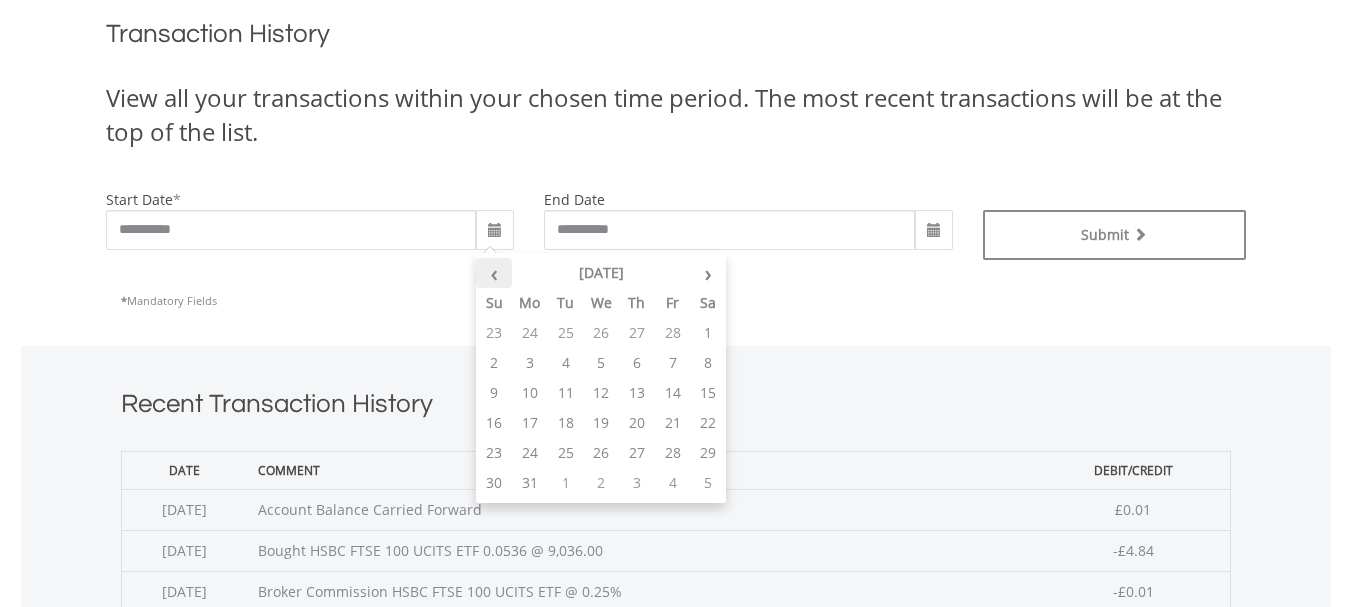 click on "‹" at bounding box center [494, 273] 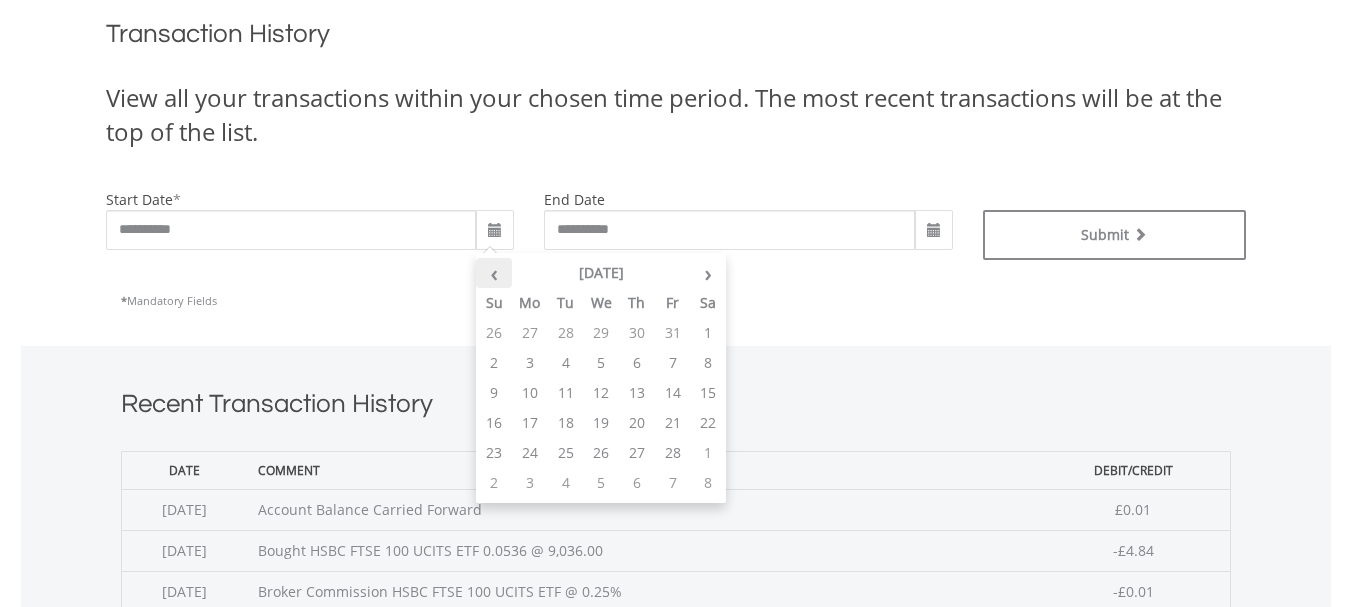 click on "‹" at bounding box center (494, 273) 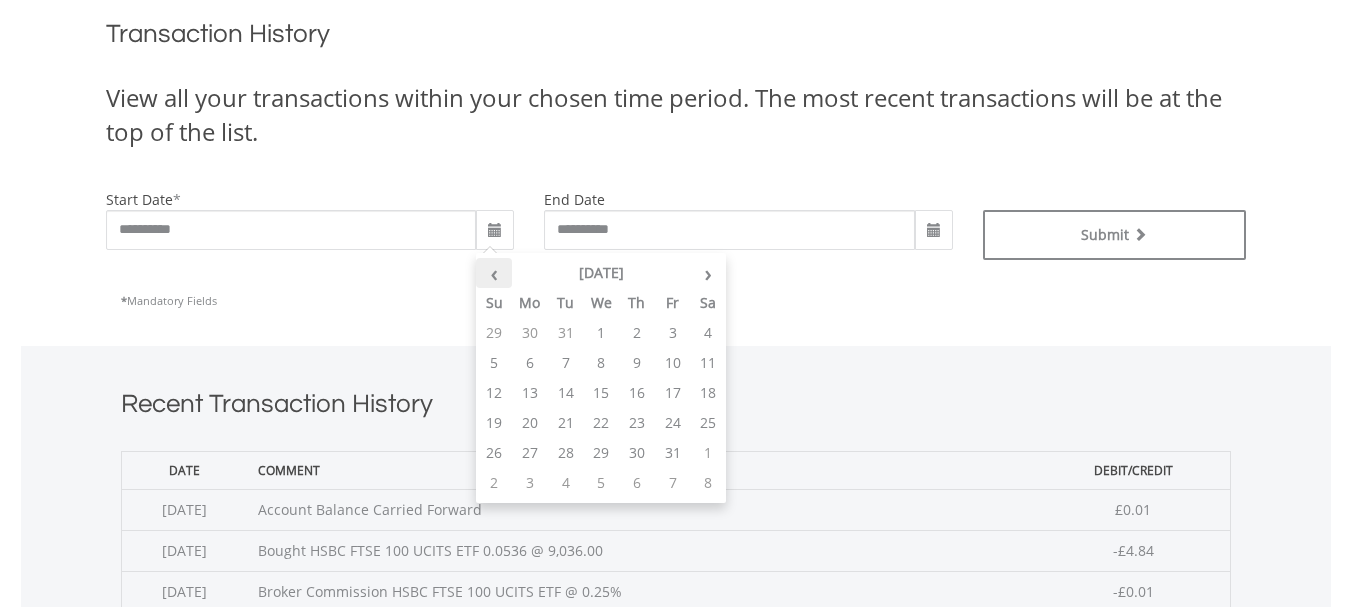 click on "‹" at bounding box center [494, 273] 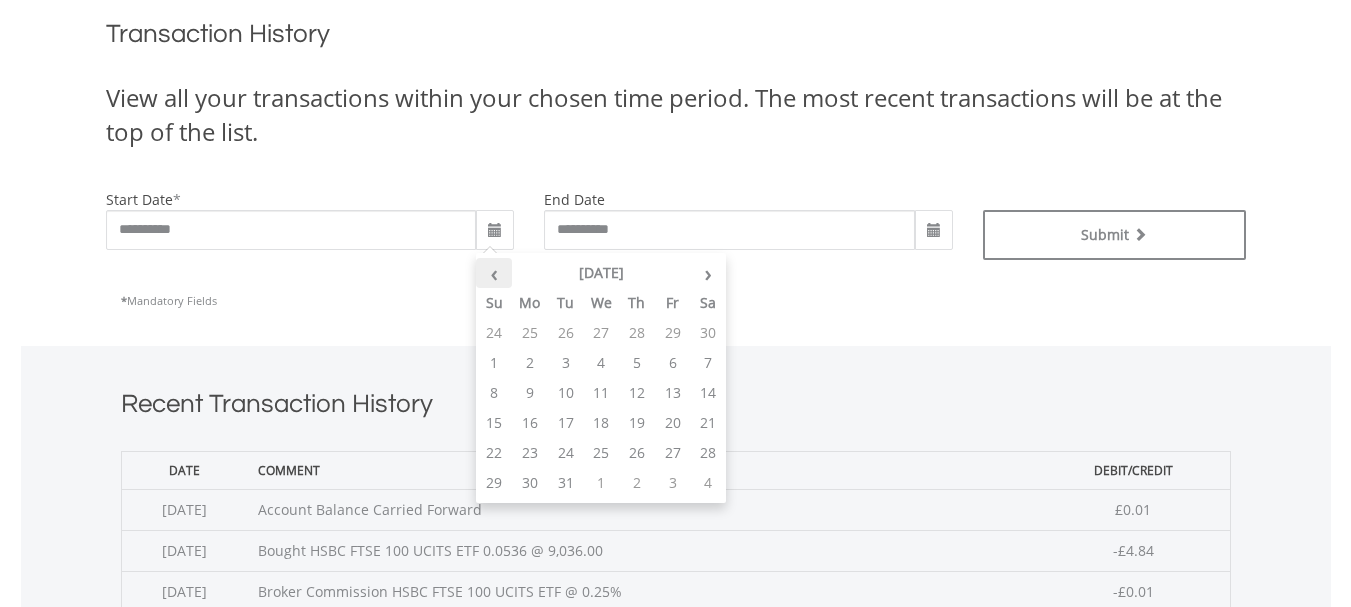 click on "‹" at bounding box center (494, 273) 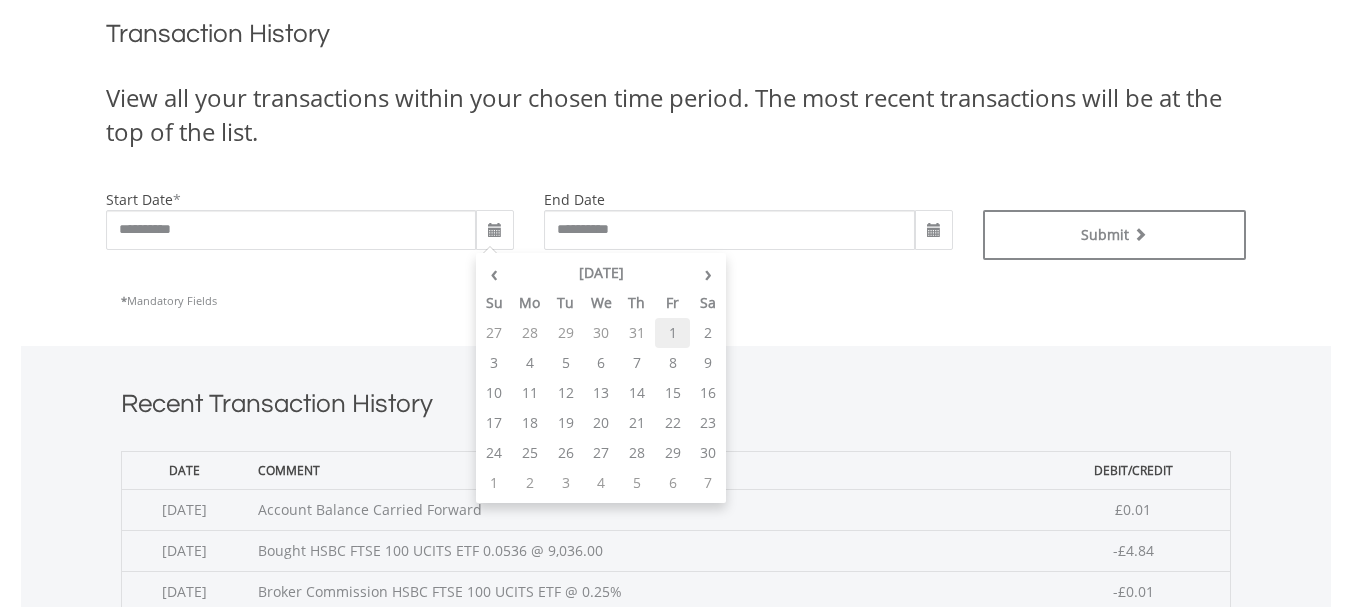 click on "1" at bounding box center [673, 333] 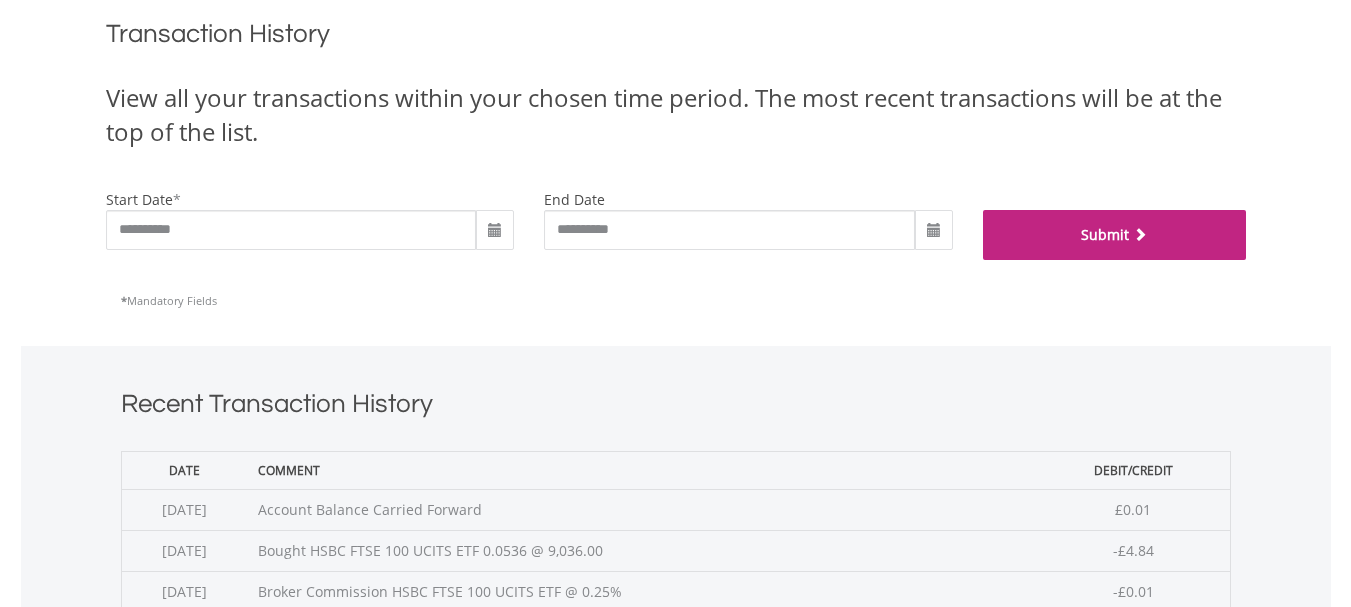 click on "Submit" at bounding box center (1114, 235) 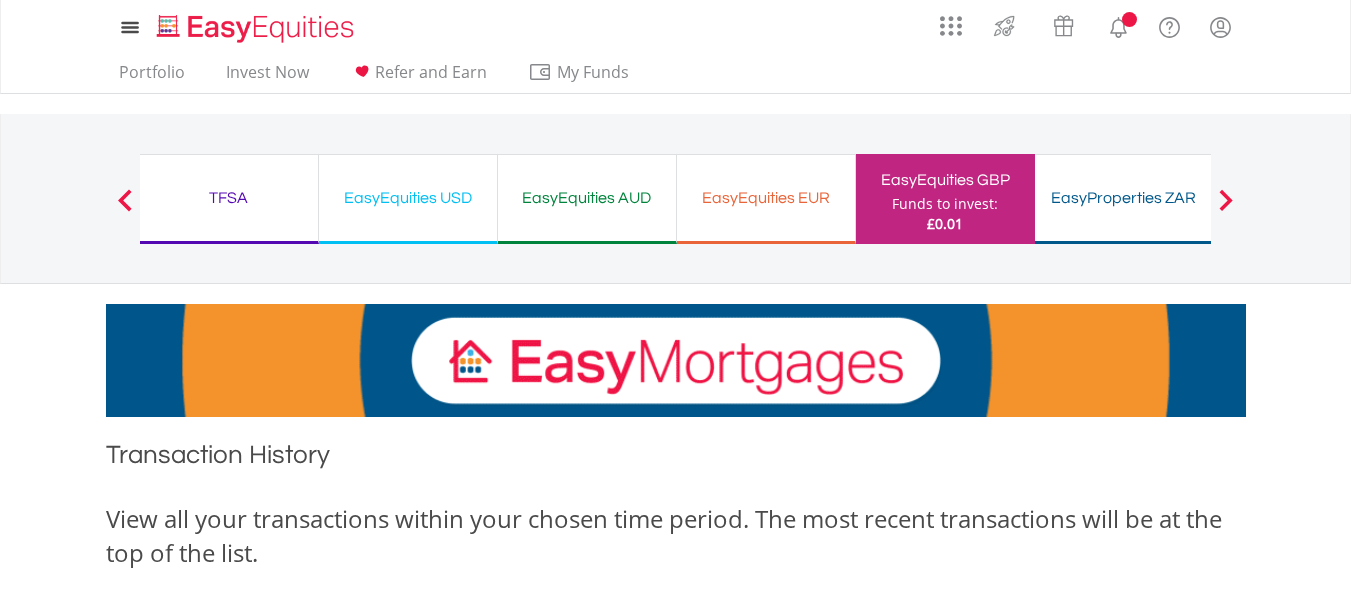 scroll, scrollTop: 0, scrollLeft: 0, axis: both 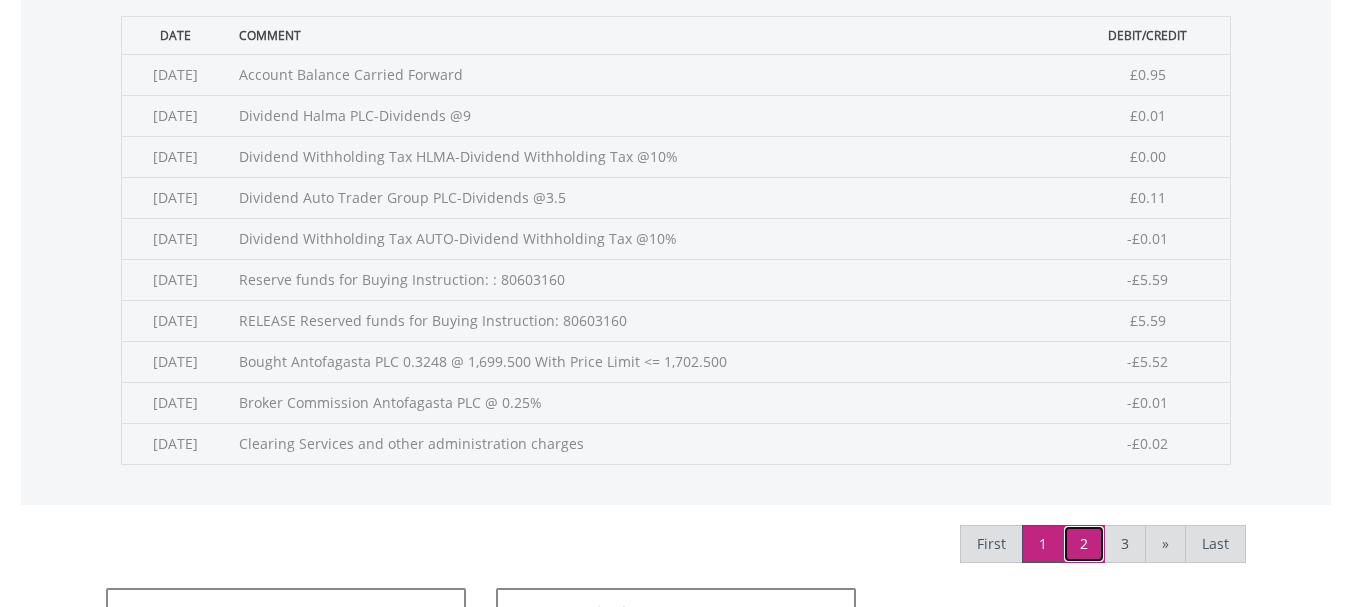 click on "2" at bounding box center (1084, 544) 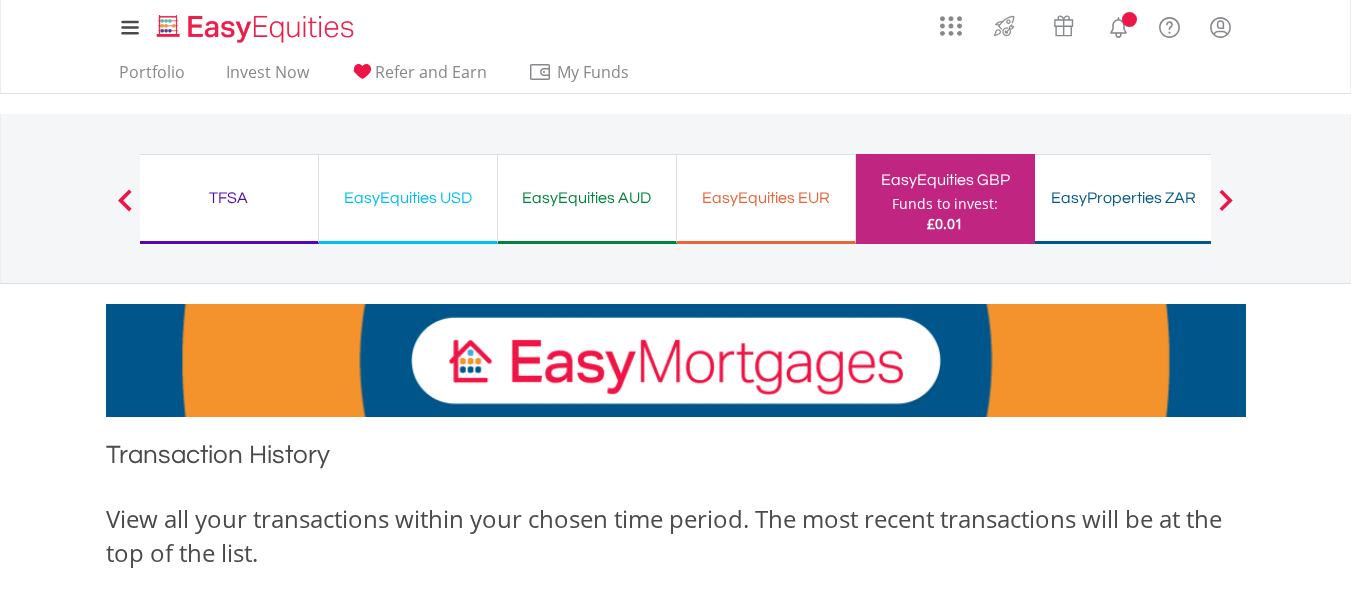 scroll, scrollTop: 0, scrollLeft: 0, axis: both 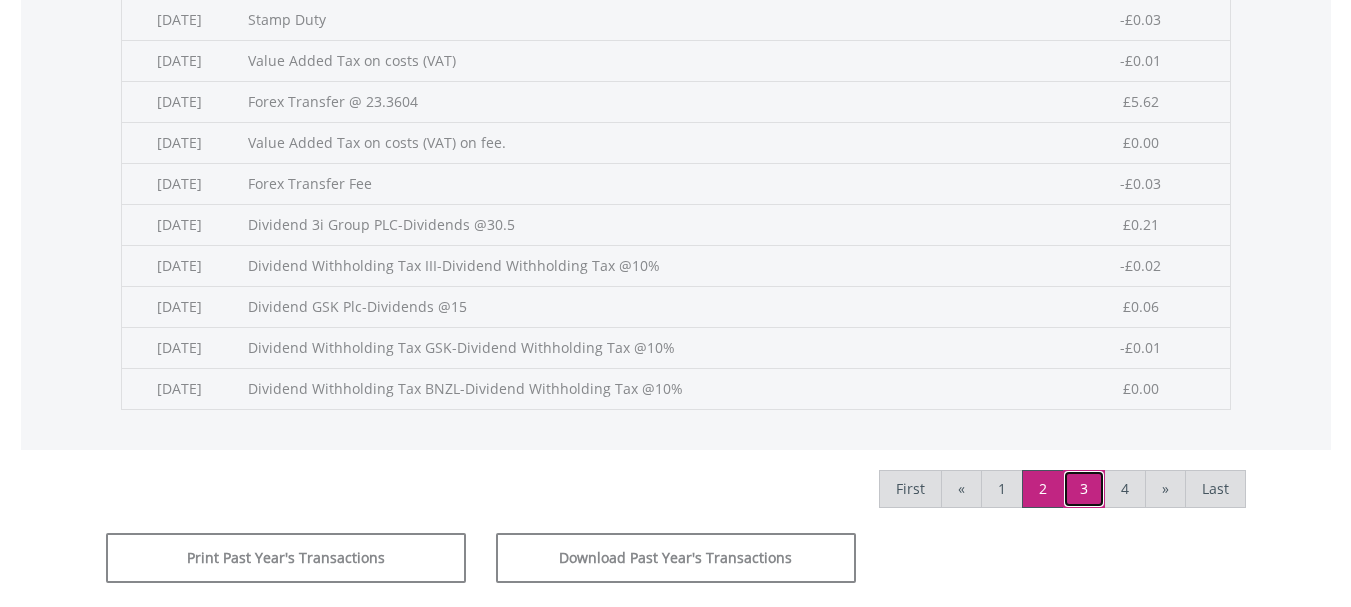click on "3" at bounding box center [1084, 489] 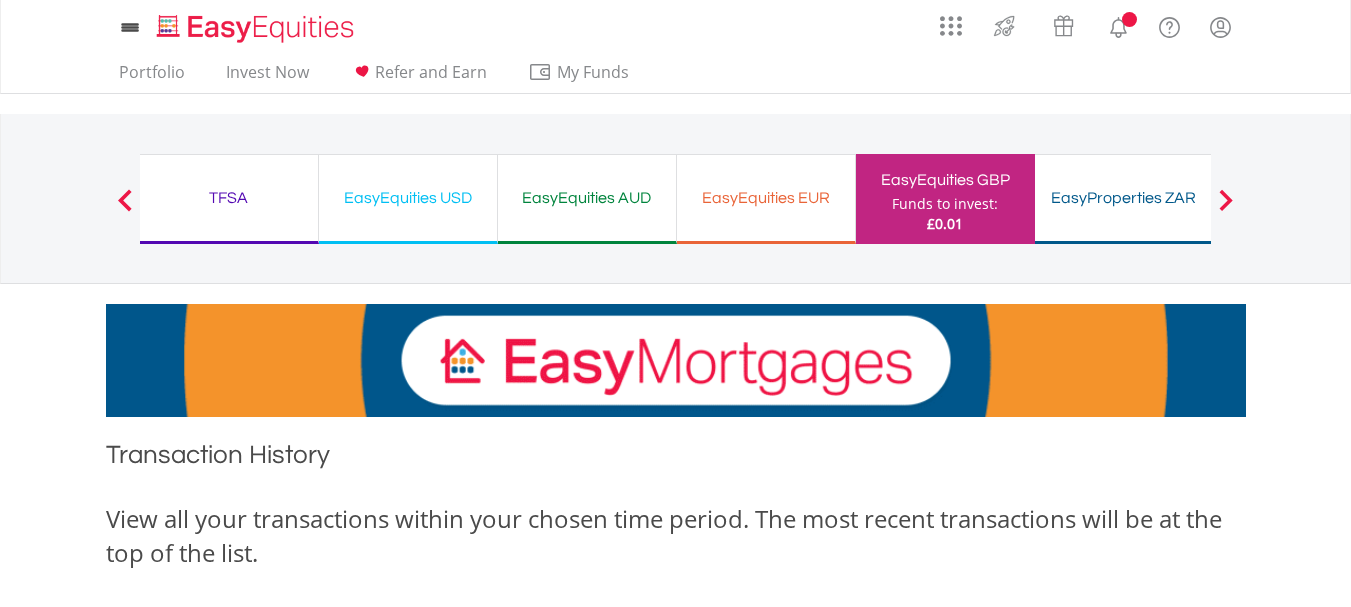 scroll, scrollTop: 0, scrollLeft: 0, axis: both 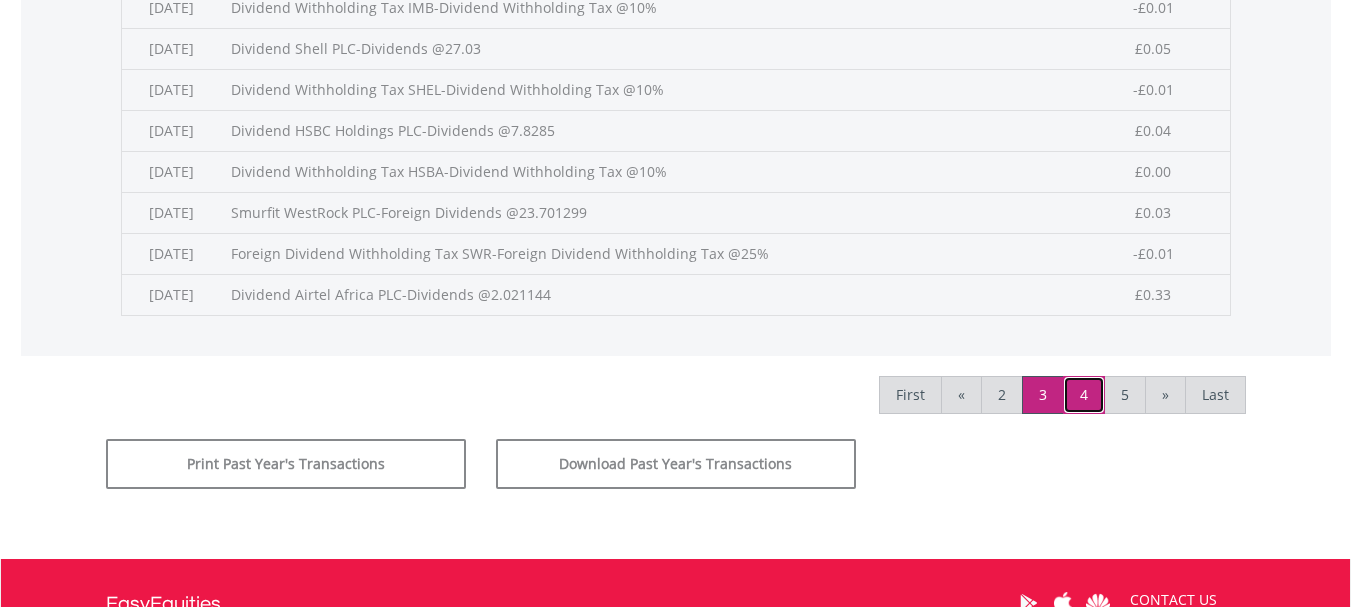 click on "4" at bounding box center [1084, 395] 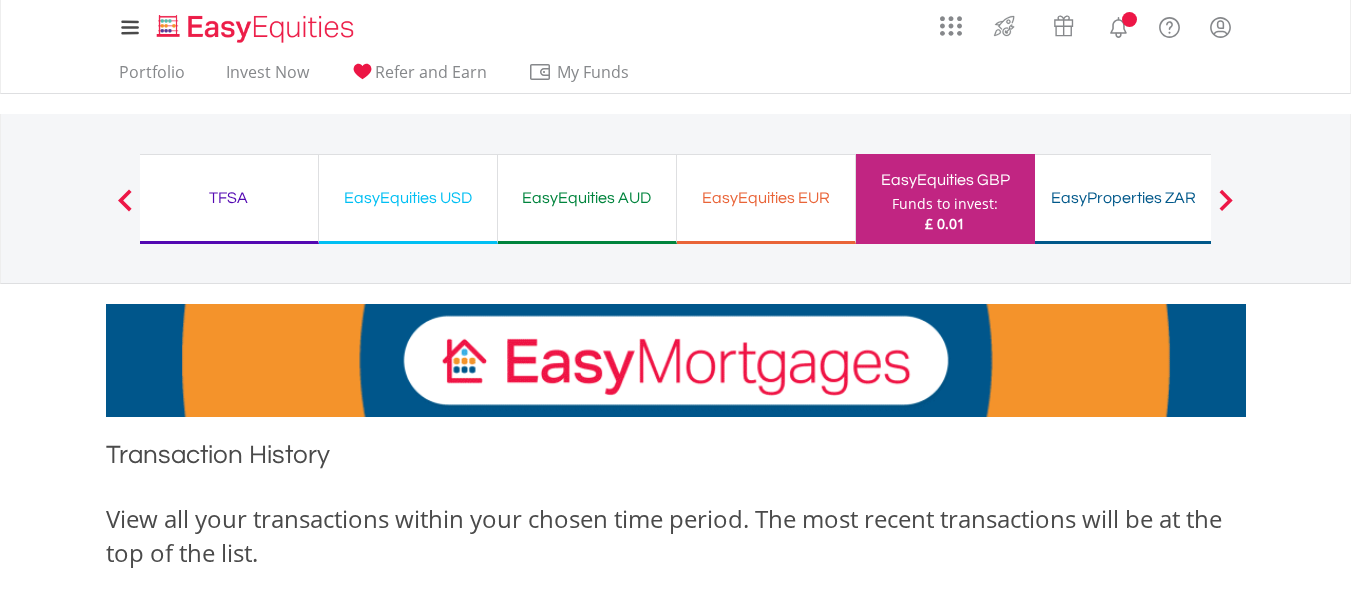 scroll, scrollTop: 0, scrollLeft: 0, axis: both 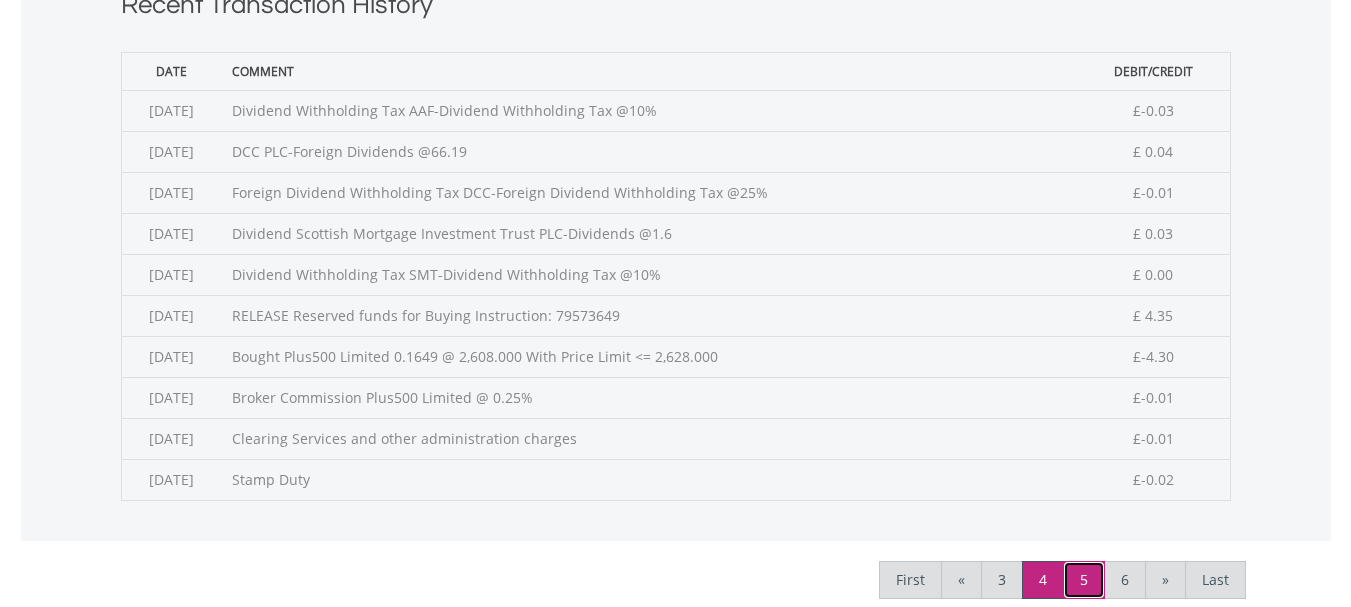 click on "5" at bounding box center [1084, 580] 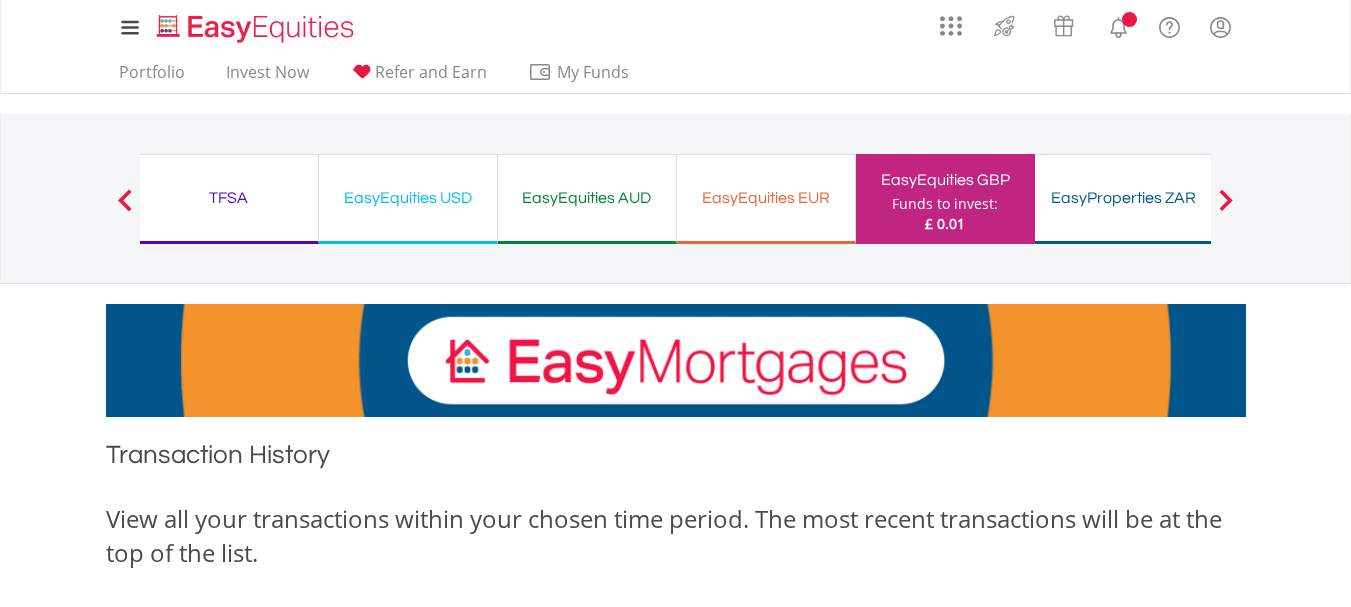 scroll, scrollTop: 0, scrollLeft: 0, axis: both 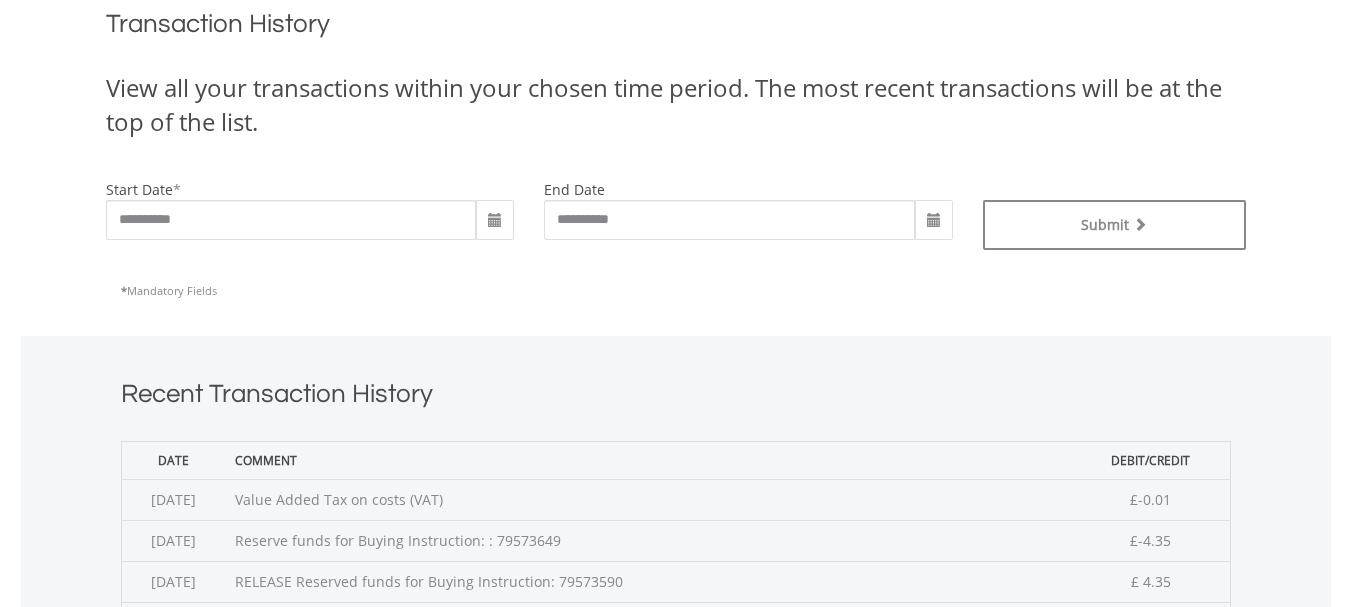 click at bounding box center [495, 221] 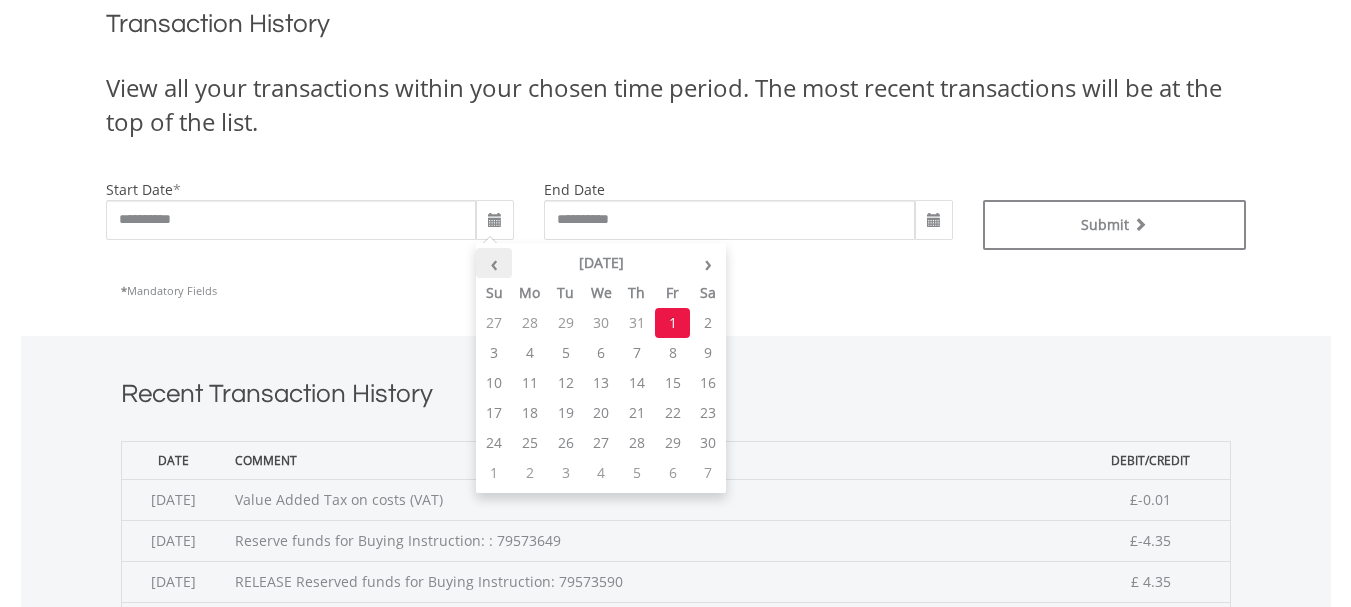 click on "‹" at bounding box center (494, 263) 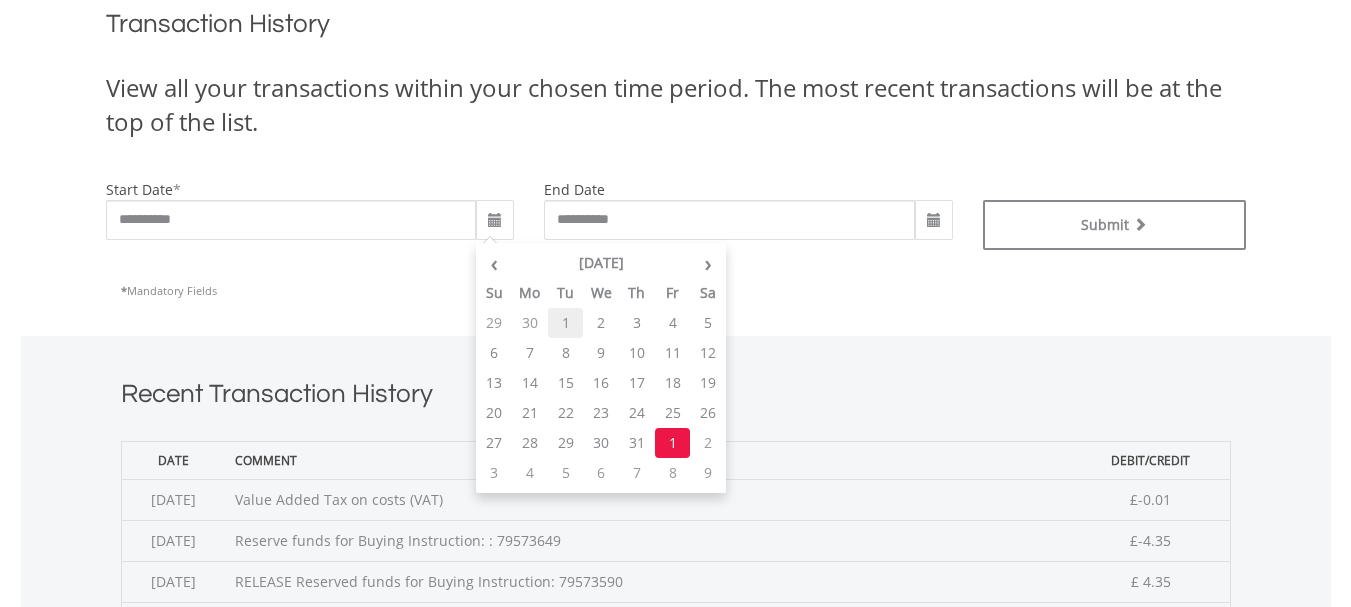 click on "1" at bounding box center (566, 323) 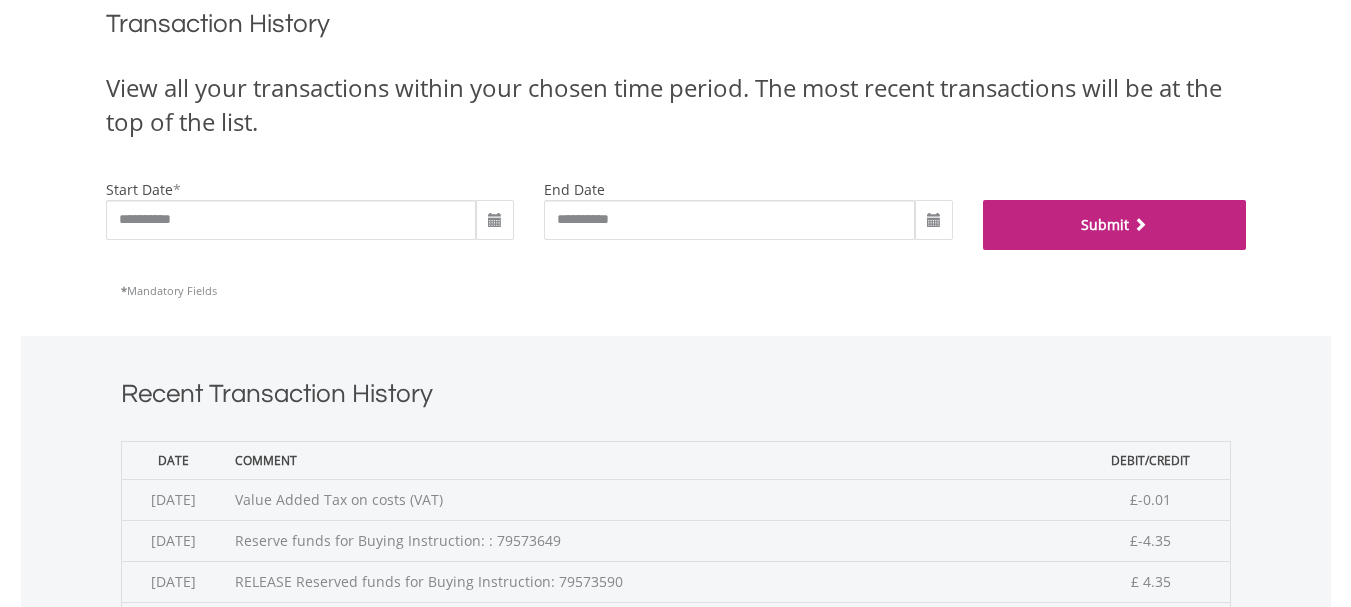 click on "Submit" at bounding box center [1114, 225] 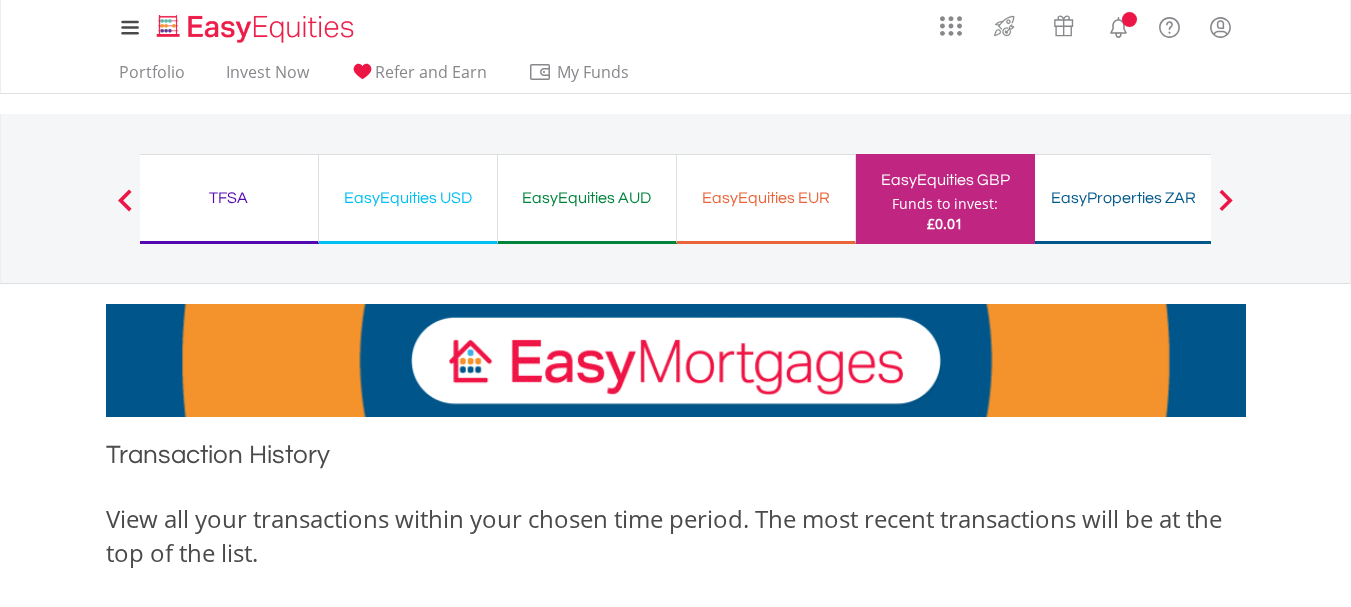 scroll, scrollTop: 0, scrollLeft: 0, axis: both 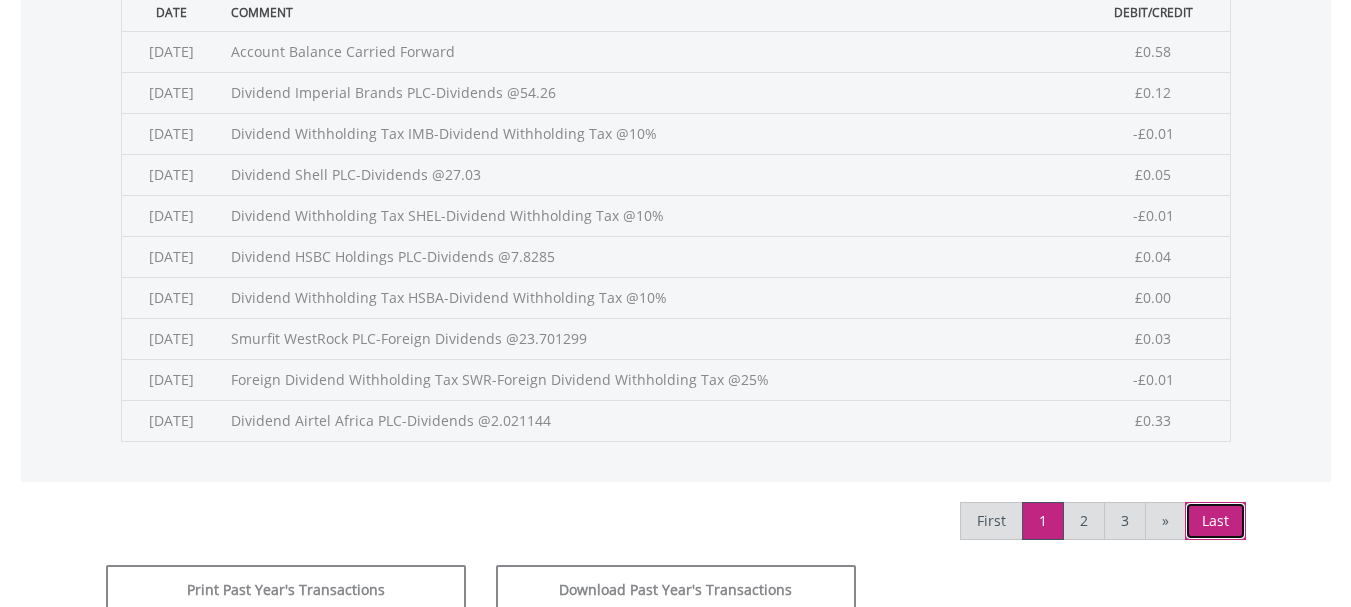 click on "Last" at bounding box center [1215, 521] 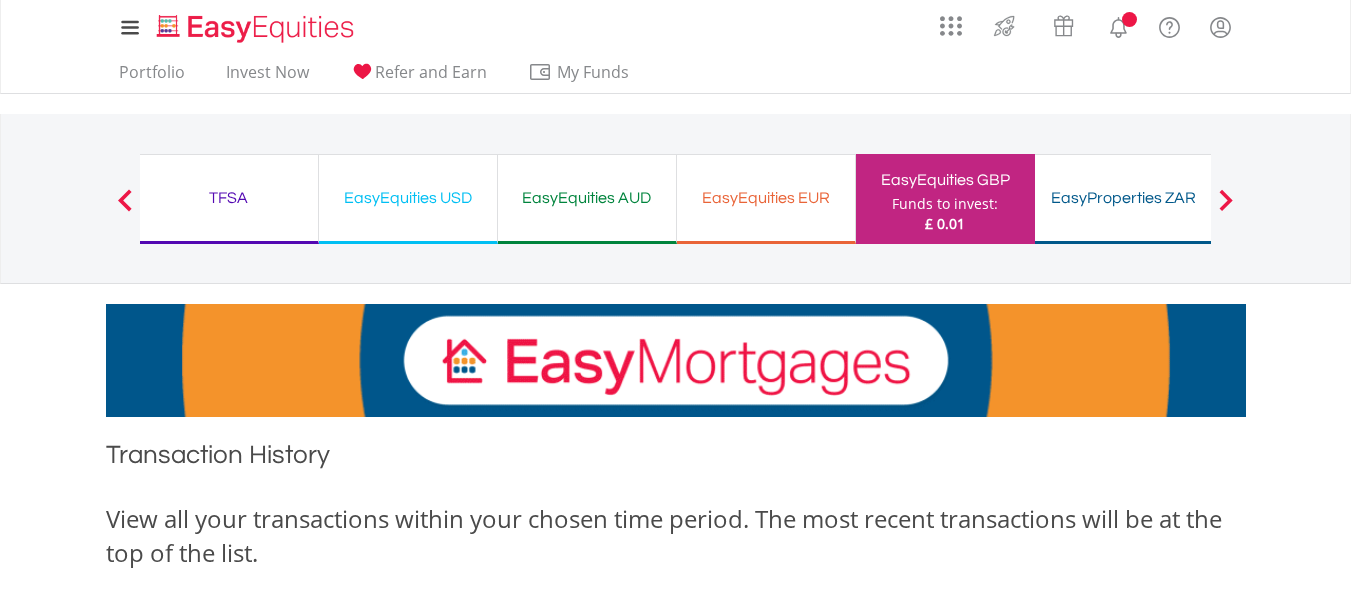 scroll, scrollTop: 0, scrollLeft: 0, axis: both 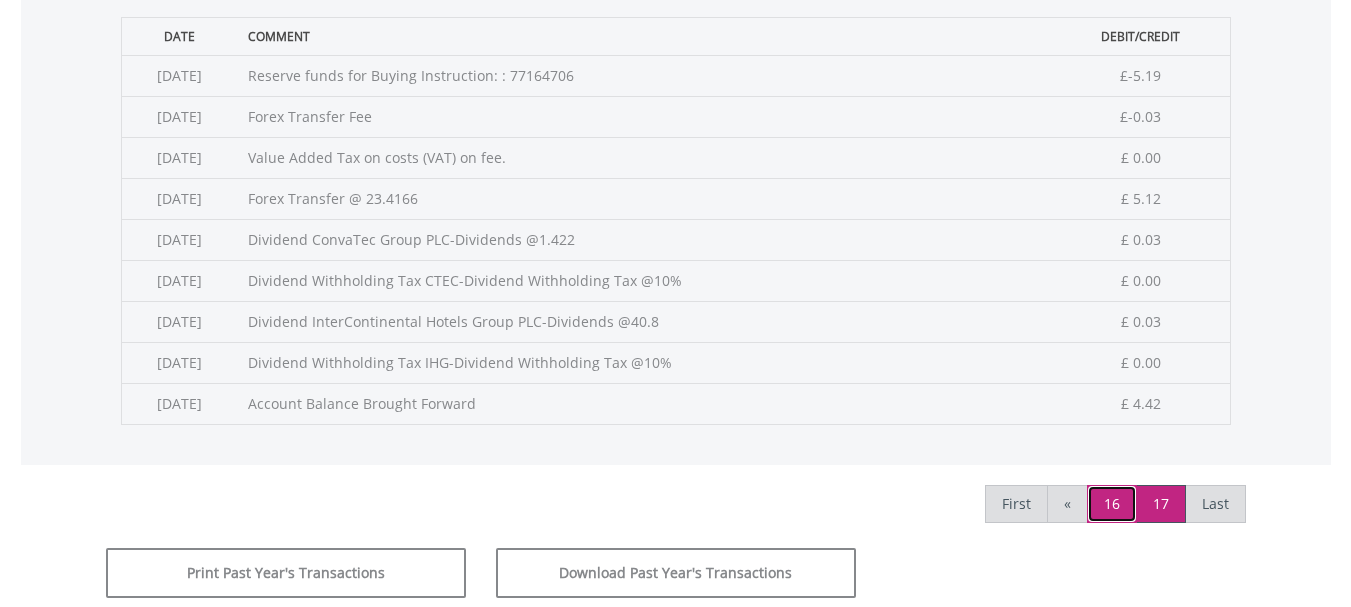 click on "16" at bounding box center (1112, 504) 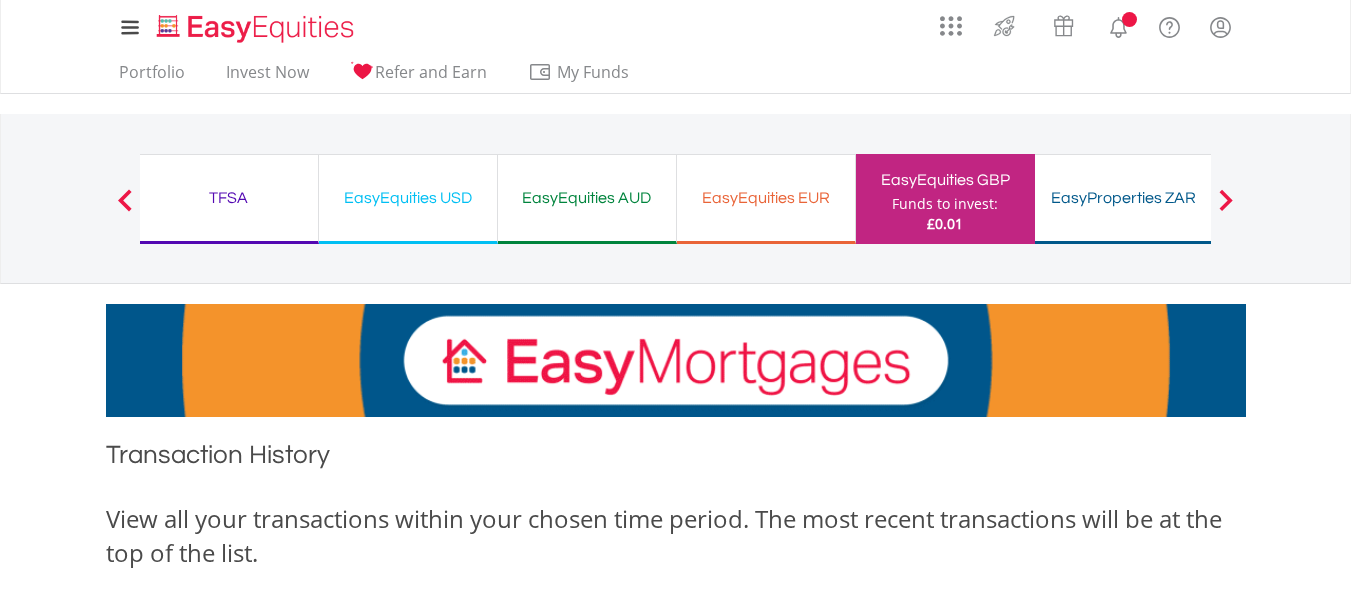 scroll, scrollTop: 0, scrollLeft: 0, axis: both 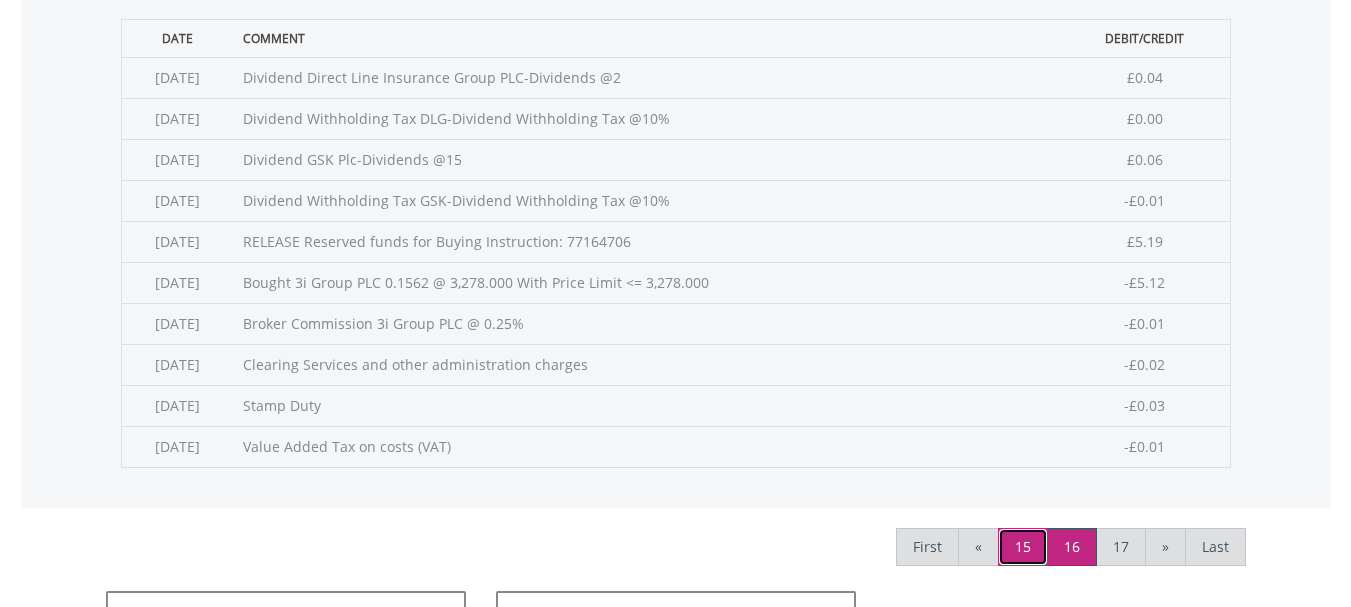 click on "15" at bounding box center [1023, 547] 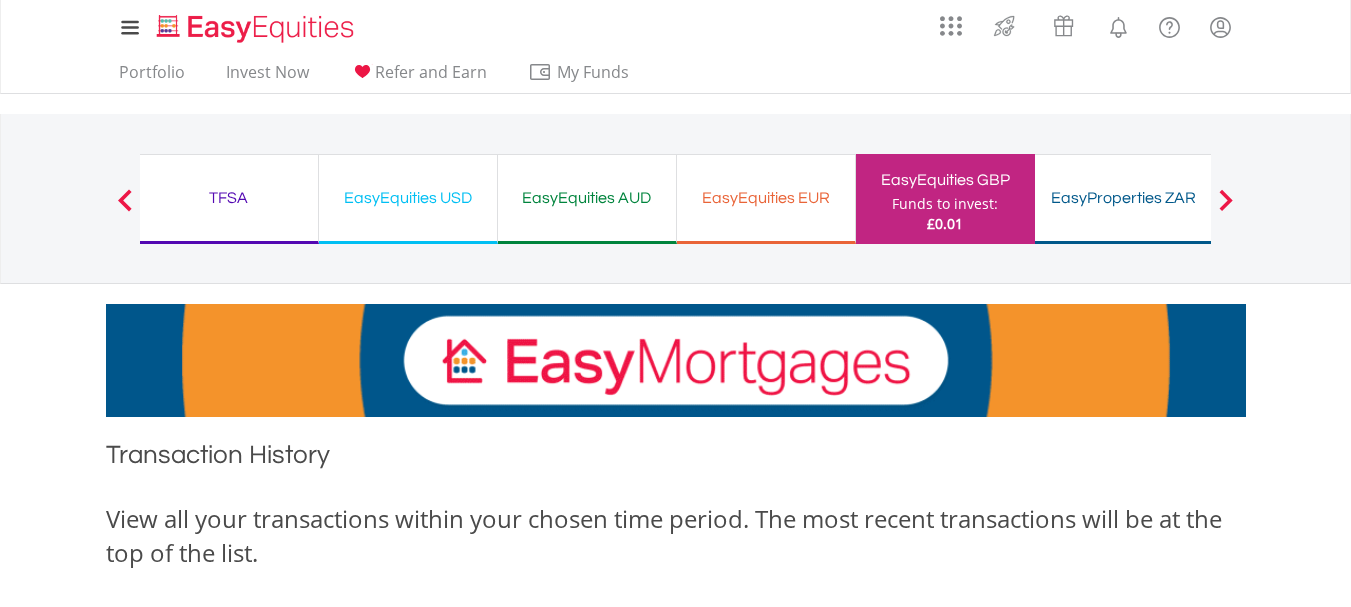 scroll, scrollTop: 0, scrollLeft: 0, axis: both 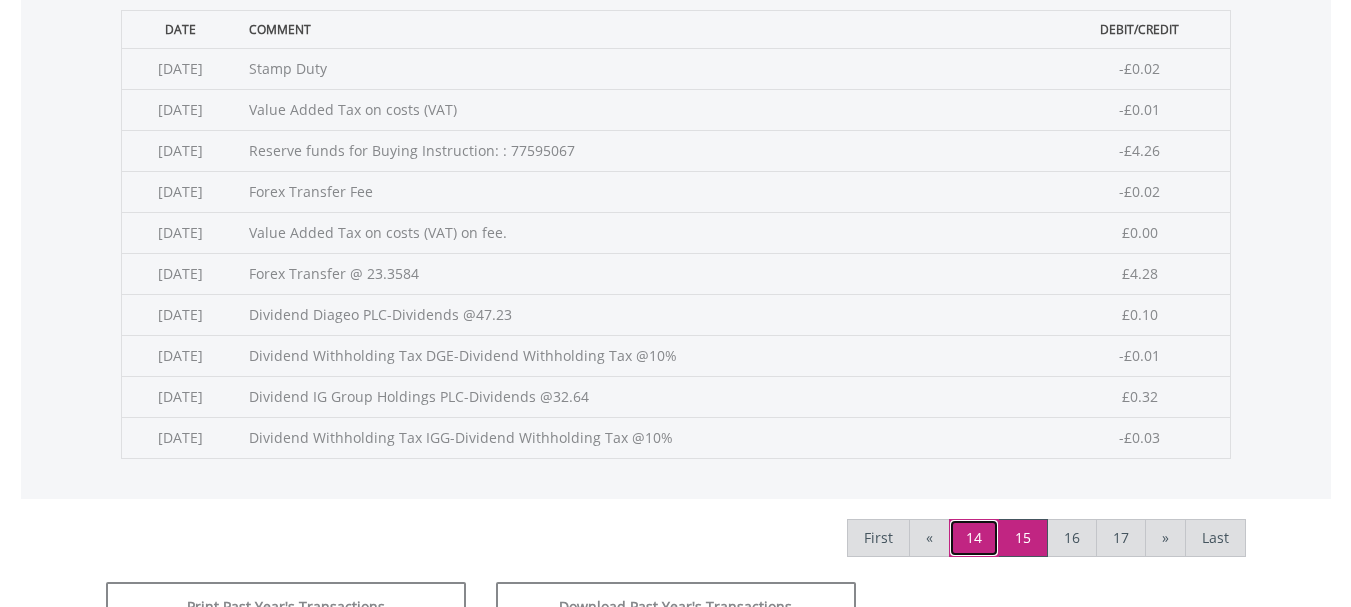 click on "14" at bounding box center [974, 538] 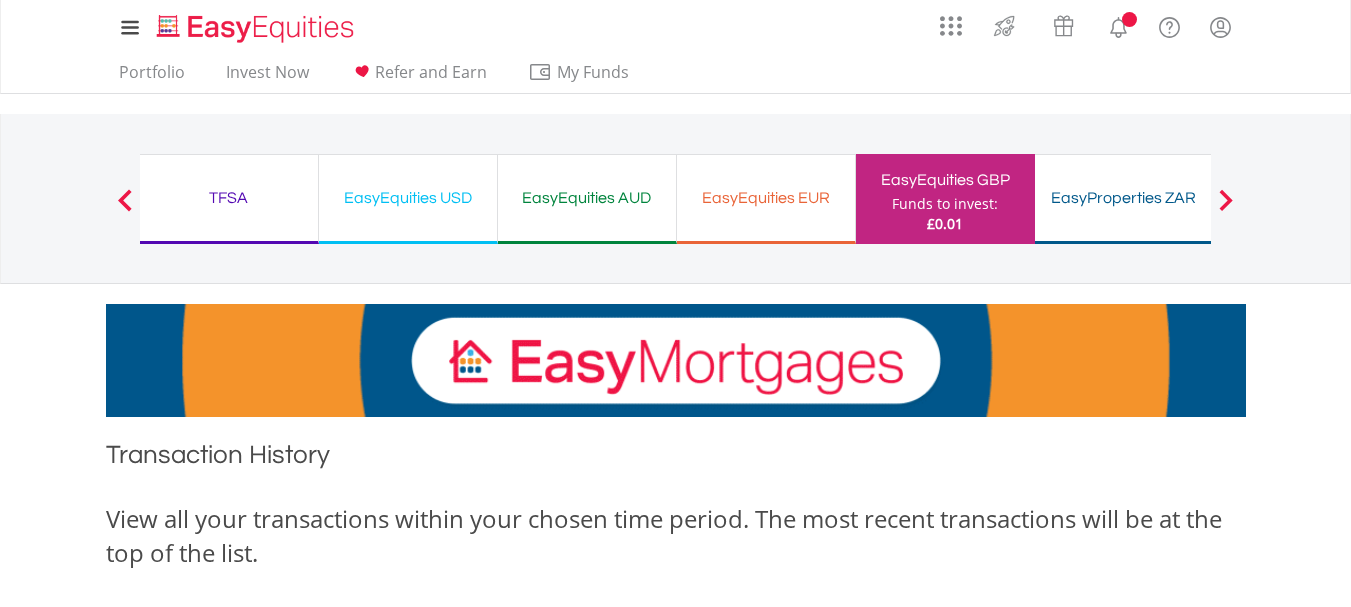 scroll, scrollTop: 0, scrollLeft: 0, axis: both 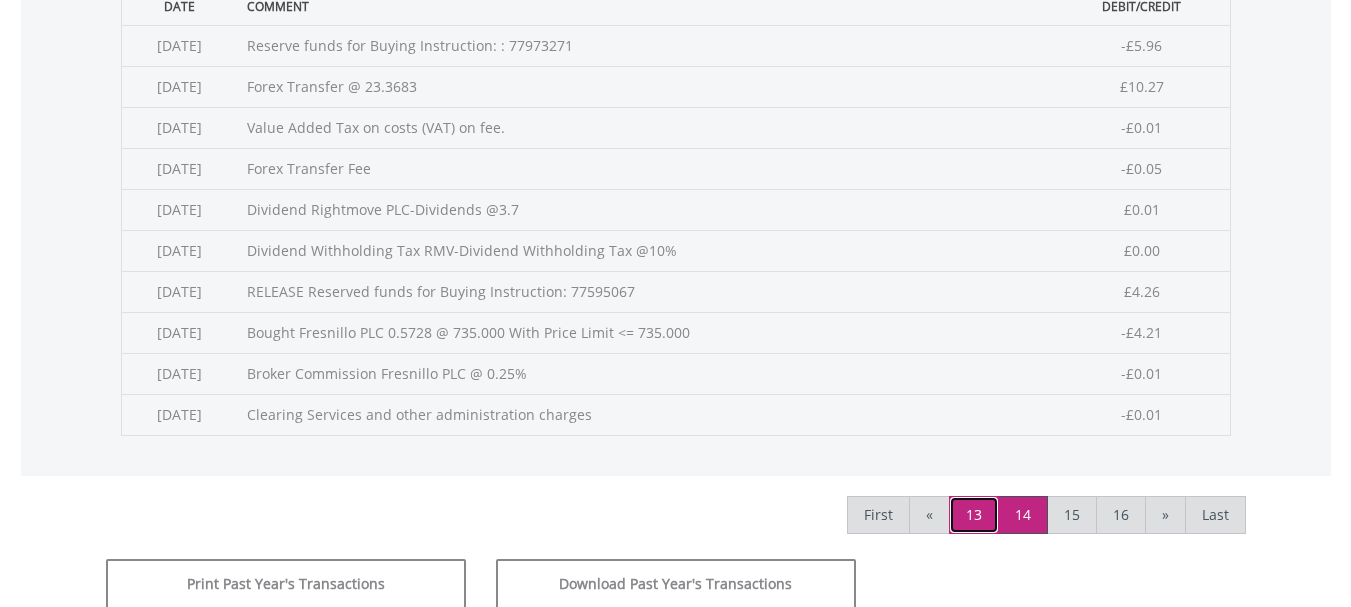 click on "13" at bounding box center [974, 515] 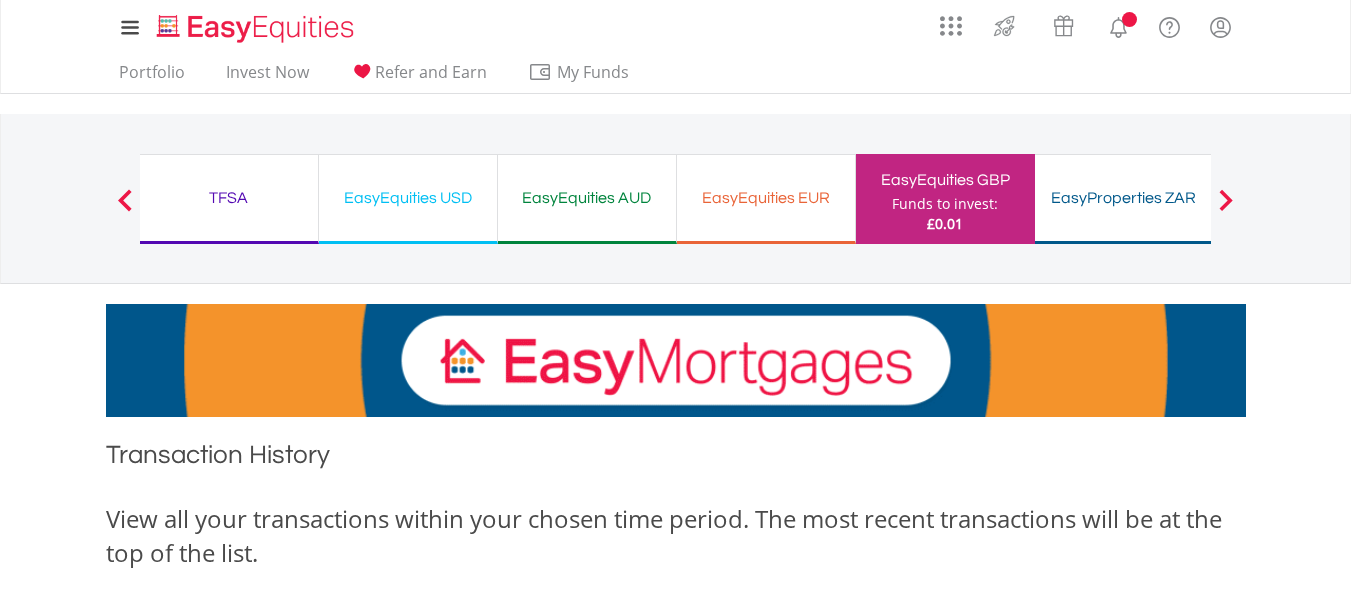 scroll, scrollTop: 0, scrollLeft: 0, axis: both 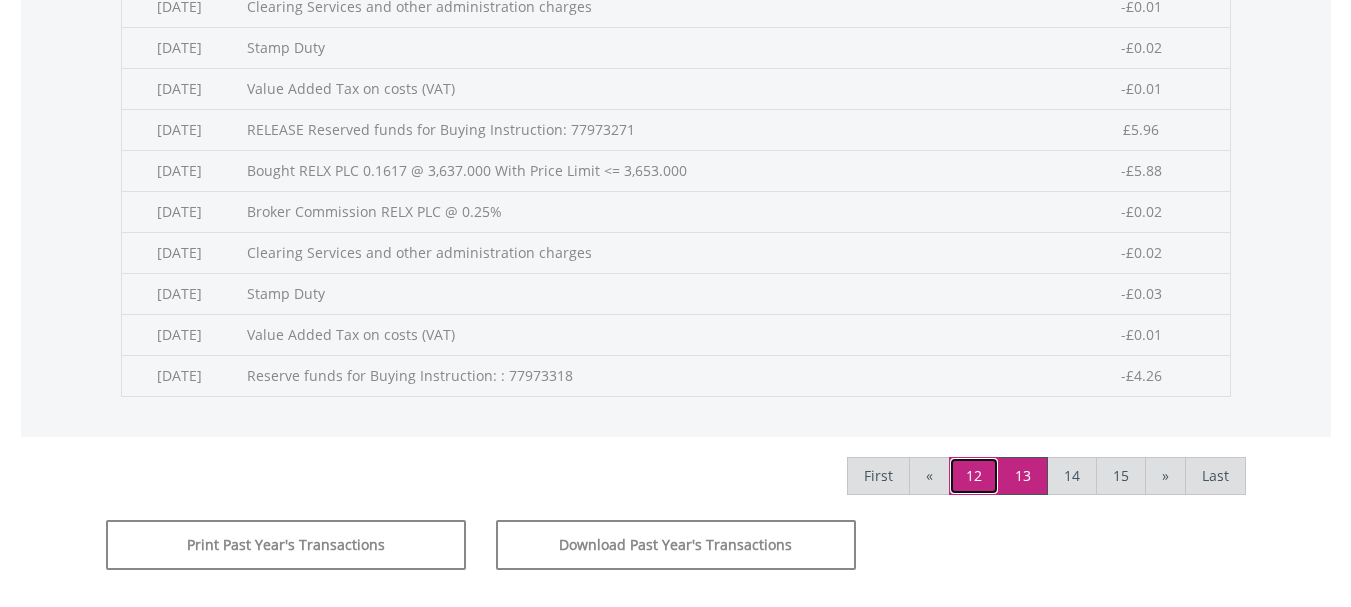 click on "12" at bounding box center (974, 476) 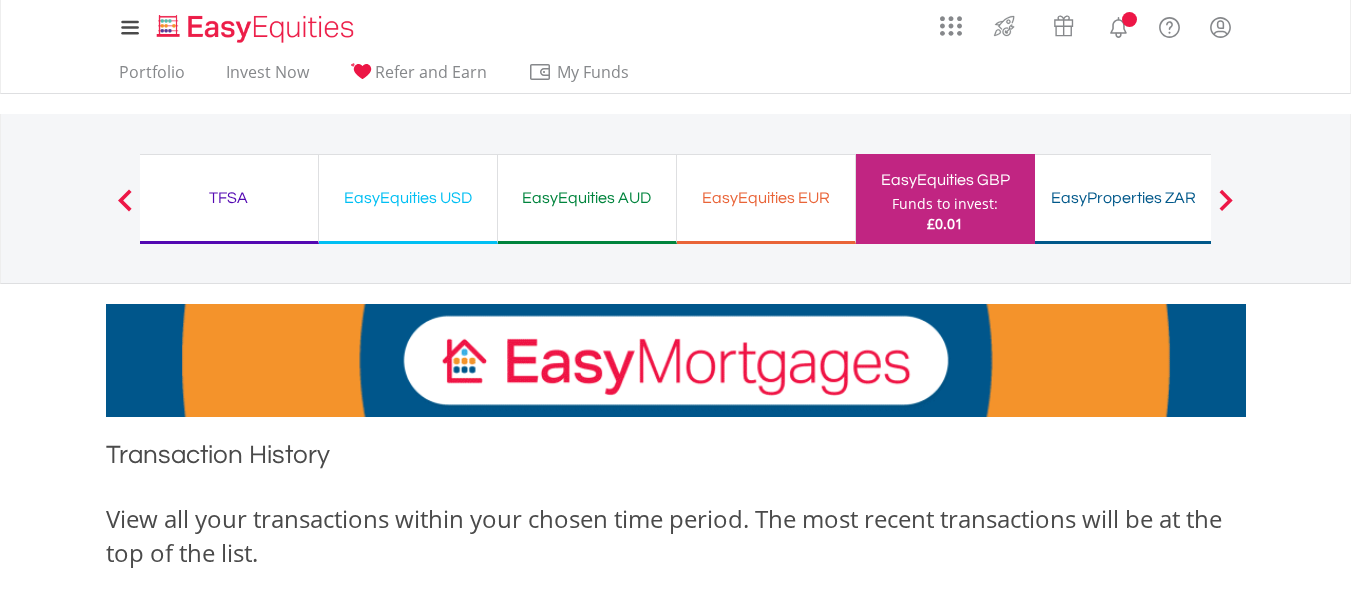 scroll, scrollTop: 0, scrollLeft: 0, axis: both 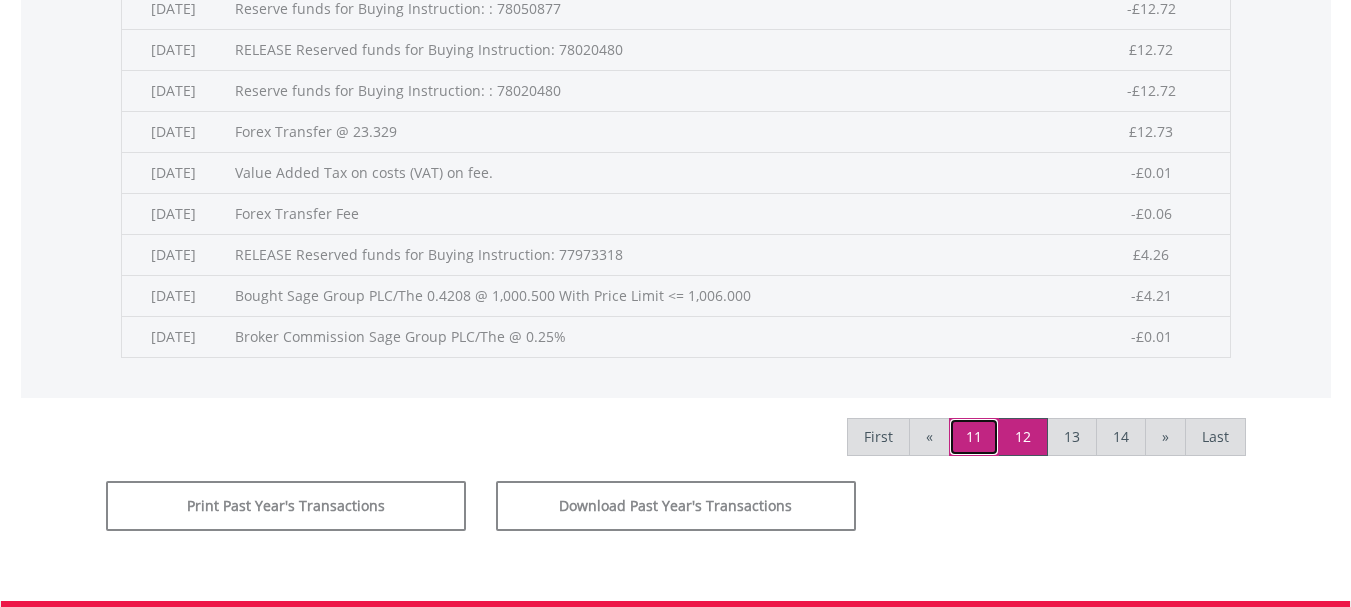 click on "11" at bounding box center [974, 437] 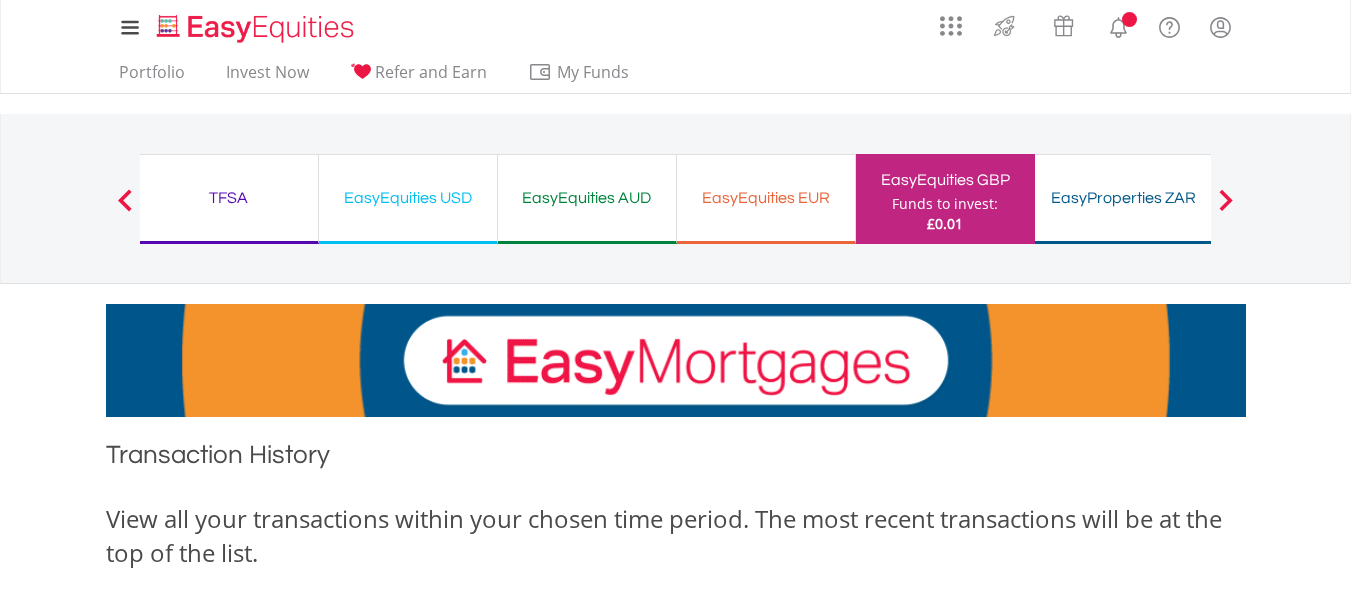 scroll, scrollTop: 0, scrollLeft: 0, axis: both 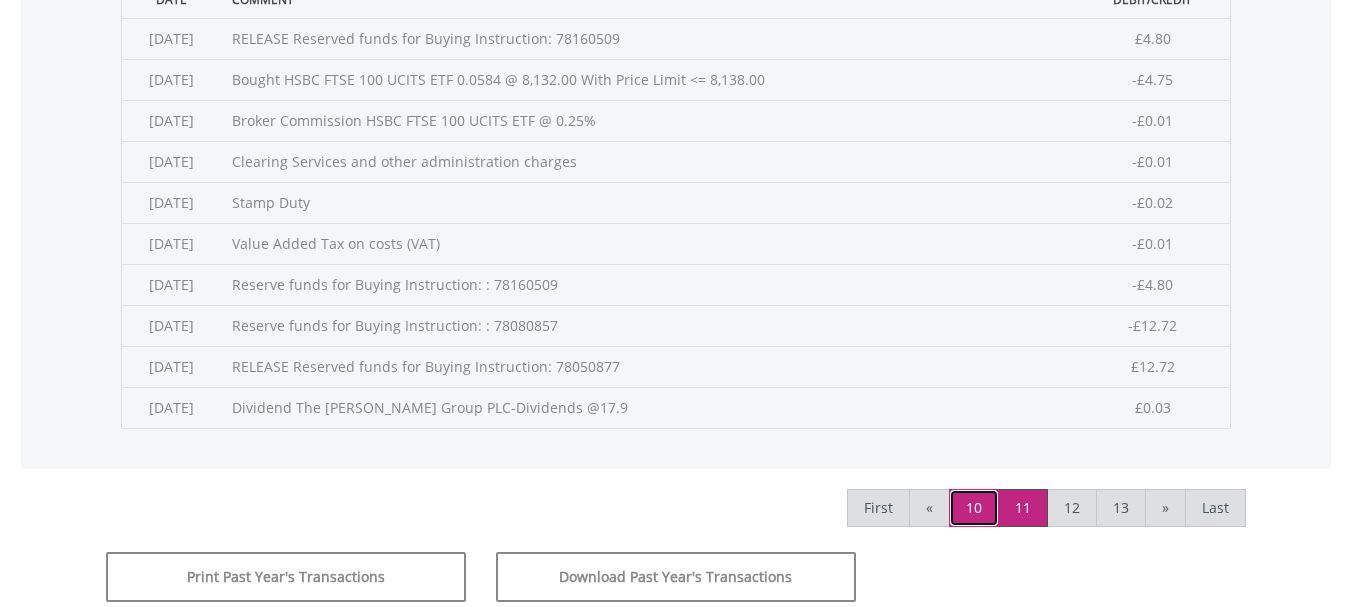 click on "10" at bounding box center (974, 508) 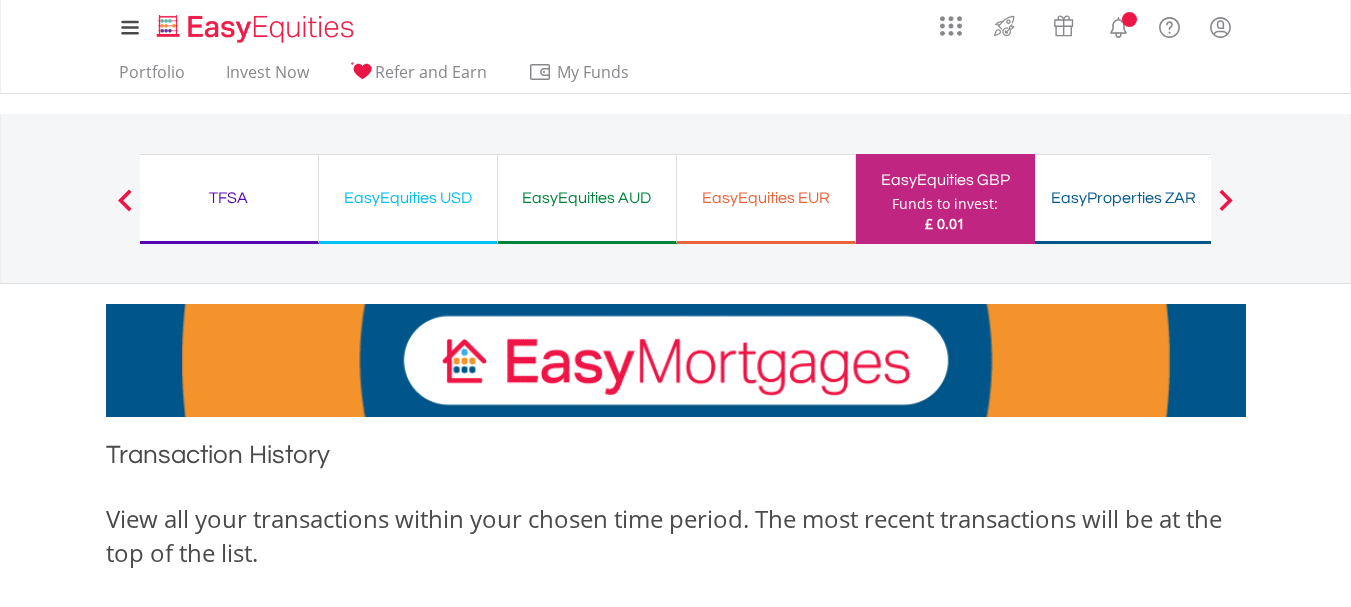 scroll, scrollTop: 0, scrollLeft: 0, axis: both 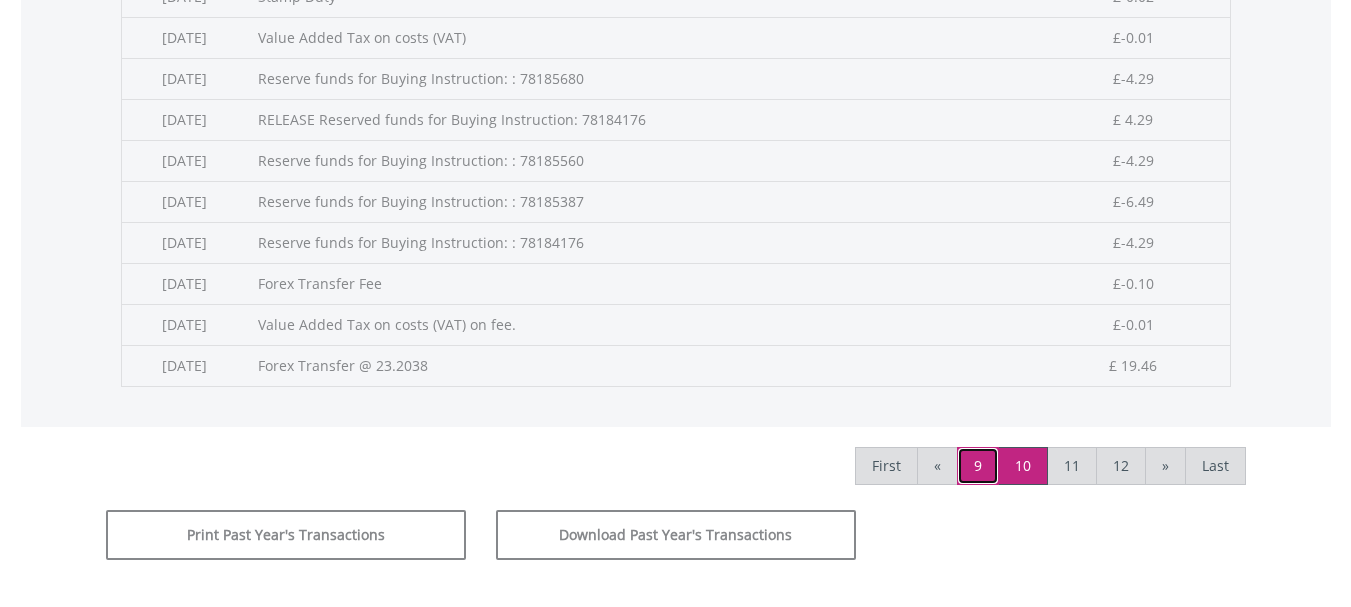 click on "9" at bounding box center [978, 466] 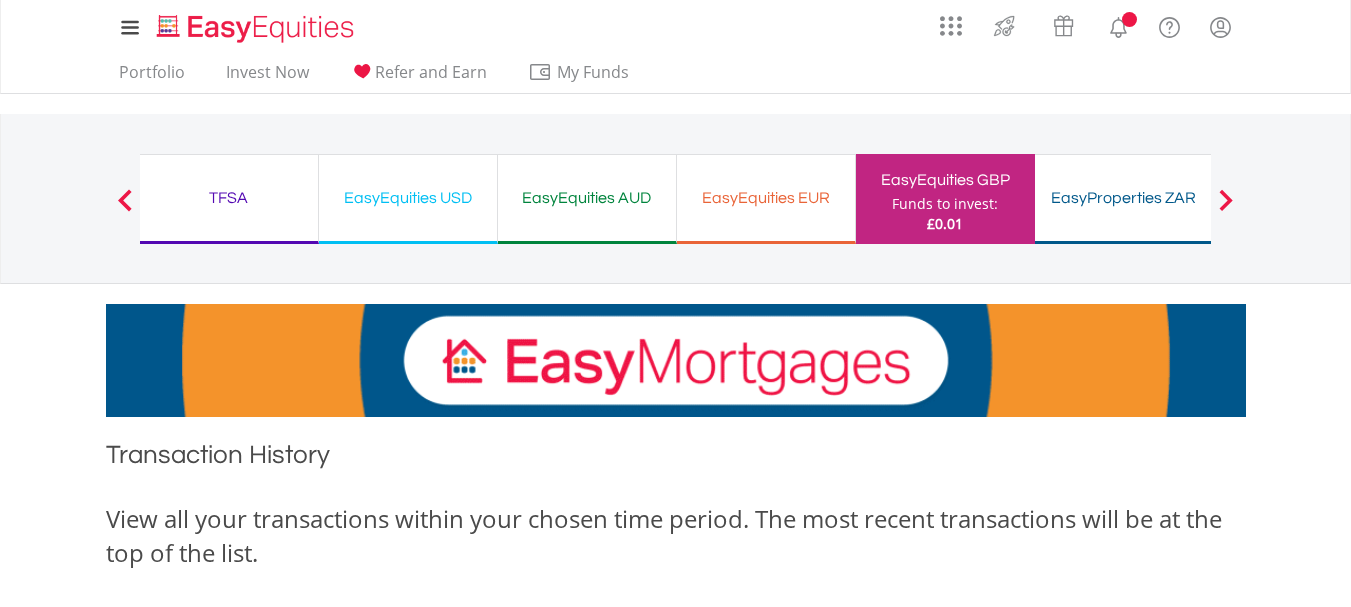scroll, scrollTop: 0, scrollLeft: 0, axis: both 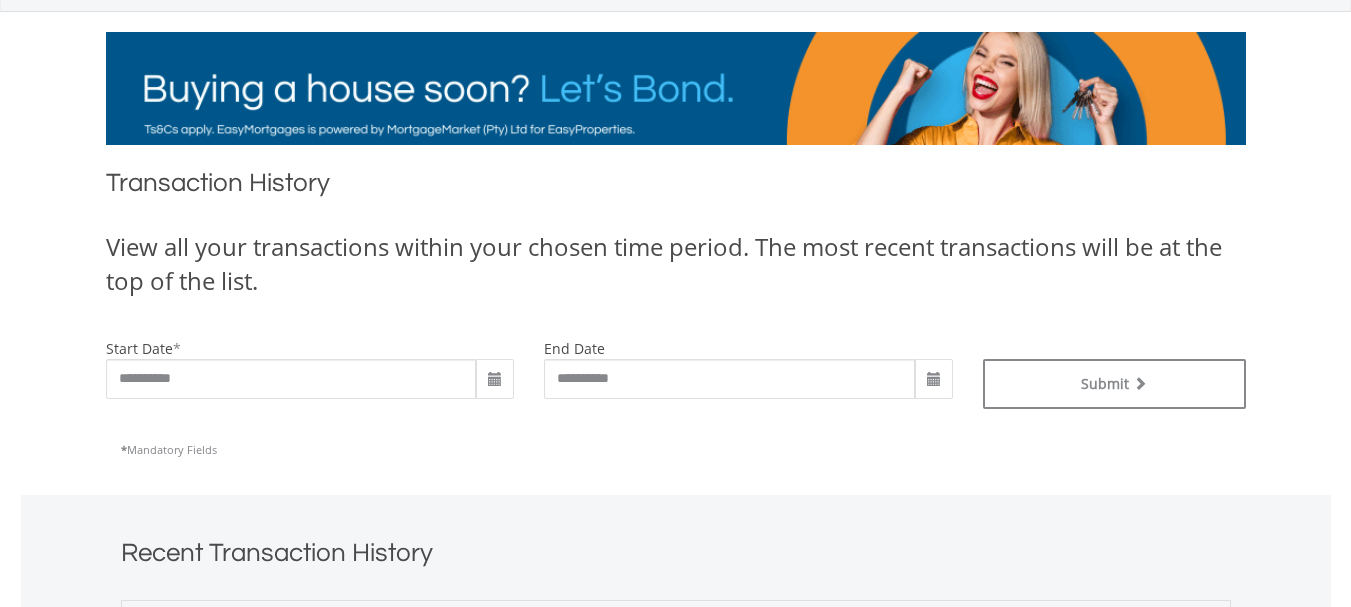 click at bounding box center (495, 380) 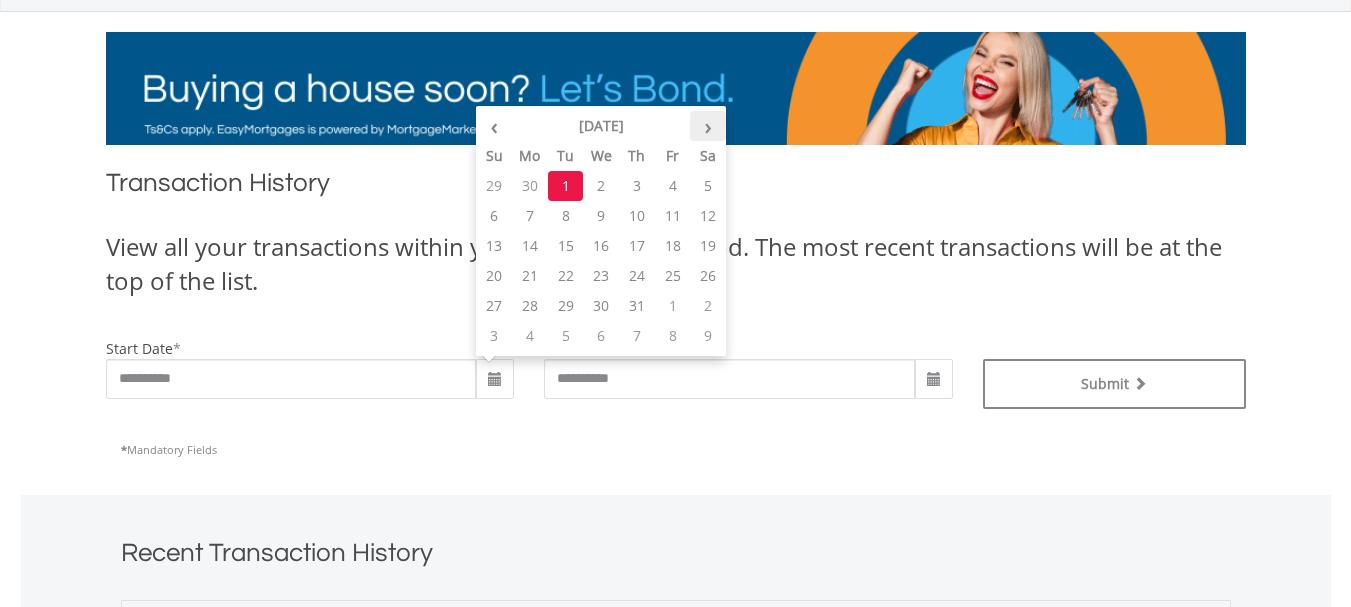 click on "›" at bounding box center [708, 126] 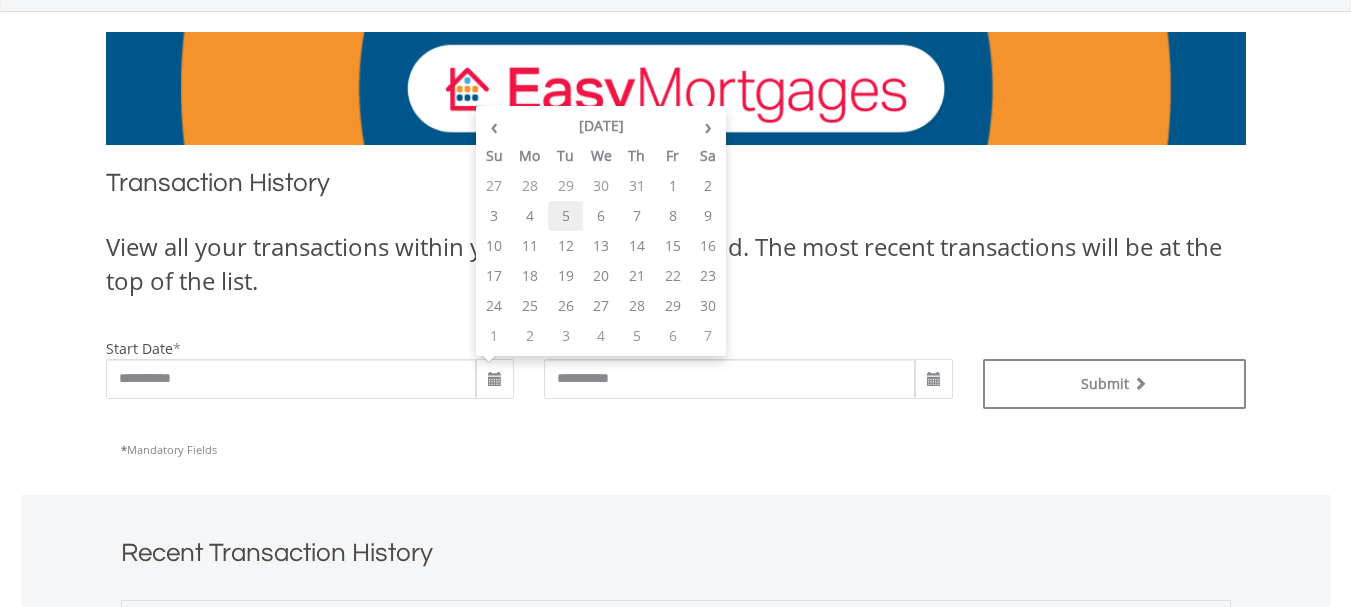 click on "5" at bounding box center [566, 216] 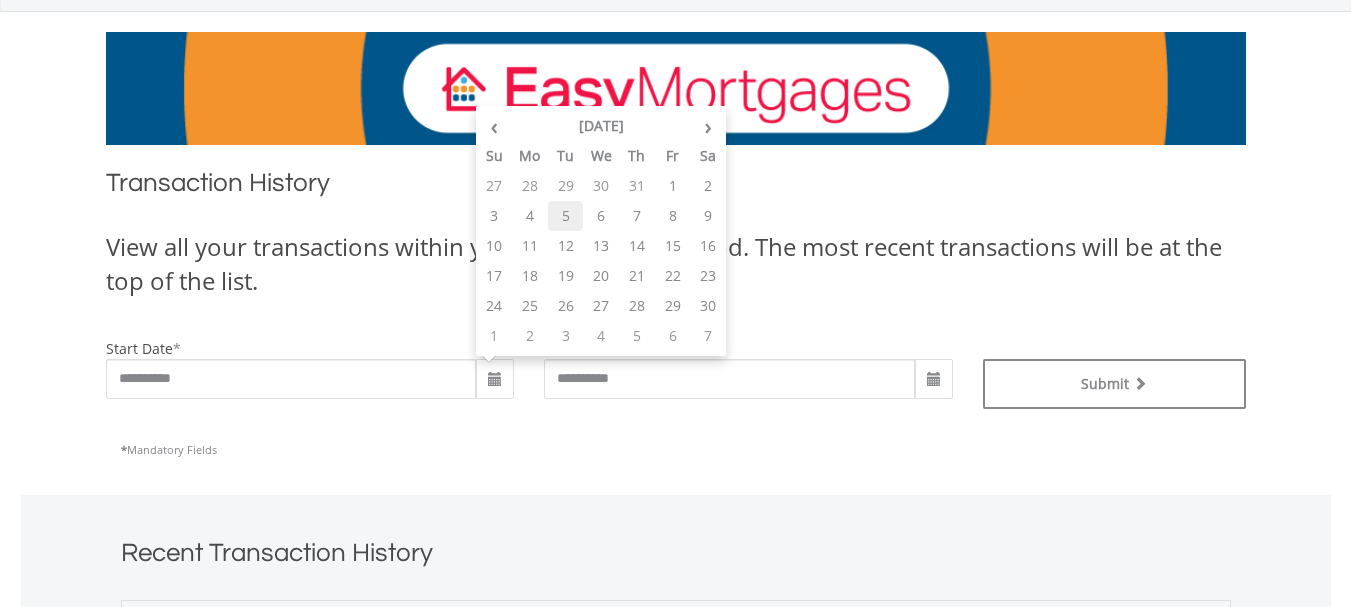 type on "**********" 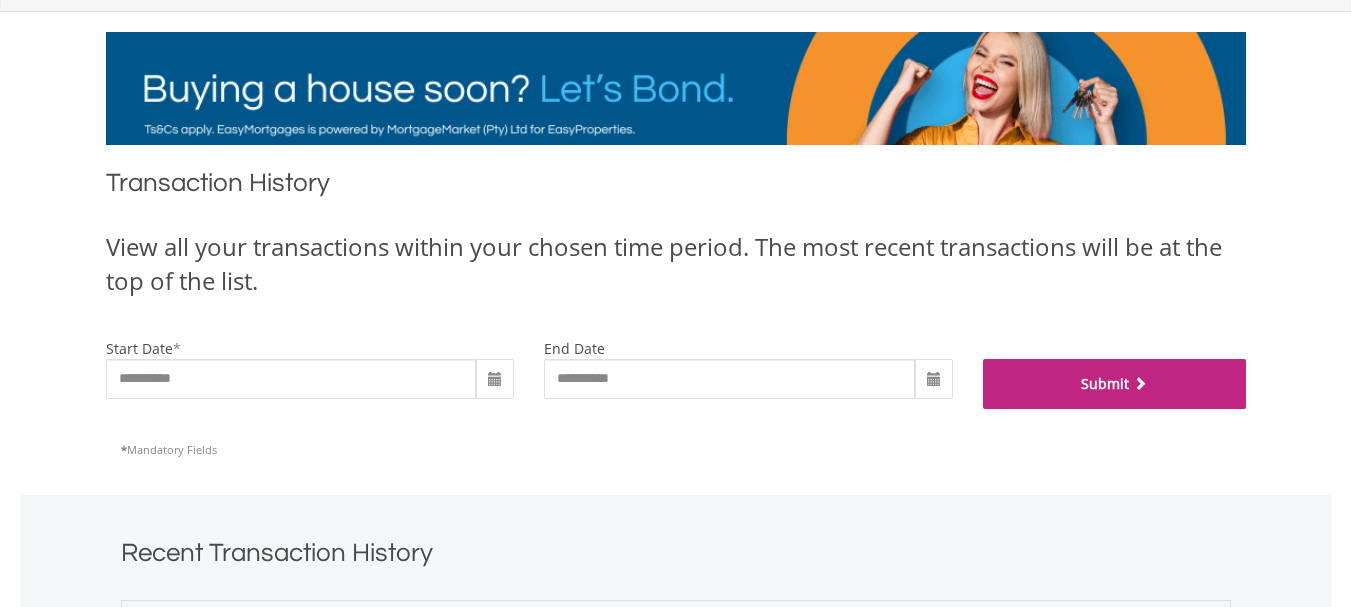 click on "Submit" at bounding box center (1114, 384) 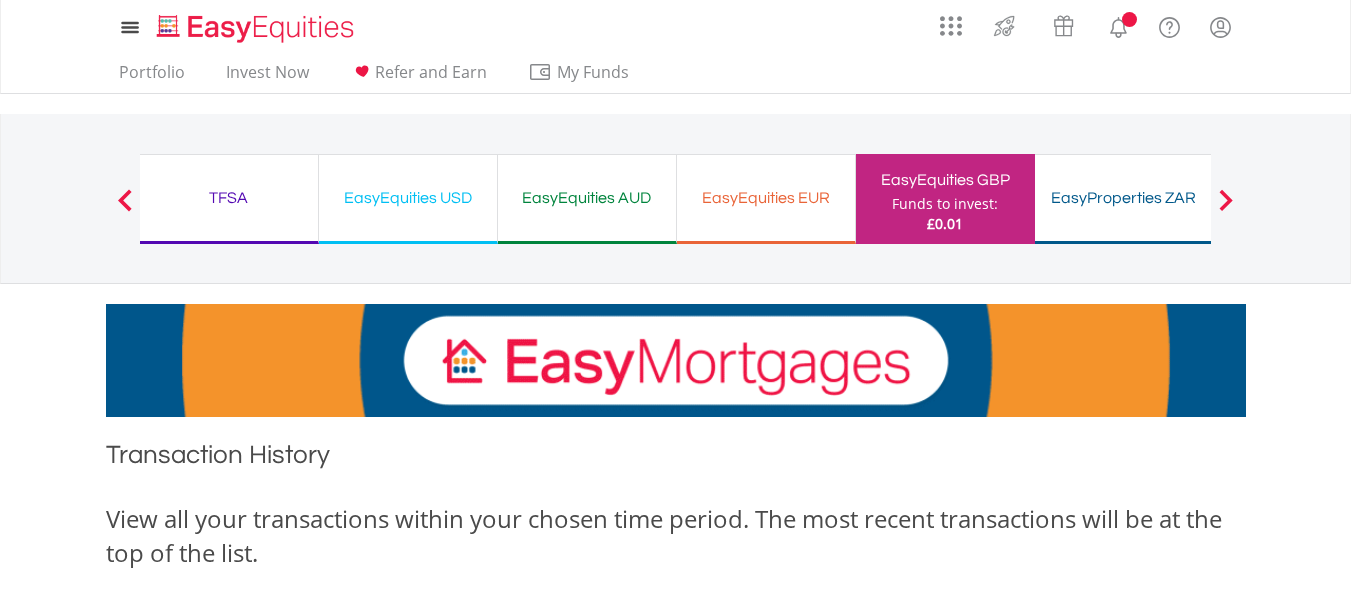 scroll, scrollTop: 0, scrollLeft: 0, axis: both 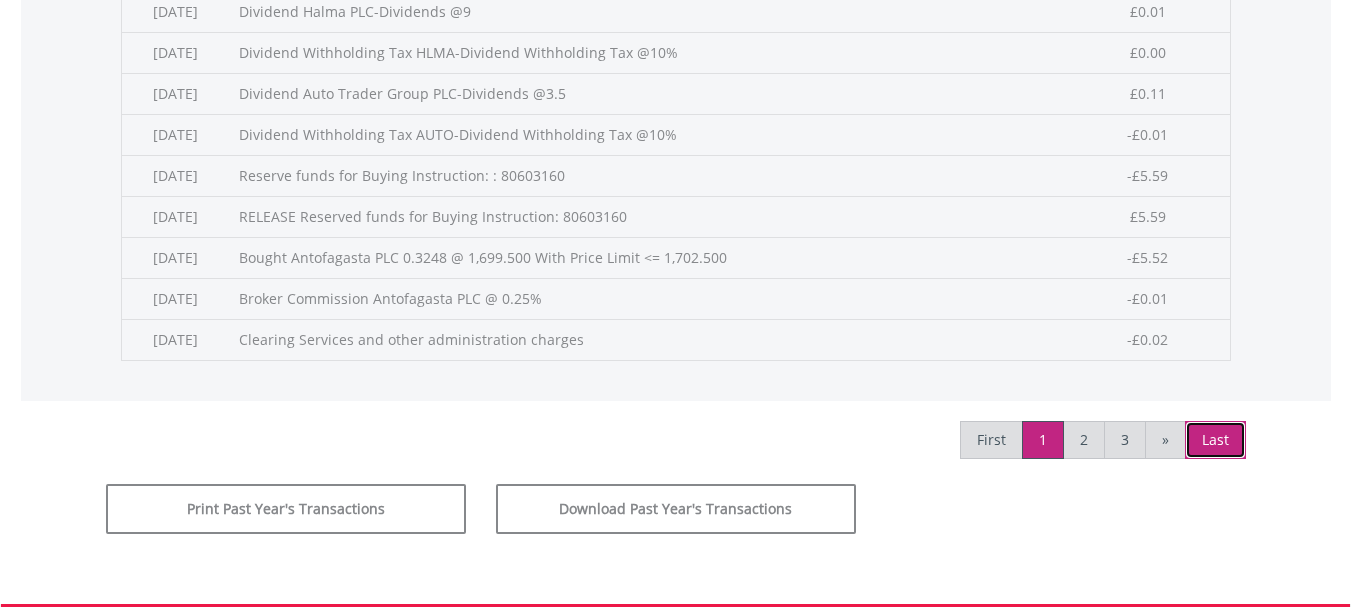 click on "Last" at bounding box center [1215, 440] 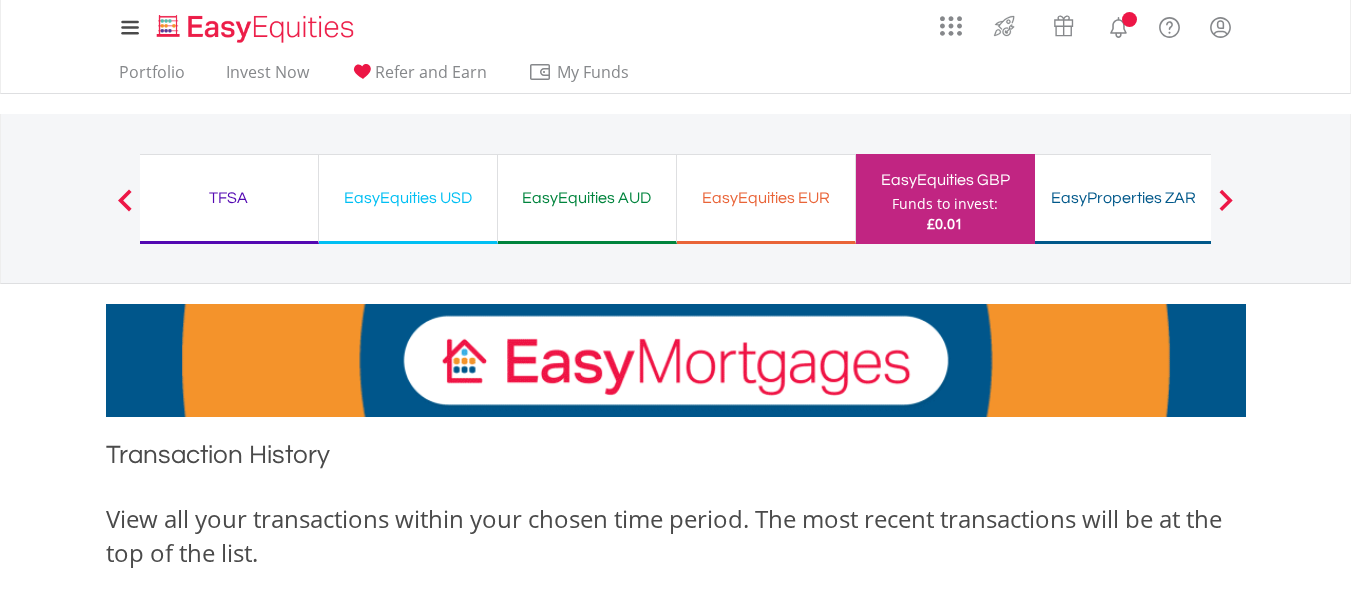 scroll, scrollTop: 0, scrollLeft: 0, axis: both 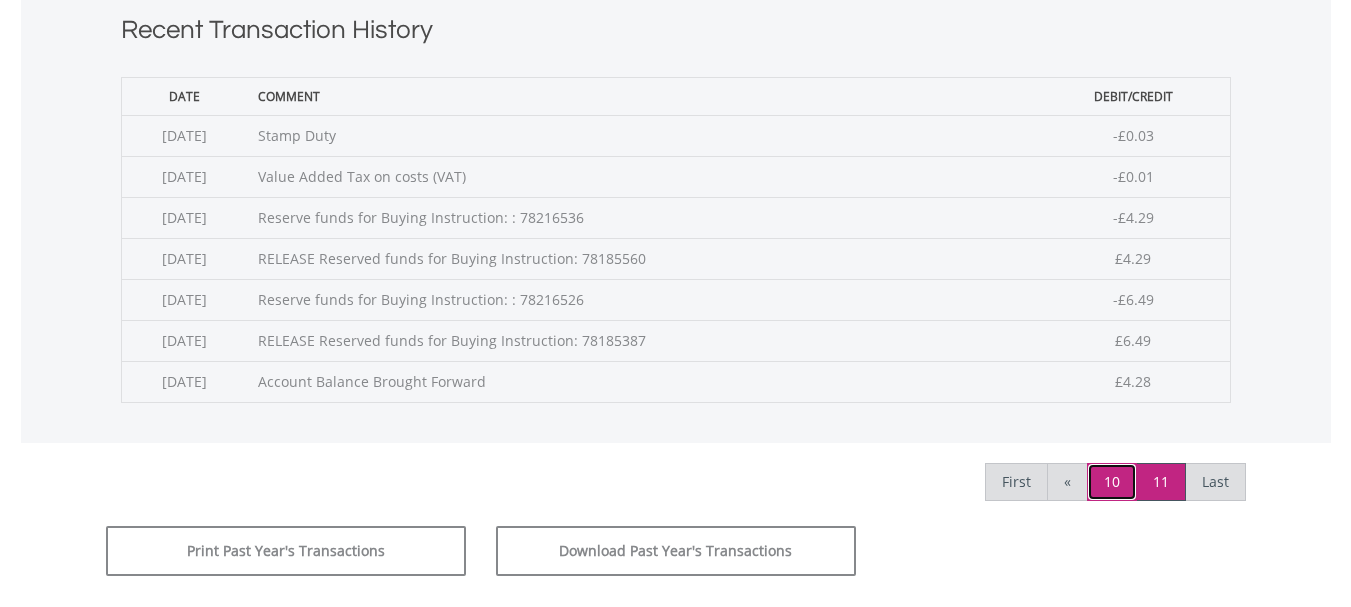 click on "10" at bounding box center (1112, 482) 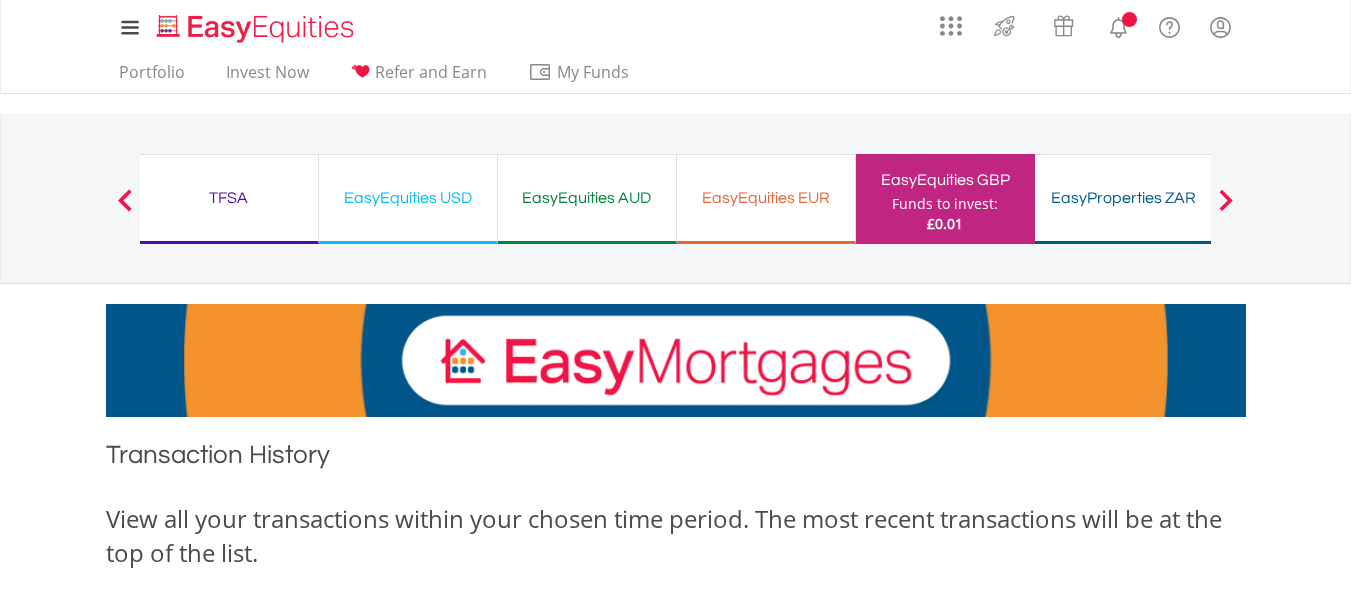 scroll, scrollTop: 0, scrollLeft: 0, axis: both 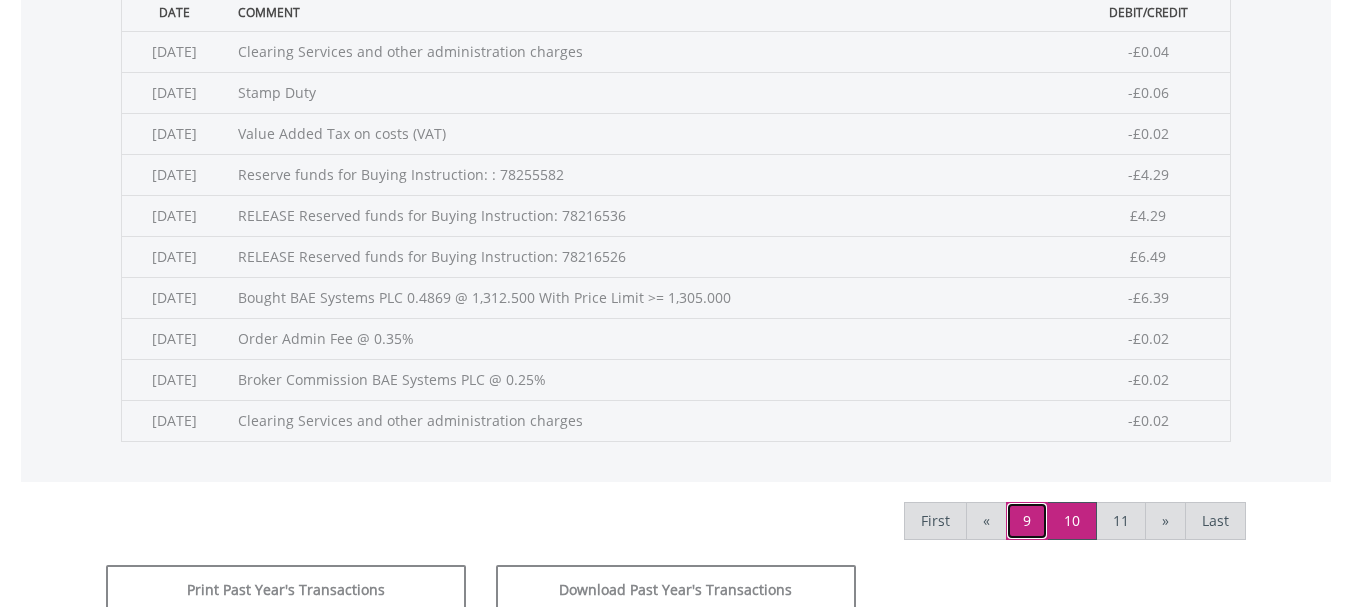 click on "9" at bounding box center (1027, 521) 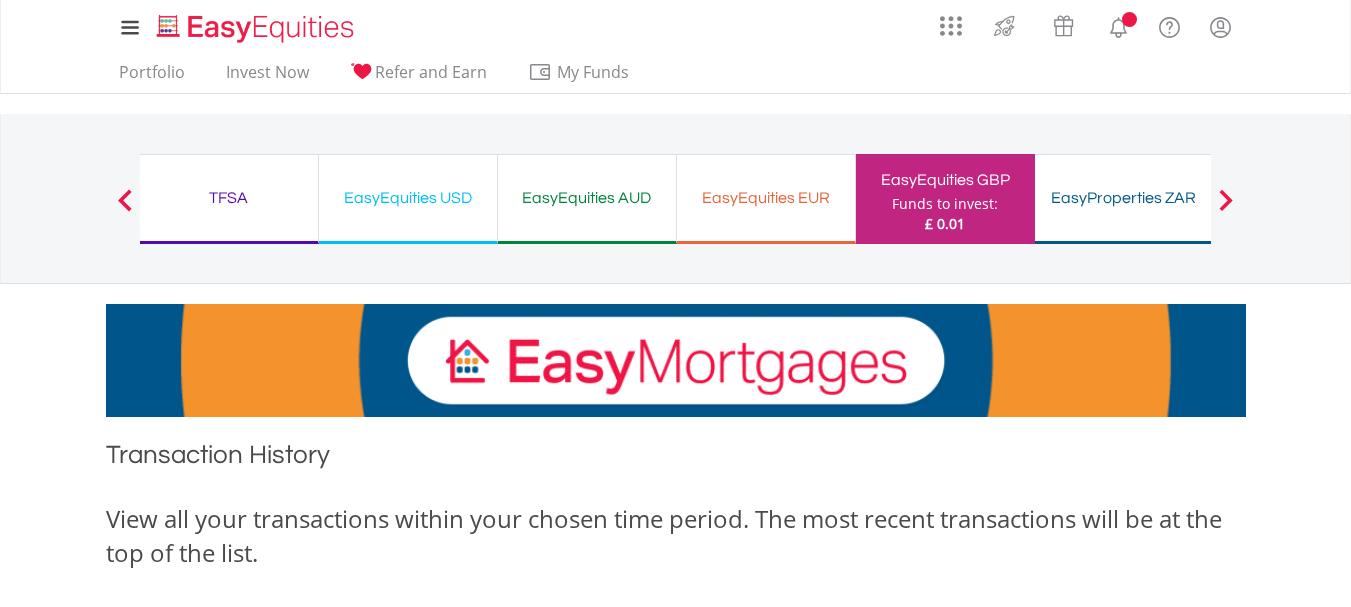 scroll, scrollTop: 0, scrollLeft: 0, axis: both 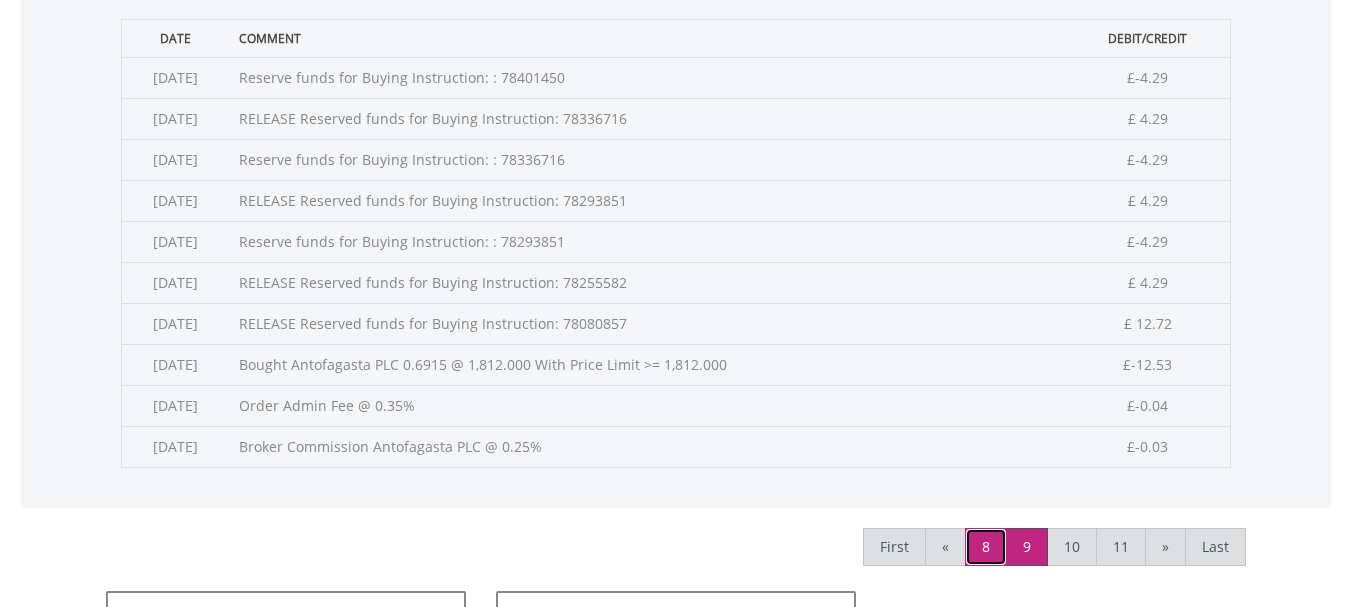 click on "8" at bounding box center [986, 547] 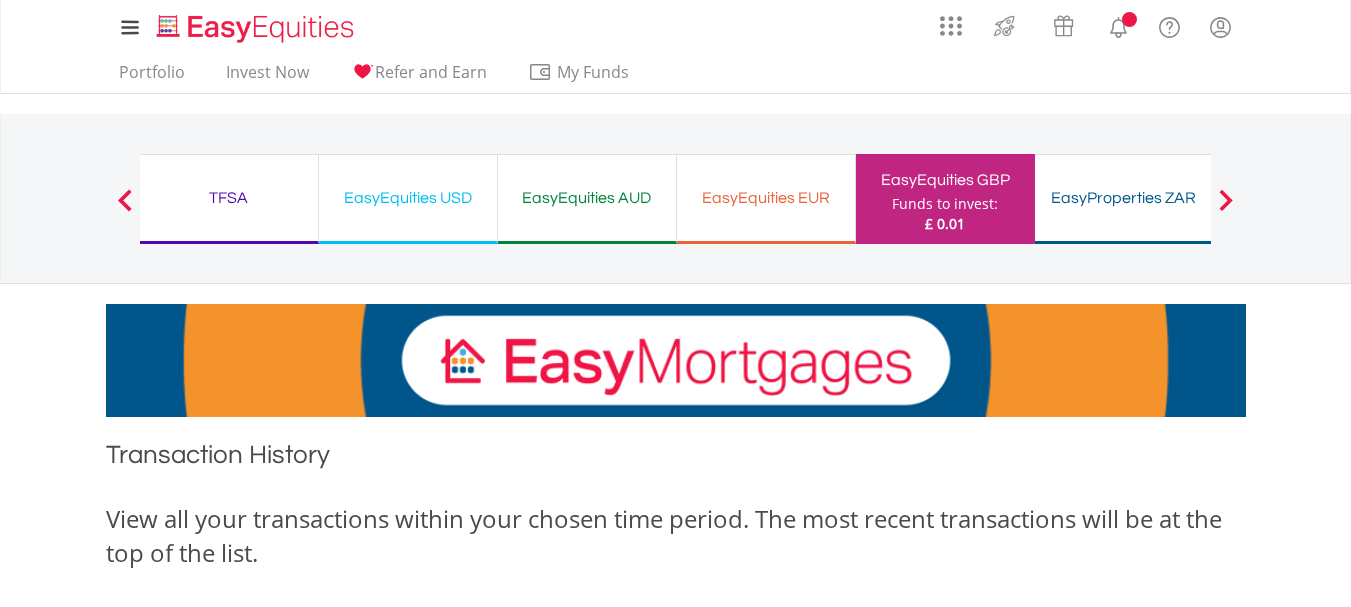 scroll, scrollTop: 0, scrollLeft: 0, axis: both 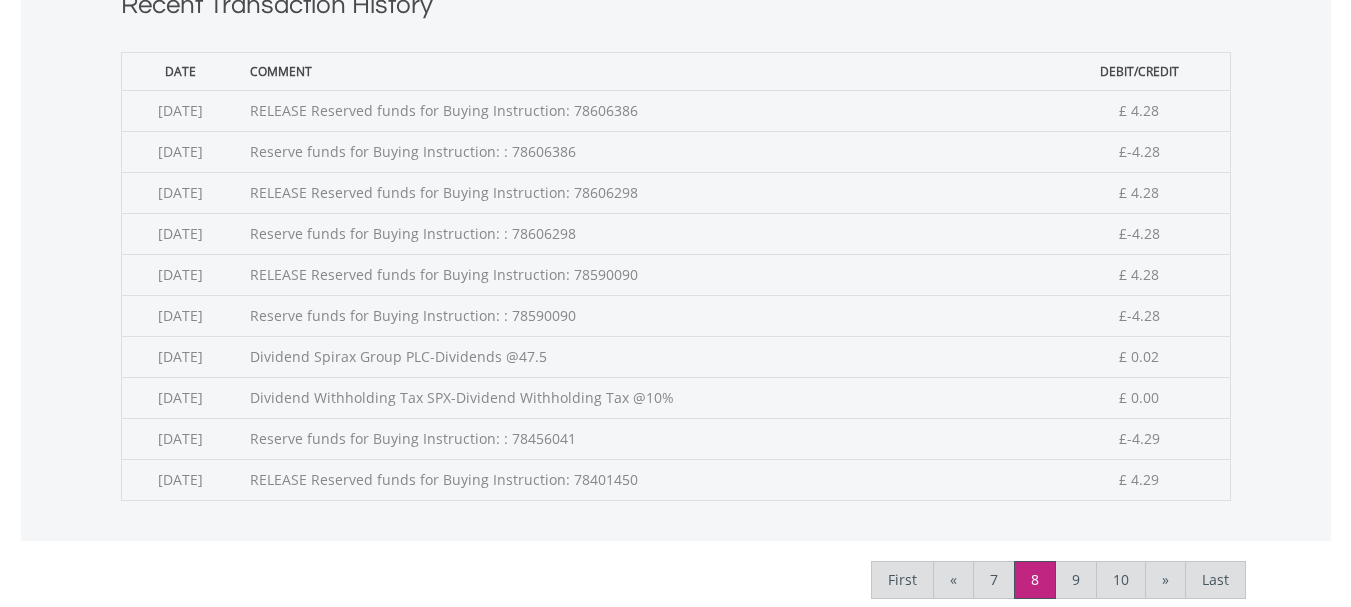click on "RELEASE Reserved funds for Buying Instruction: 78606386" at bounding box center (644, 110) 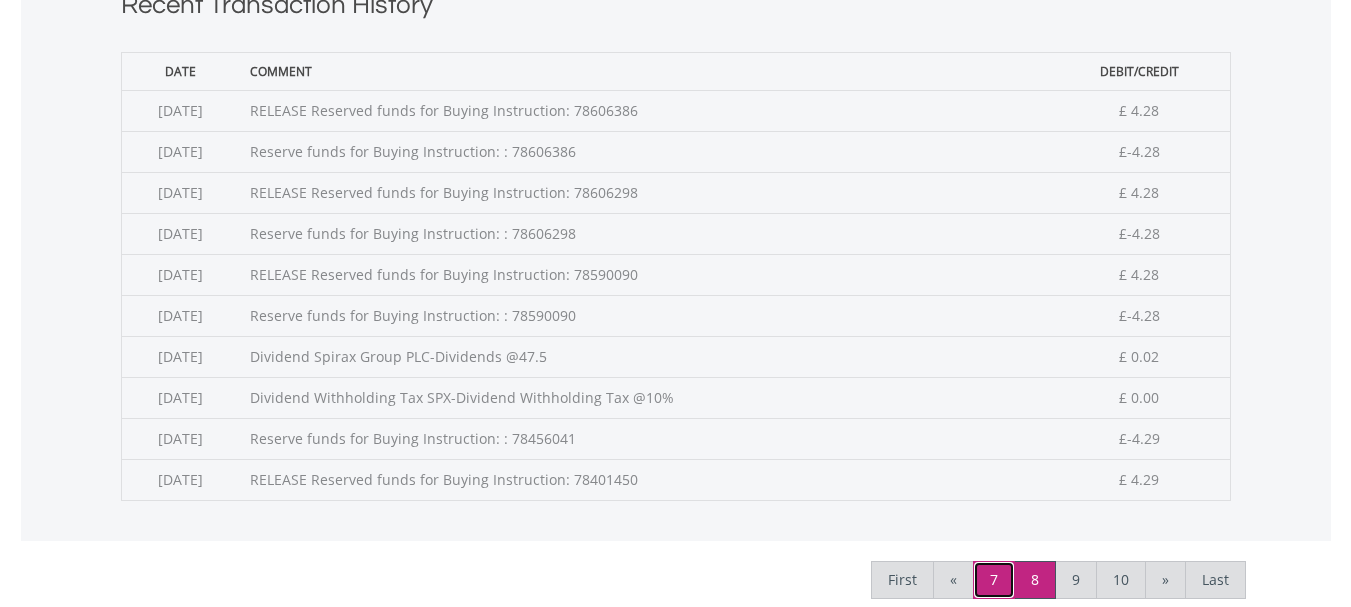 click on "7" at bounding box center [994, 580] 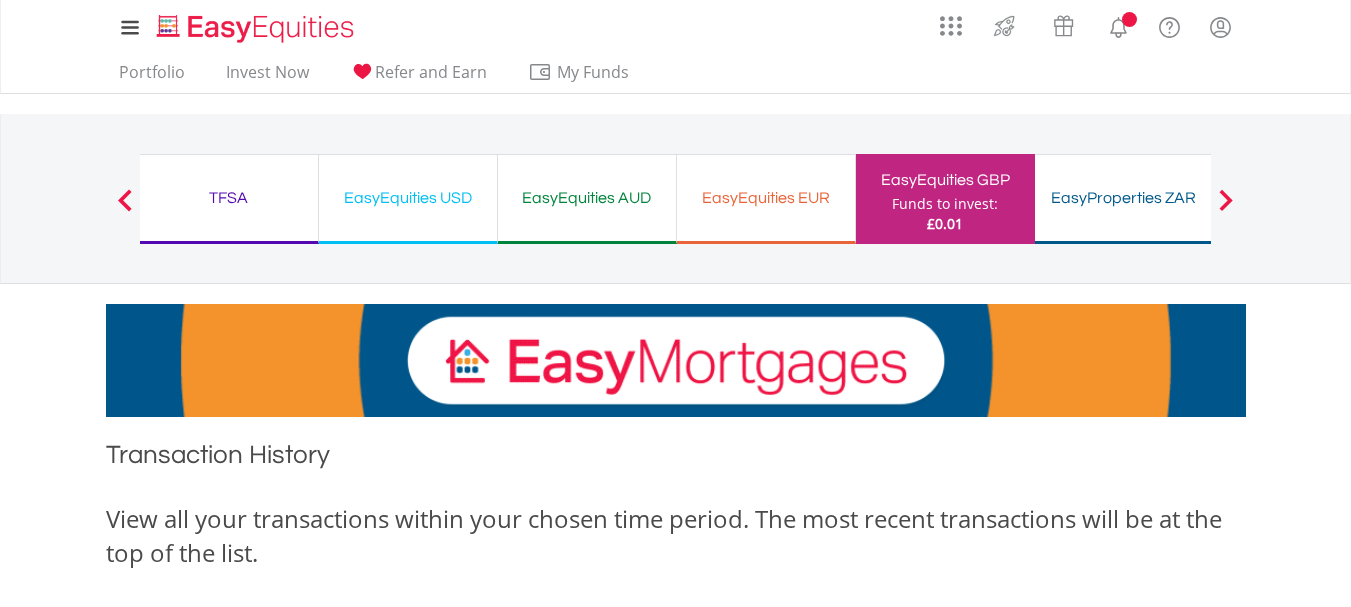 scroll, scrollTop: 0, scrollLeft: 0, axis: both 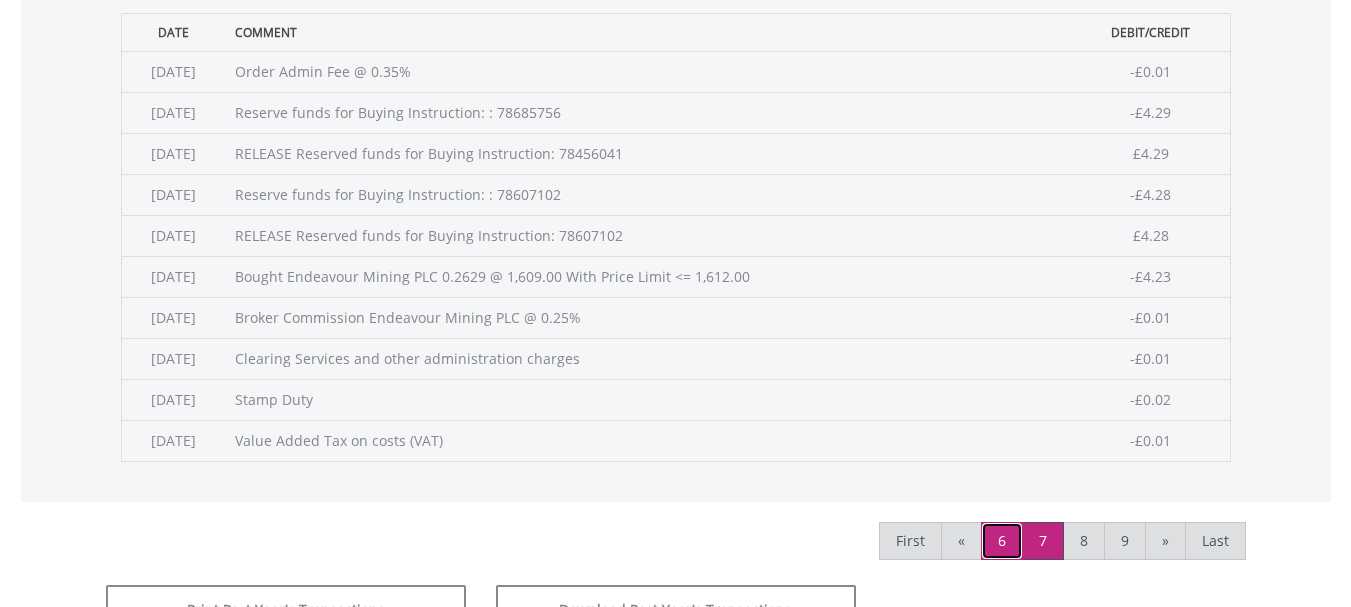 click on "6" at bounding box center [1002, 541] 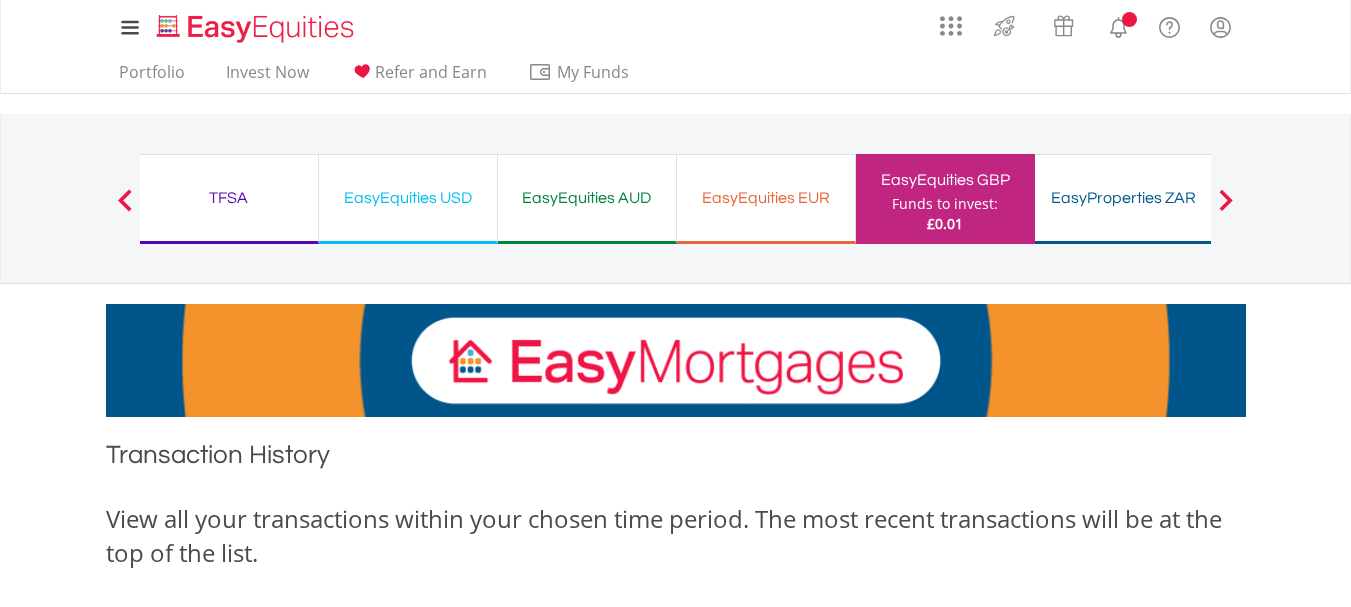 scroll, scrollTop: 0, scrollLeft: 0, axis: both 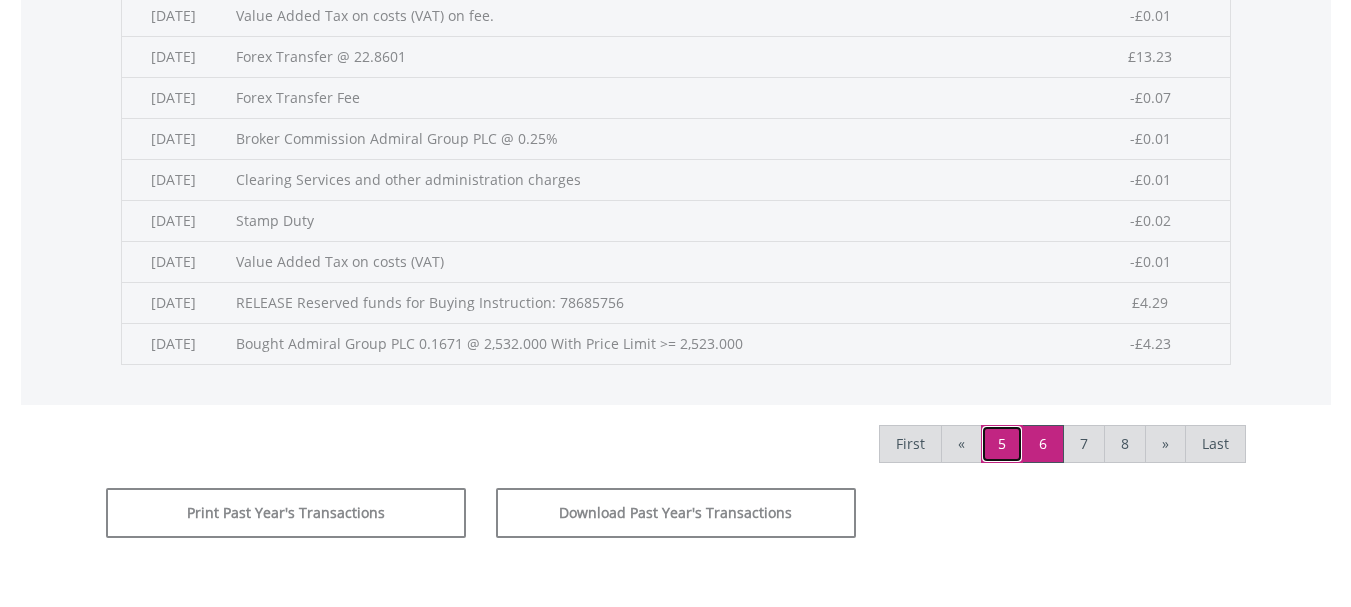 click on "5" at bounding box center [1002, 444] 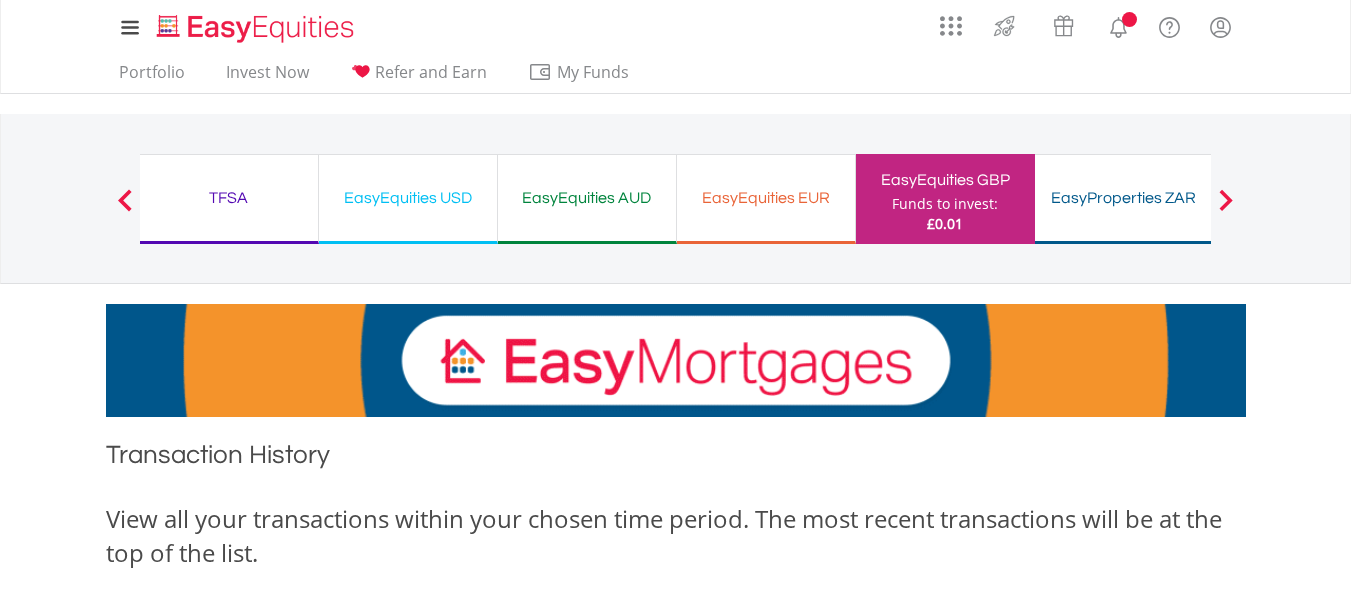 scroll, scrollTop: 0, scrollLeft: 0, axis: both 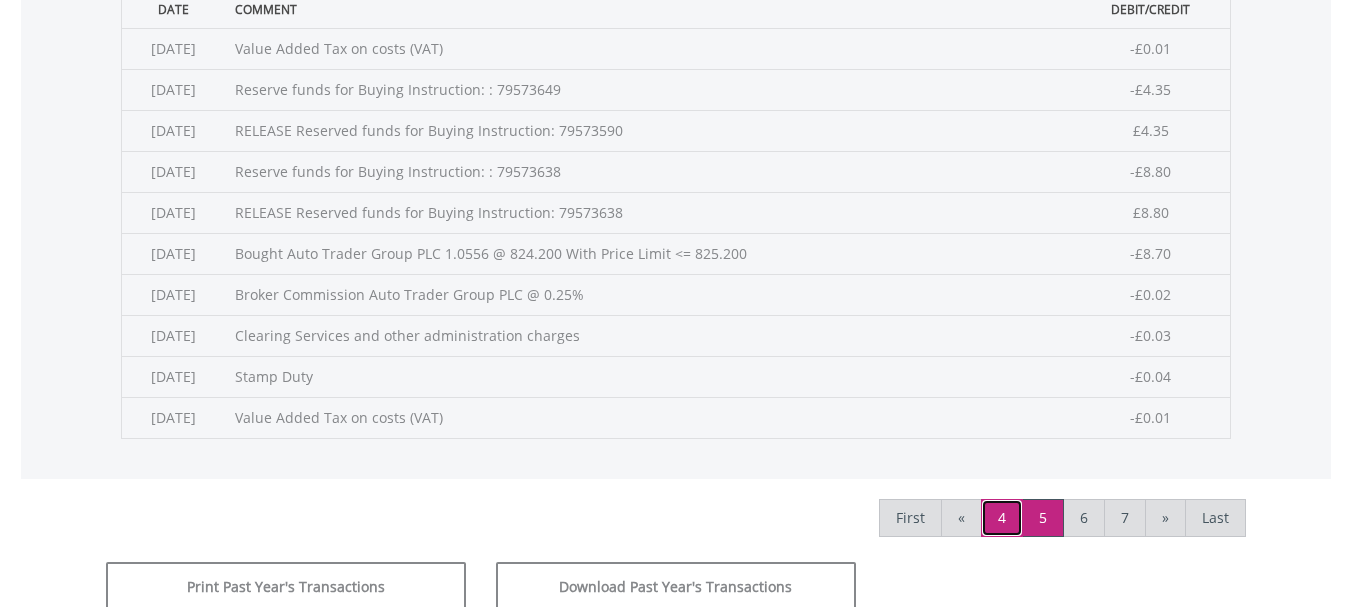click on "4" at bounding box center [1002, 518] 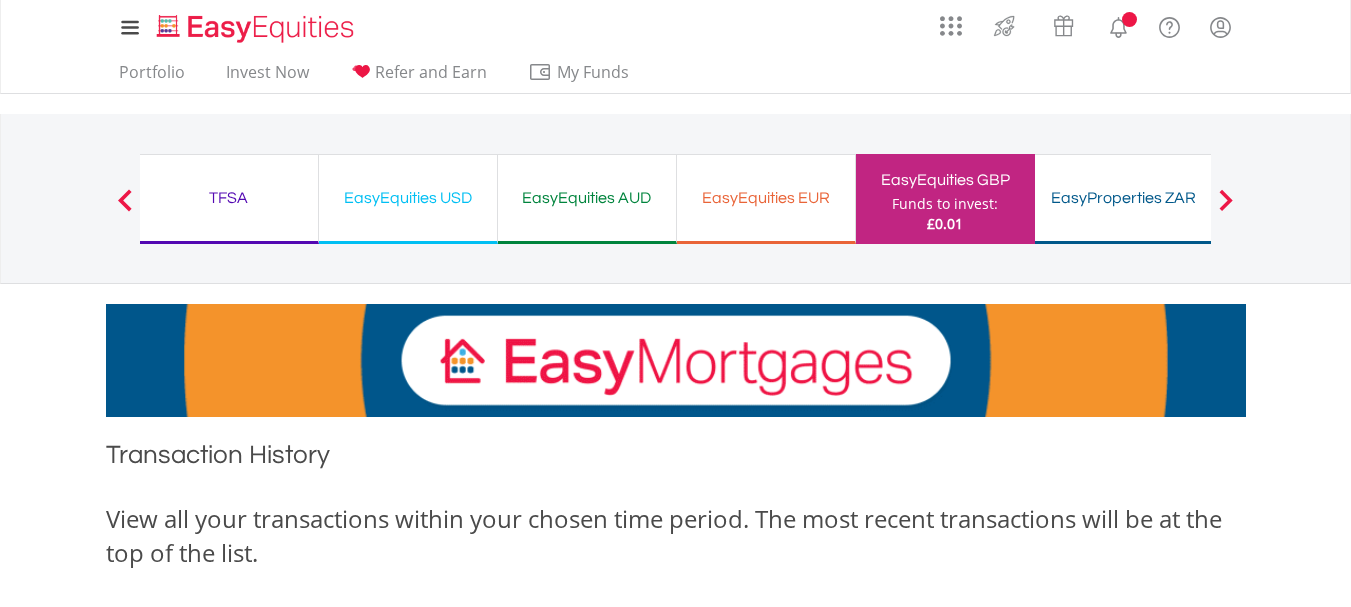 scroll, scrollTop: 0, scrollLeft: 0, axis: both 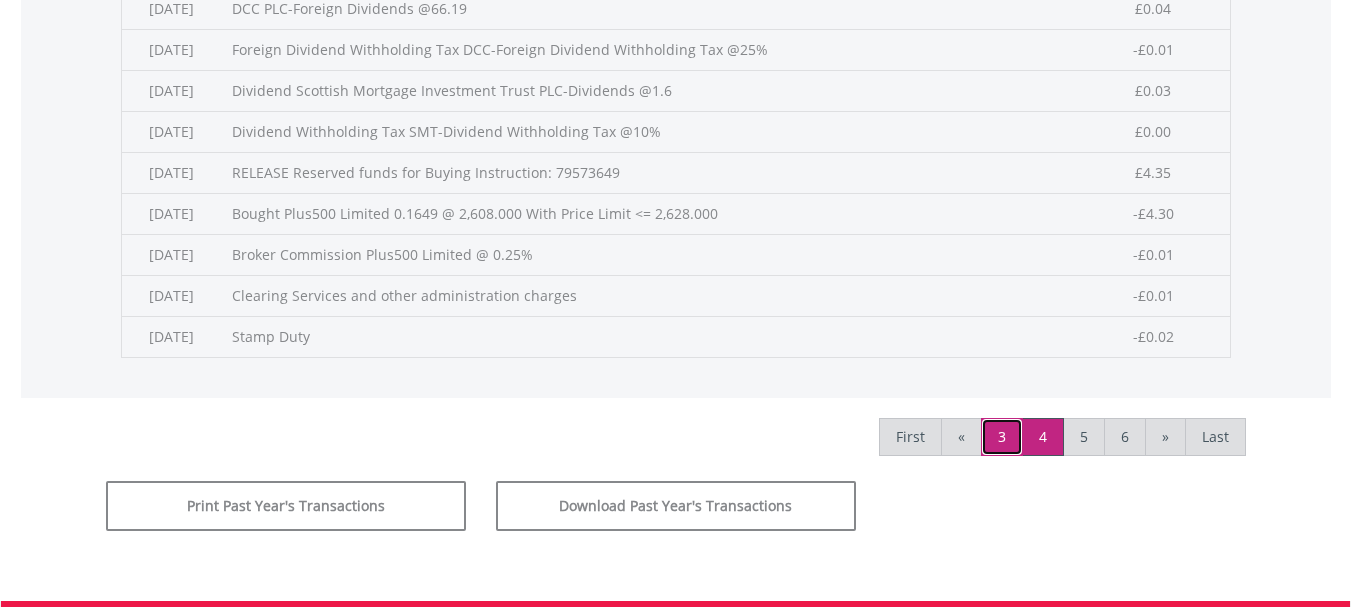click on "3" at bounding box center (1002, 437) 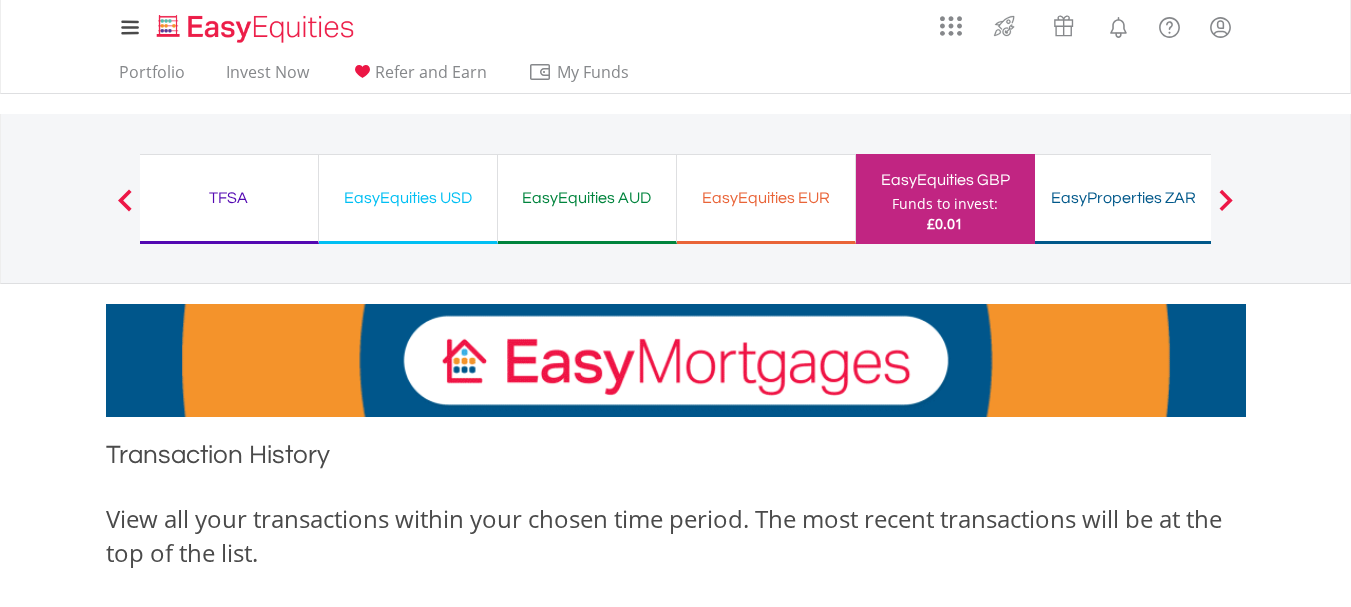scroll, scrollTop: 0, scrollLeft: 0, axis: both 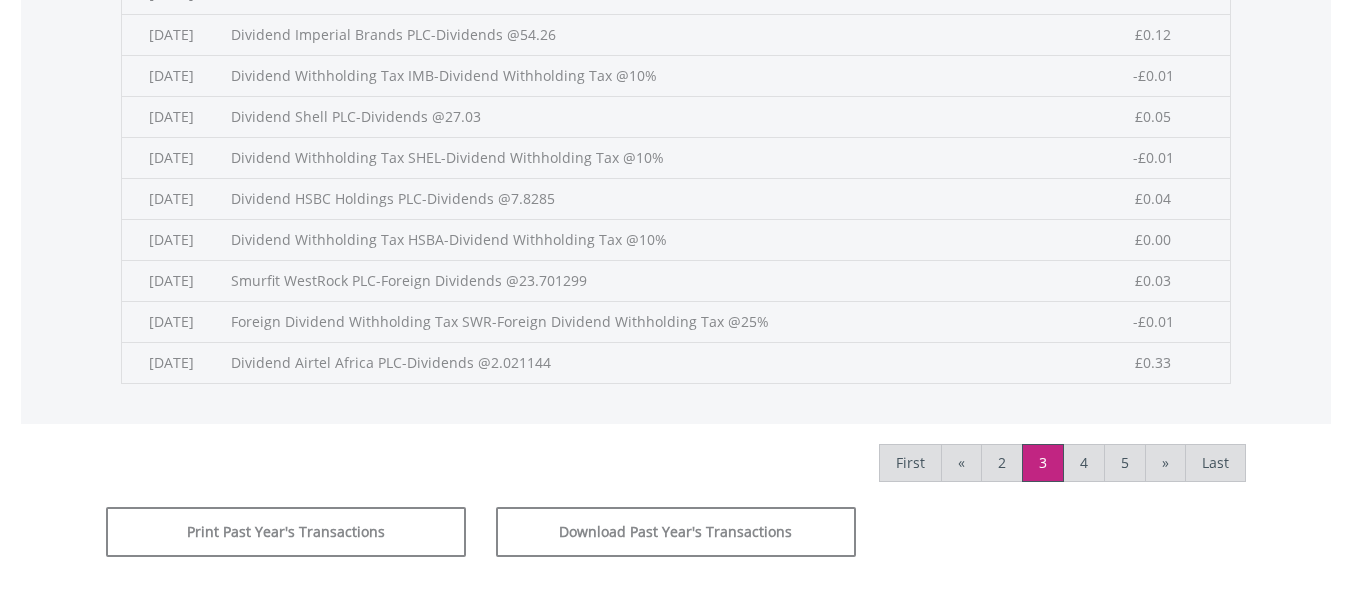 click on "Smurfit WestRock PLC-Foreign Dividends @23.701299" at bounding box center [649, 280] 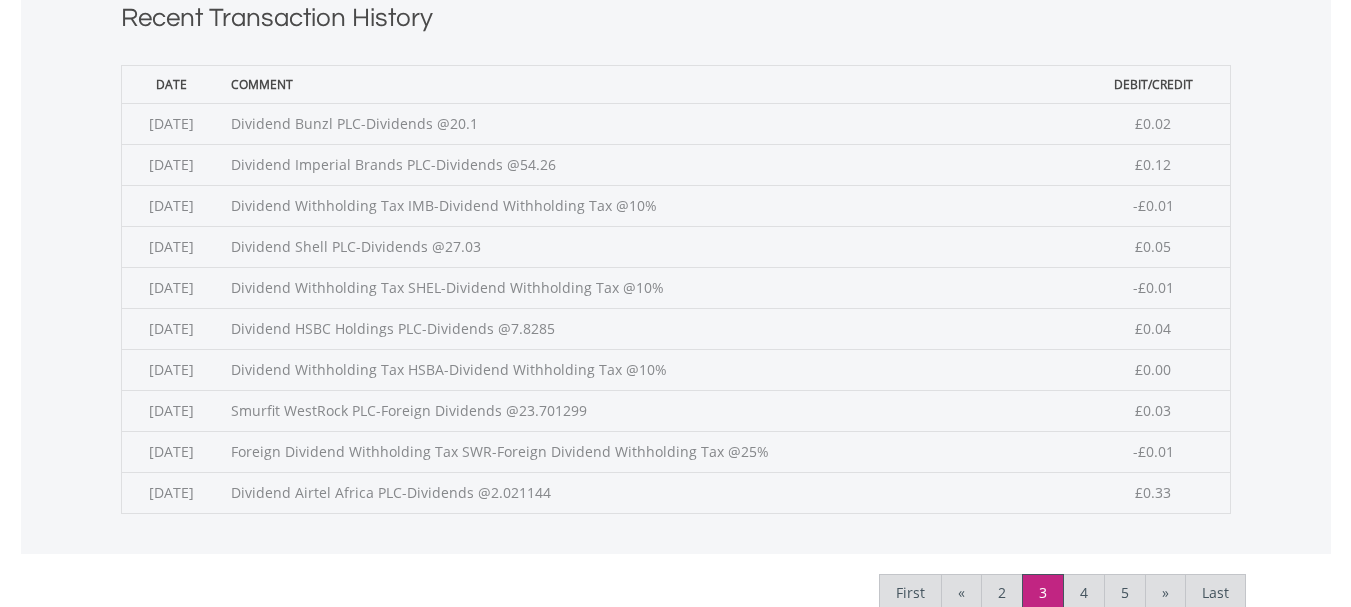 scroll, scrollTop: 804, scrollLeft: 0, axis: vertical 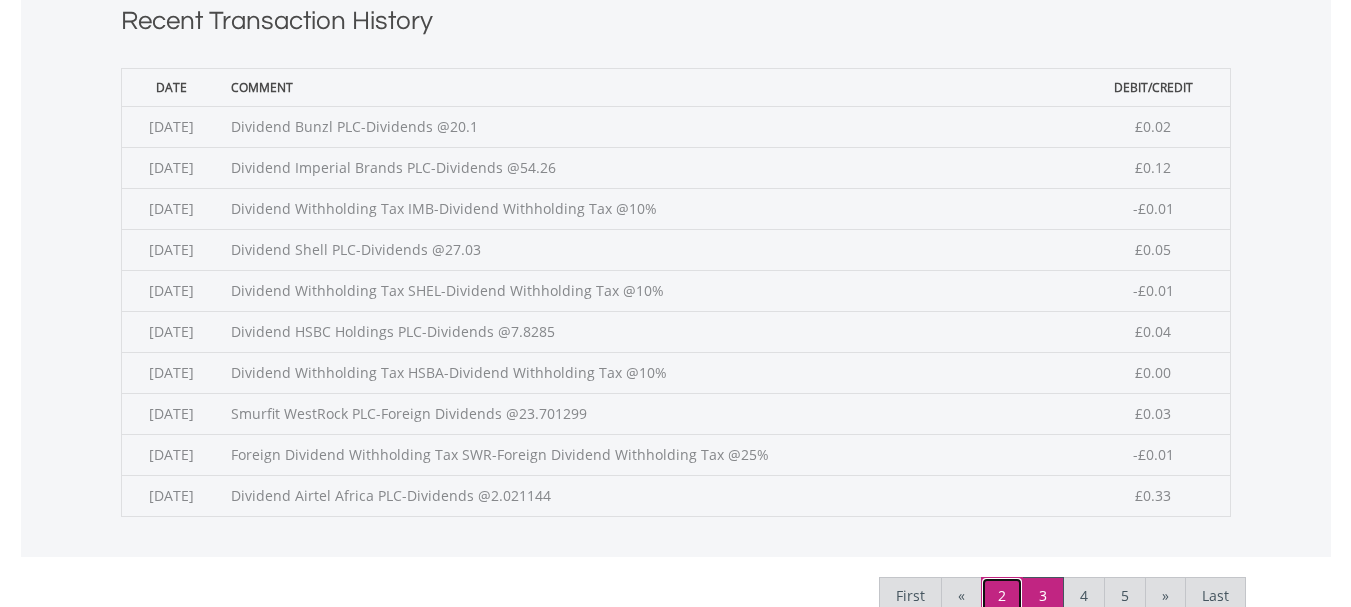 click on "2" at bounding box center [1002, 596] 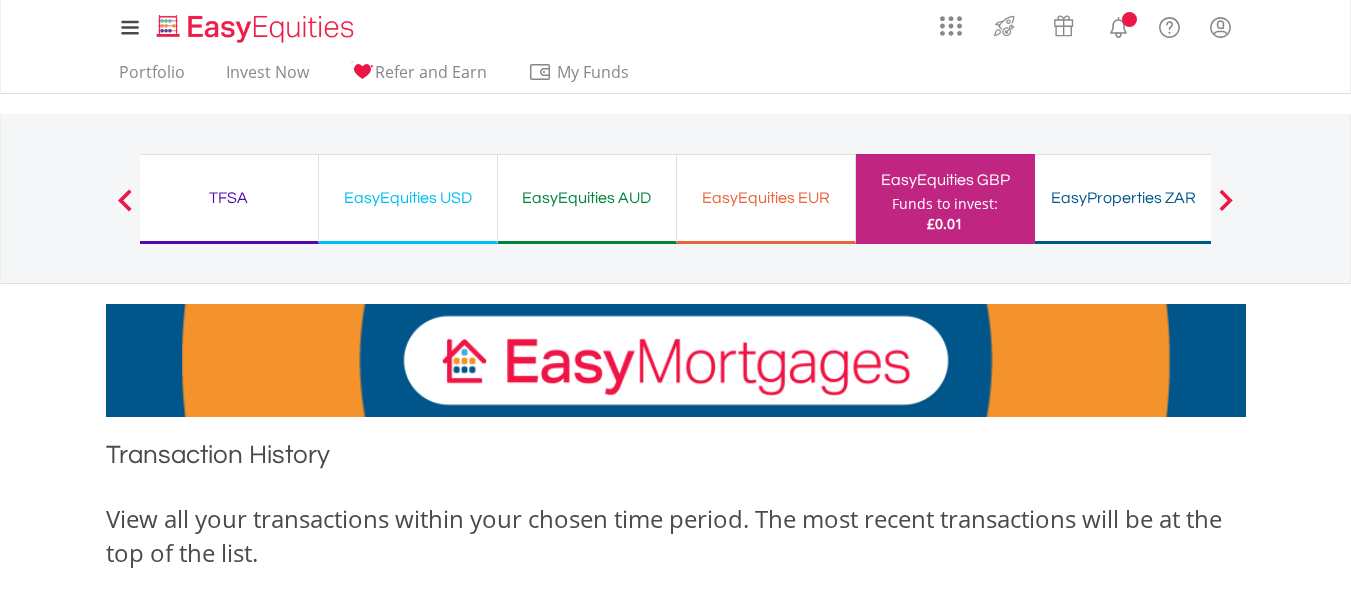 scroll, scrollTop: 0, scrollLeft: 0, axis: both 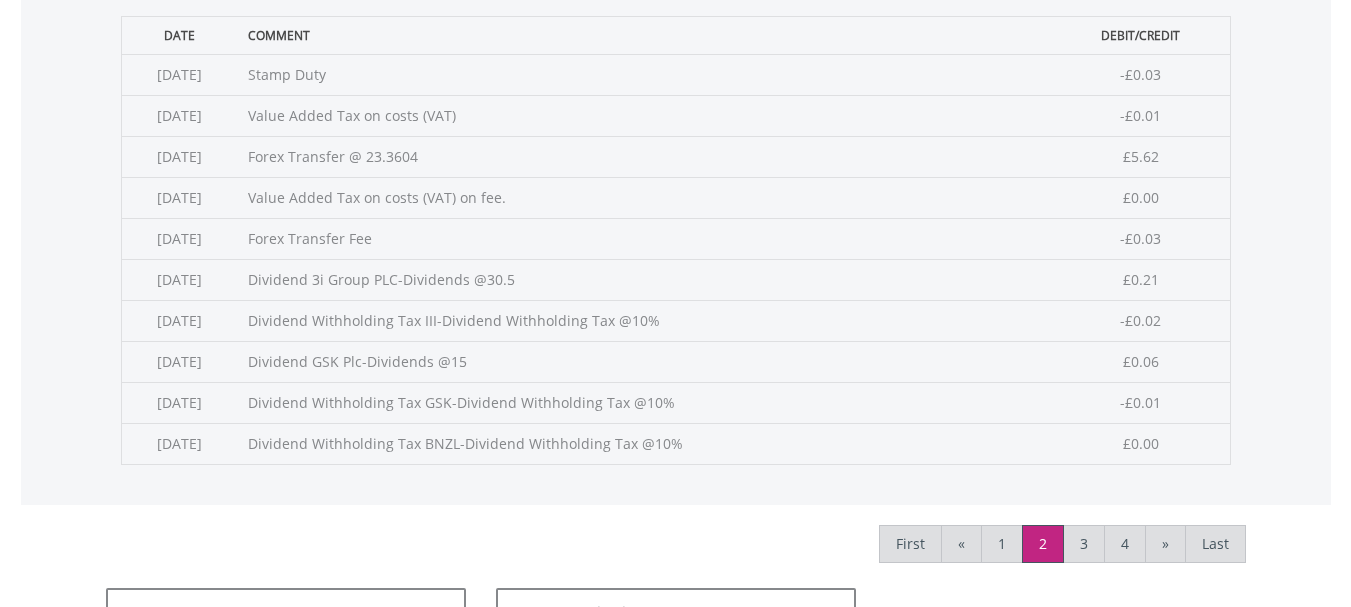 click on "Dividend Withholding Tax III-Dividend Withholding Tax  @10%" at bounding box center (645, 320) 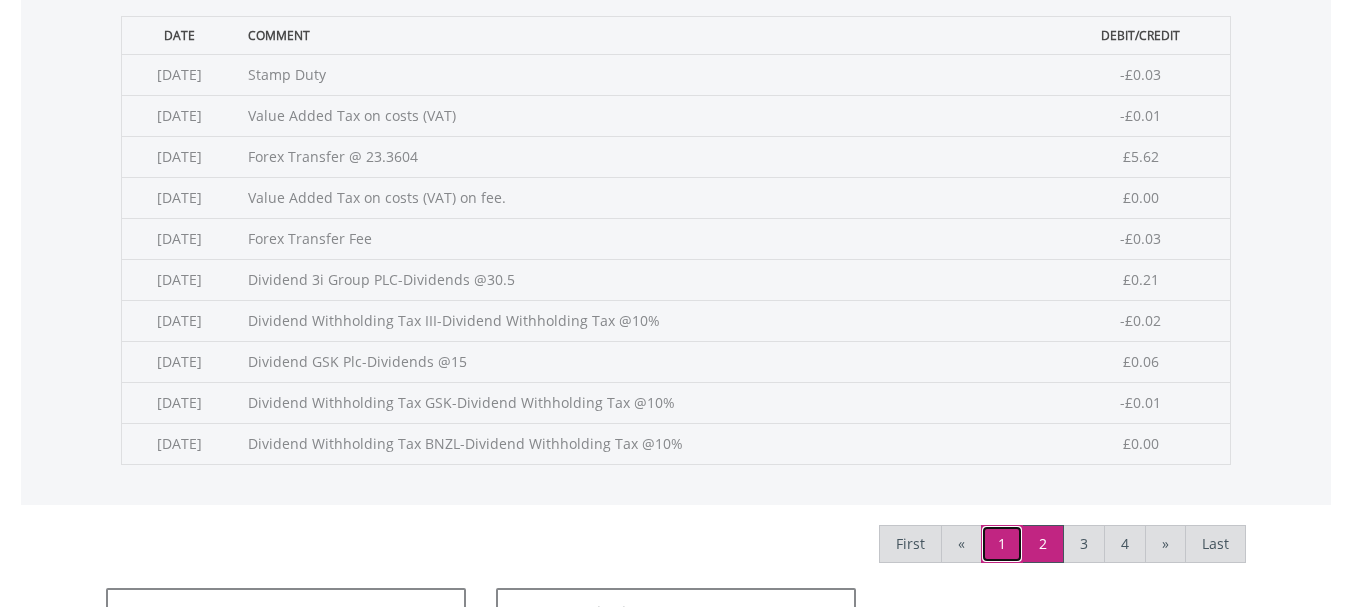 click on "1" at bounding box center (1002, 544) 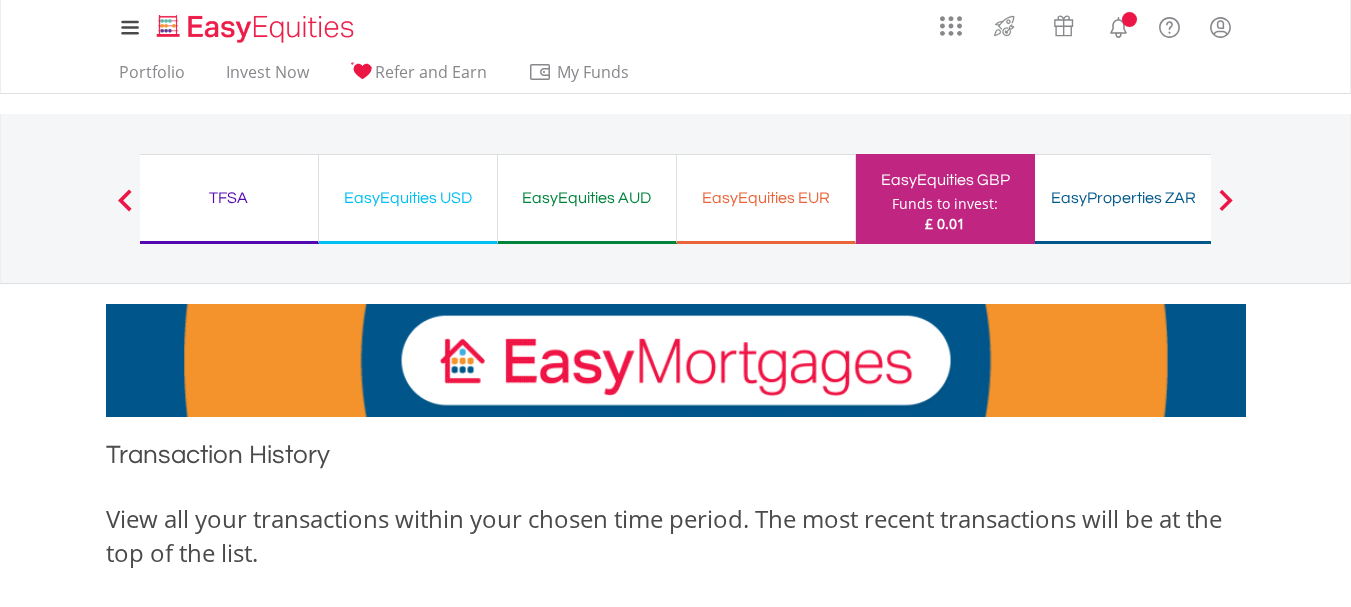 scroll, scrollTop: 0, scrollLeft: 0, axis: both 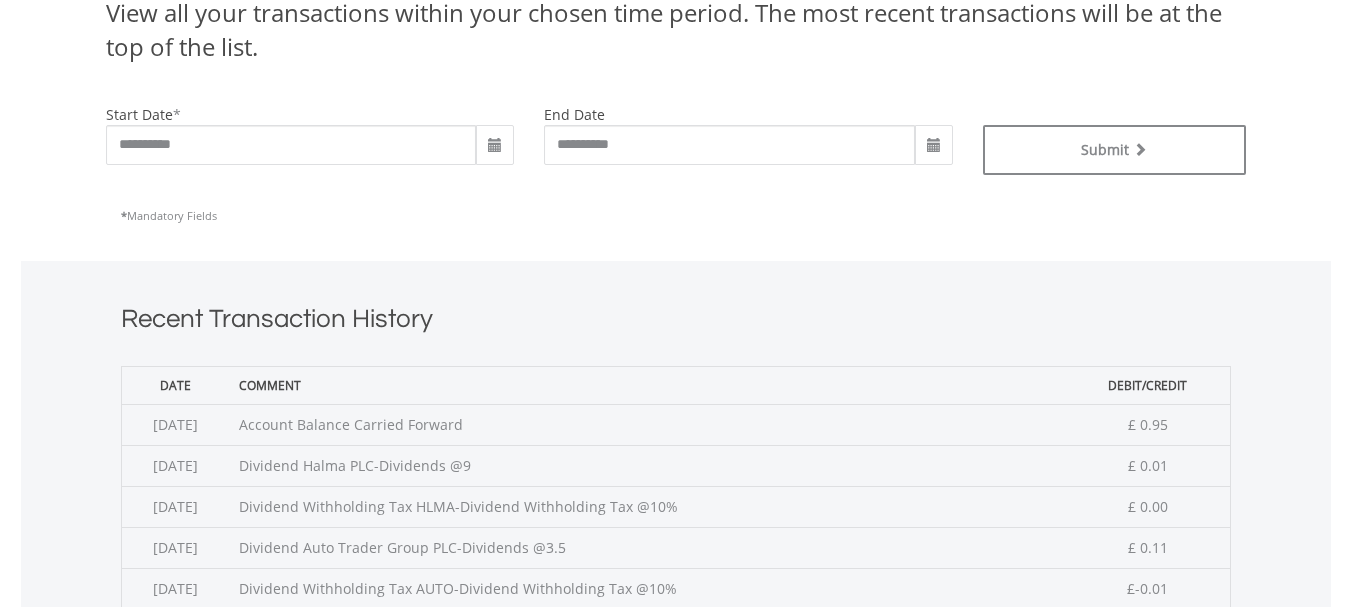 click at bounding box center (495, 146) 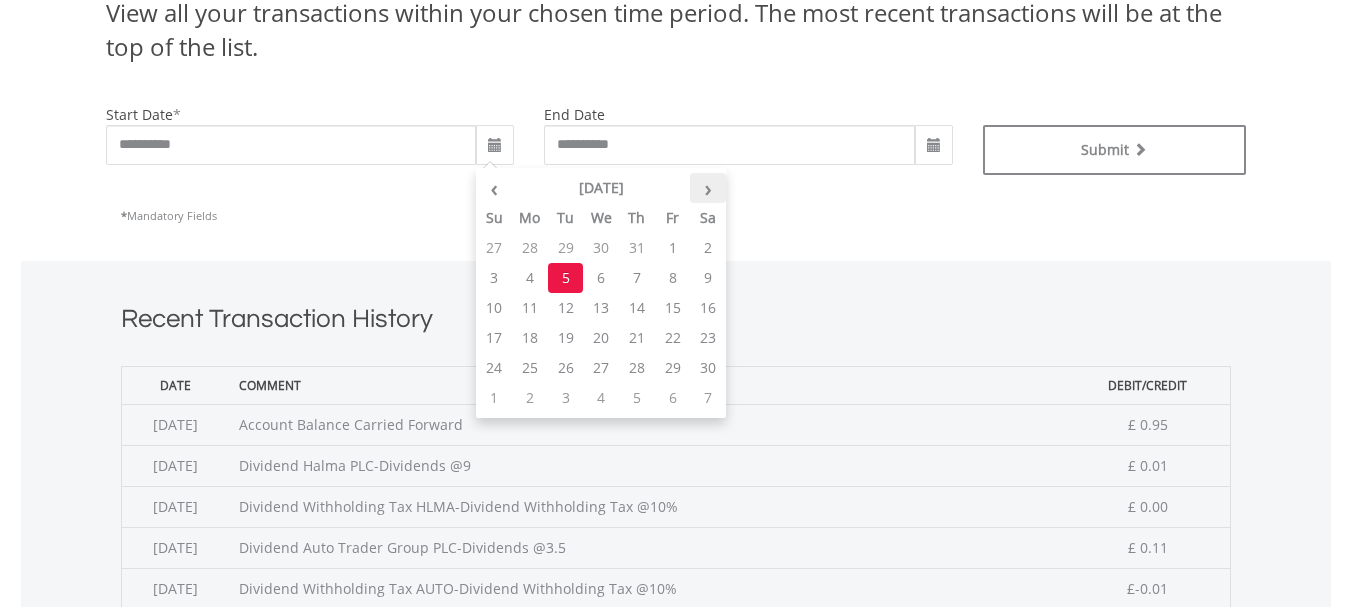 click on "›" at bounding box center [708, 188] 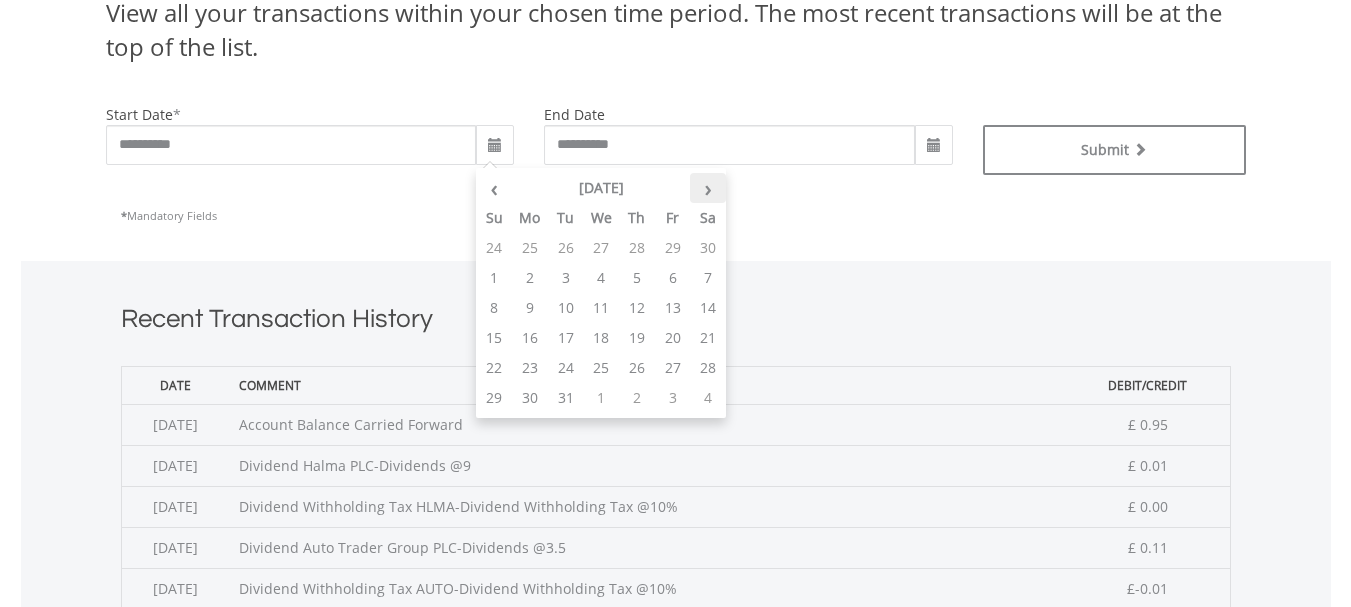 click on "›" at bounding box center (708, 188) 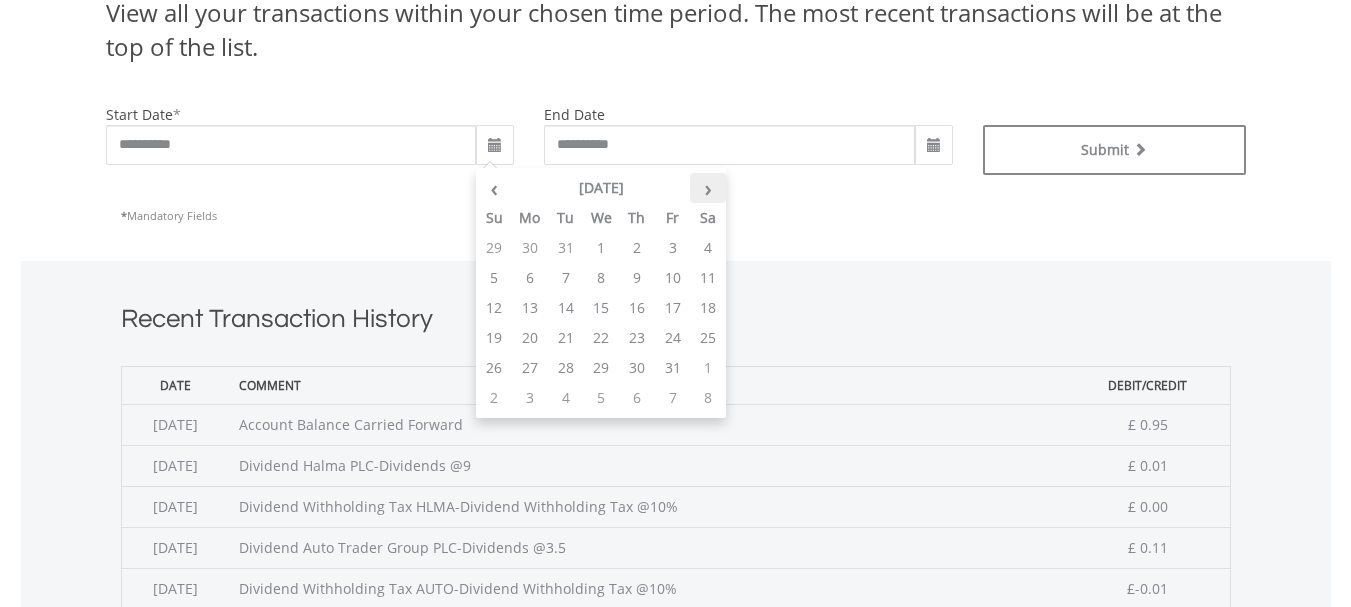 click on "›" at bounding box center (708, 188) 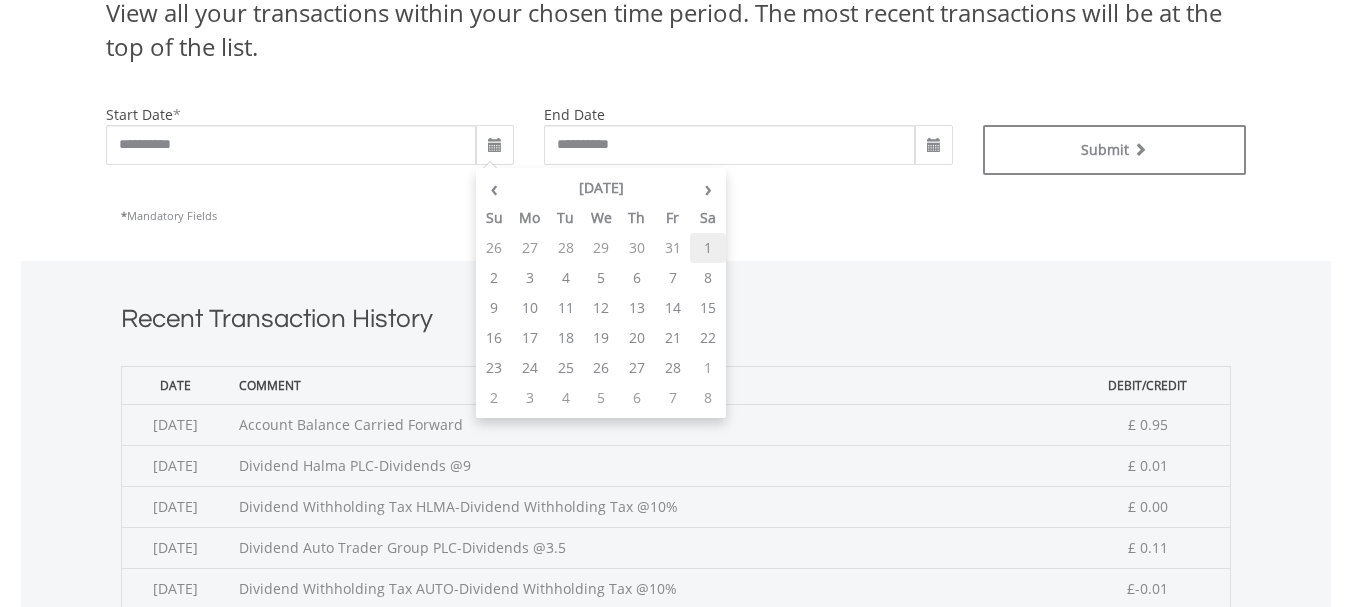 click on "1" at bounding box center (708, 248) 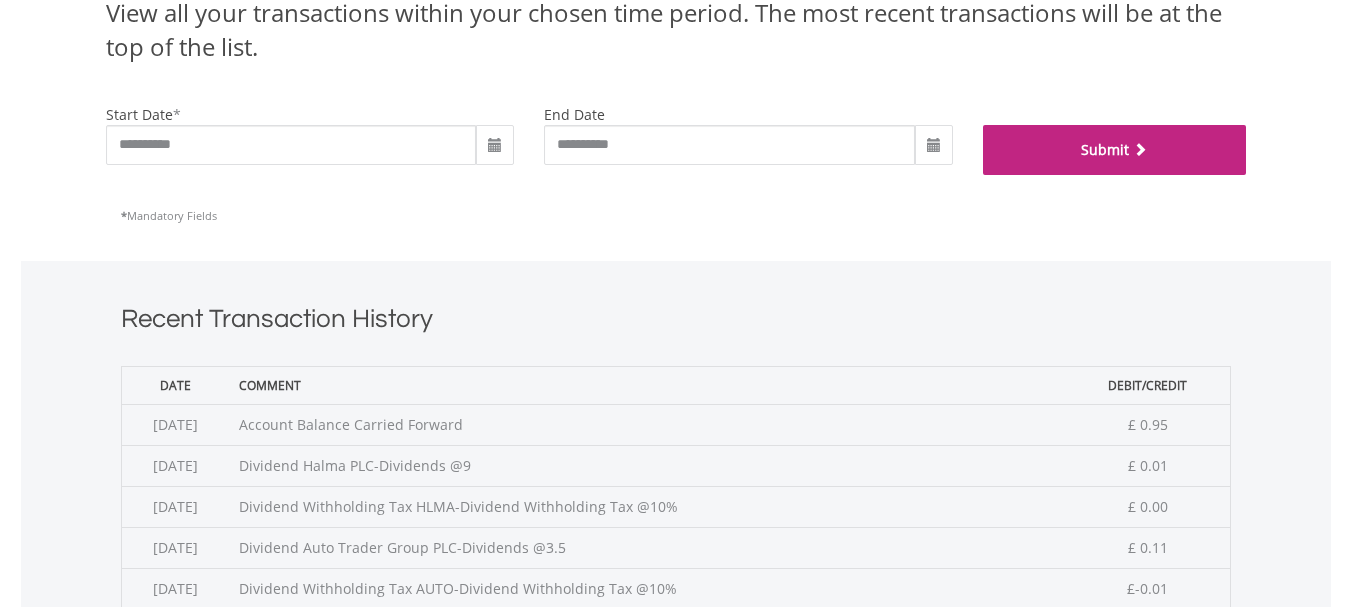 click on "Submit" at bounding box center [1114, 150] 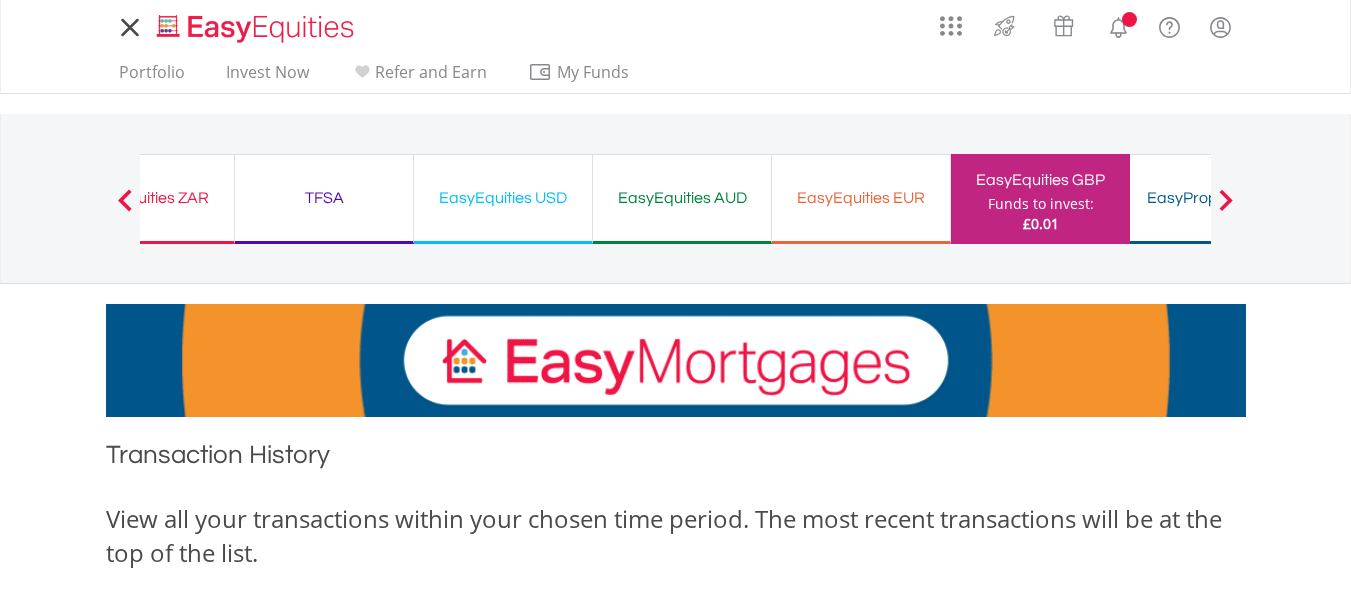 scroll, scrollTop: 0, scrollLeft: 0, axis: both 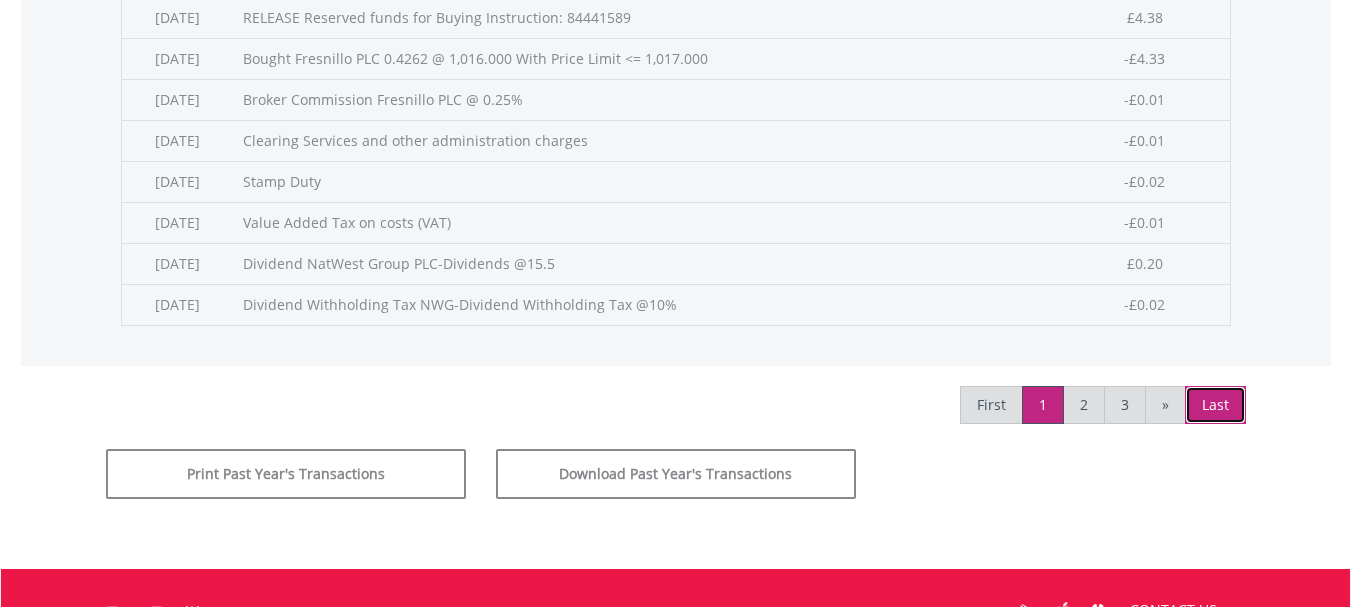 click on "Last" at bounding box center [1215, 405] 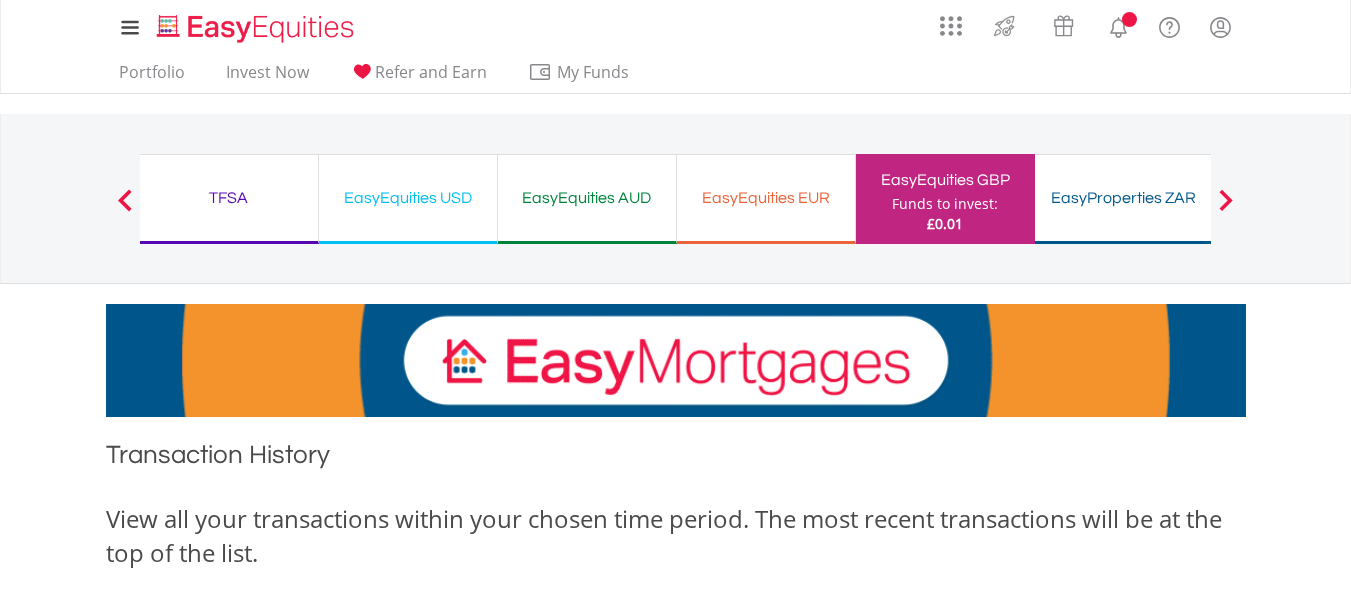 scroll, scrollTop: 0, scrollLeft: 0, axis: both 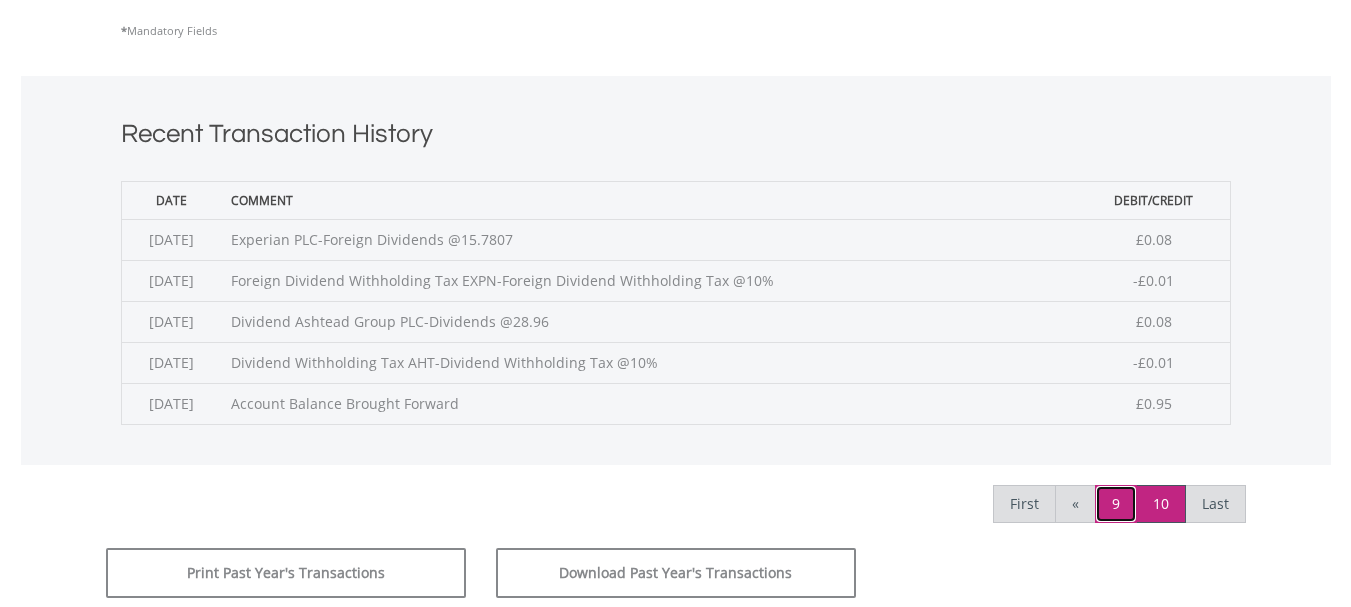 click on "9" at bounding box center (1116, 504) 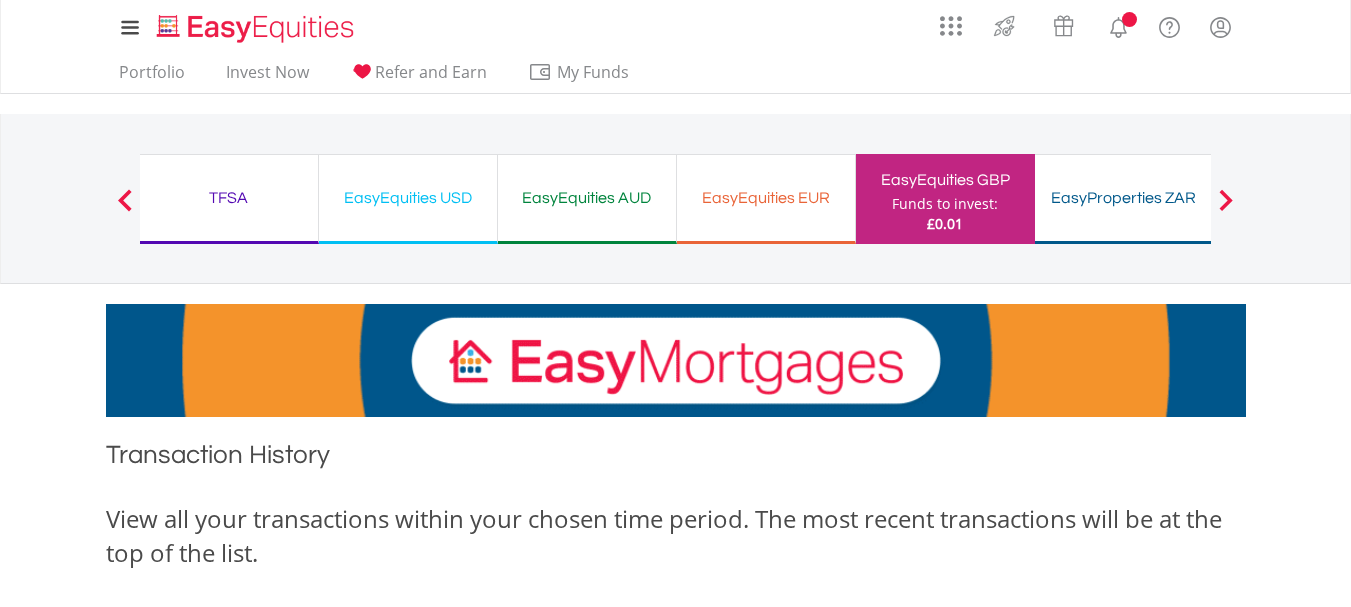 scroll, scrollTop: 0, scrollLeft: 0, axis: both 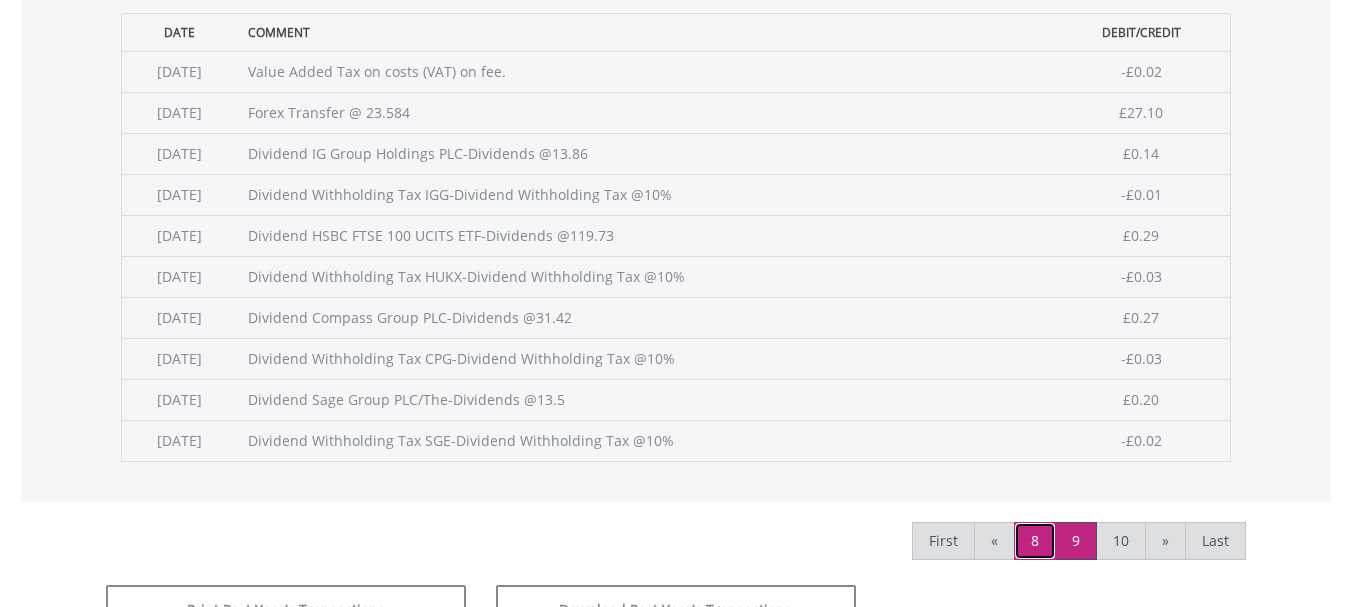 click on "8" at bounding box center [1035, 541] 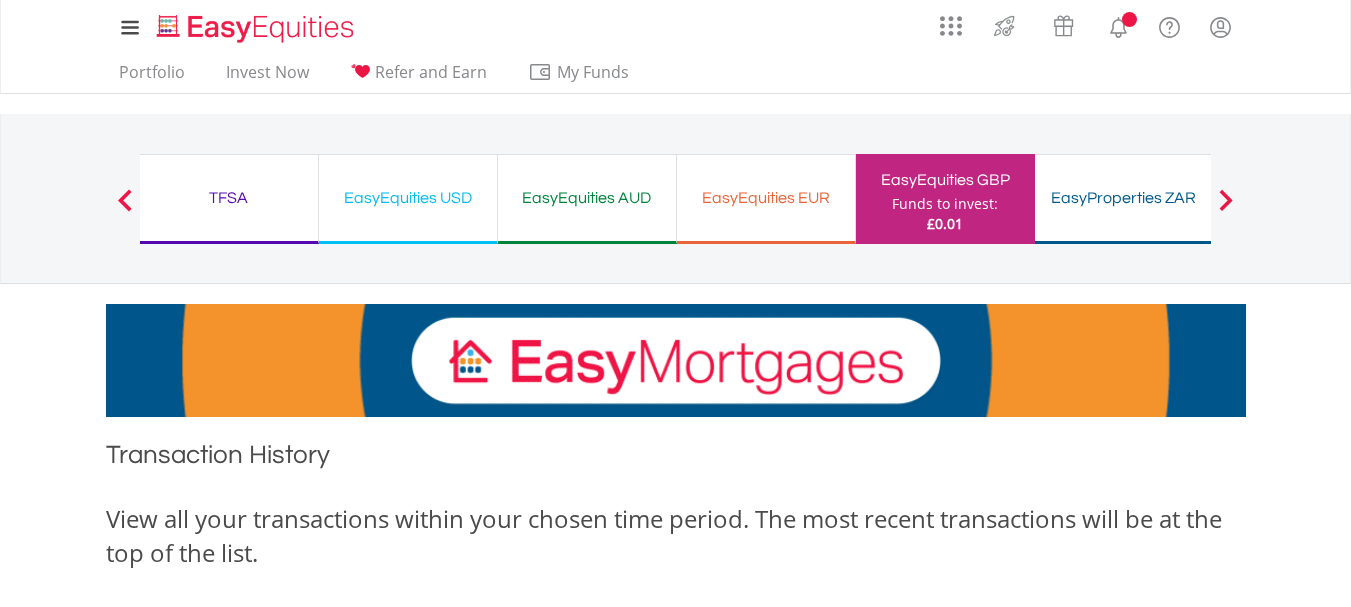scroll, scrollTop: 0, scrollLeft: 0, axis: both 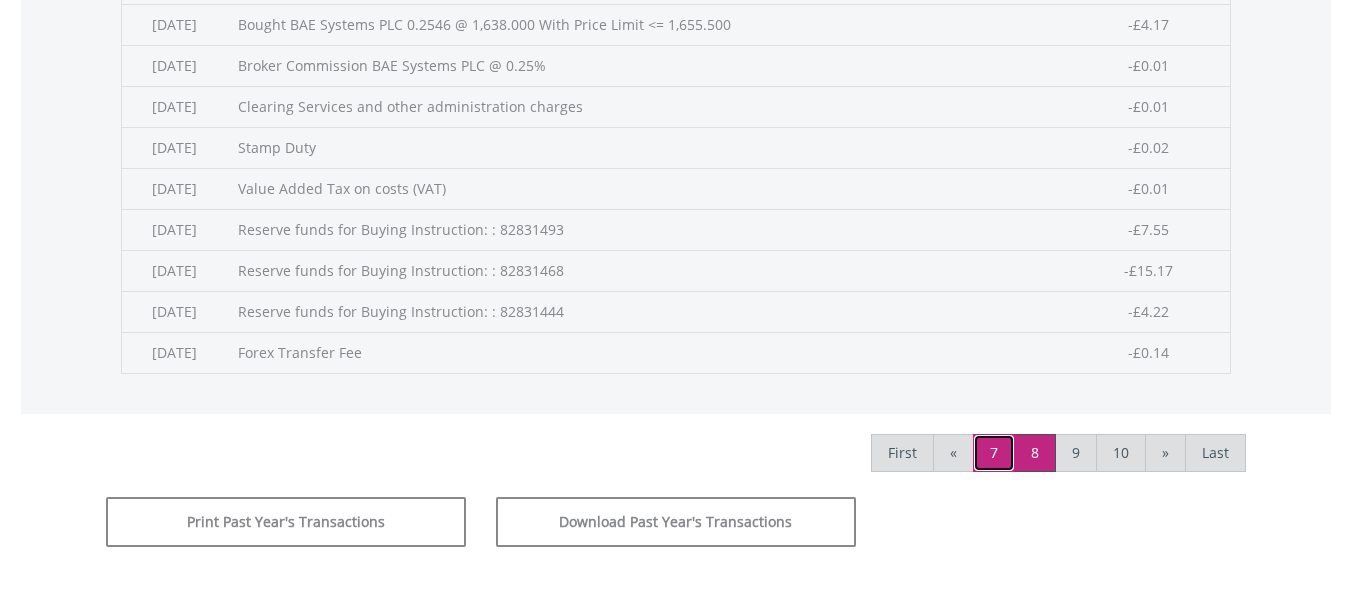 click on "7" at bounding box center (994, 453) 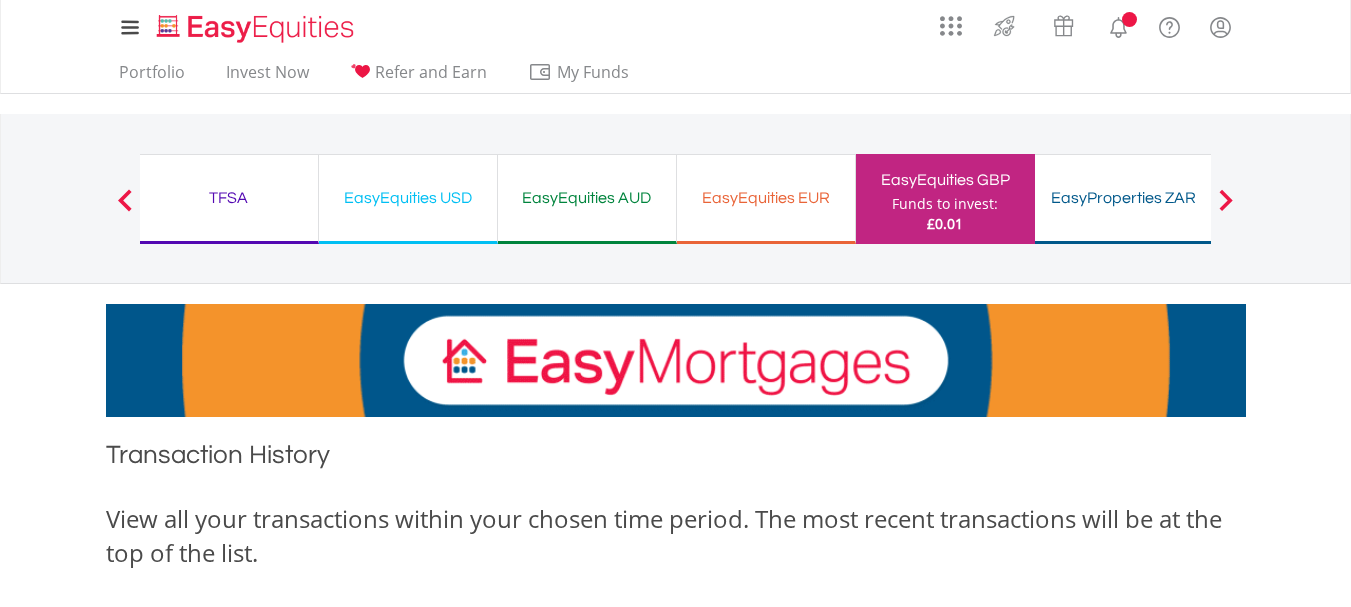 scroll, scrollTop: 0, scrollLeft: 0, axis: both 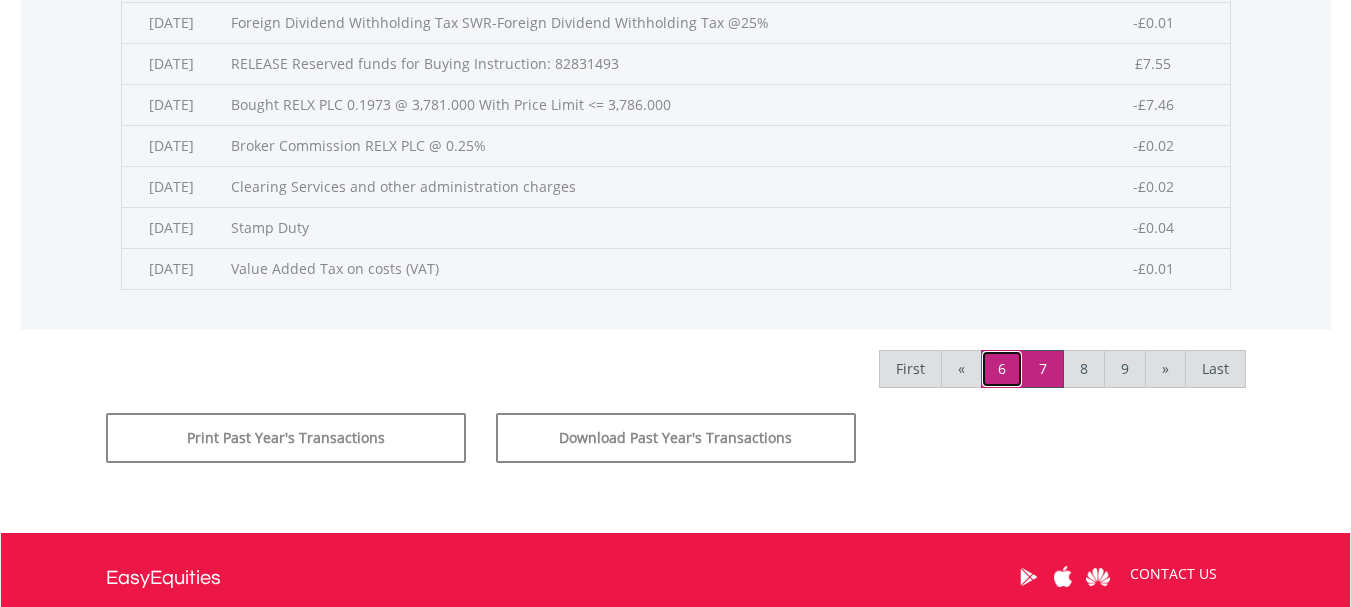 click on "6" at bounding box center (1002, 369) 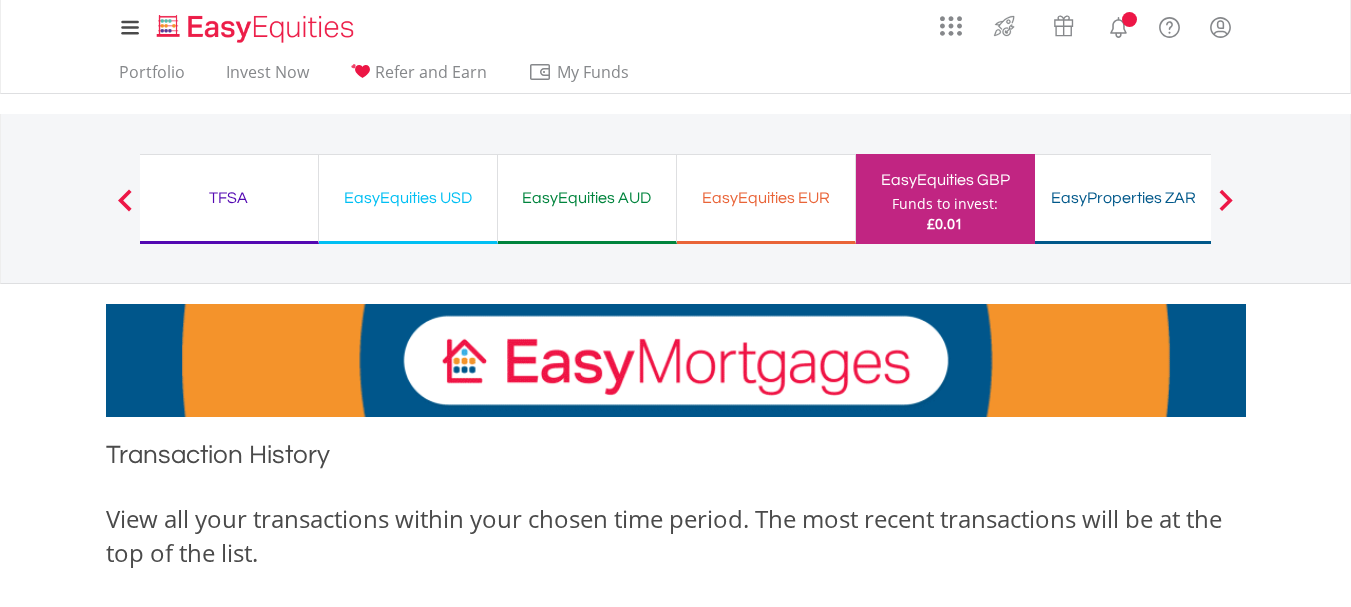 scroll, scrollTop: 0, scrollLeft: 0, axis: both 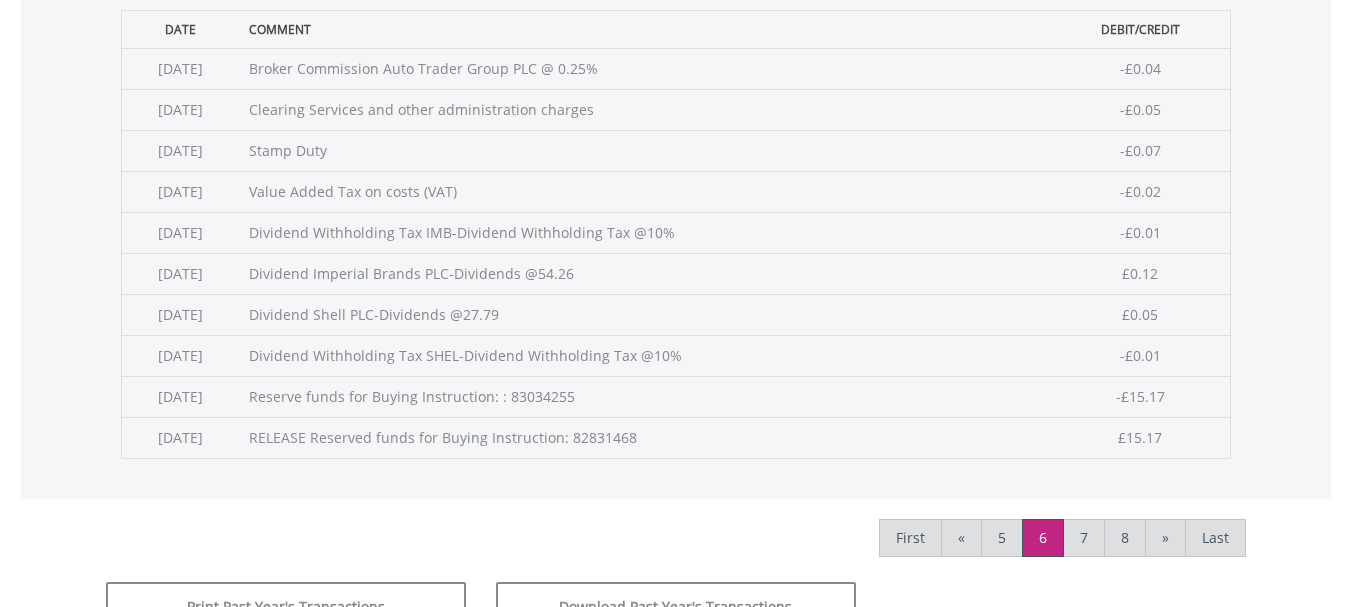 click on "Dividend Withholding Tax IMB-Dividend Withholding Tax  @10%" at bounding box center [645, 232] 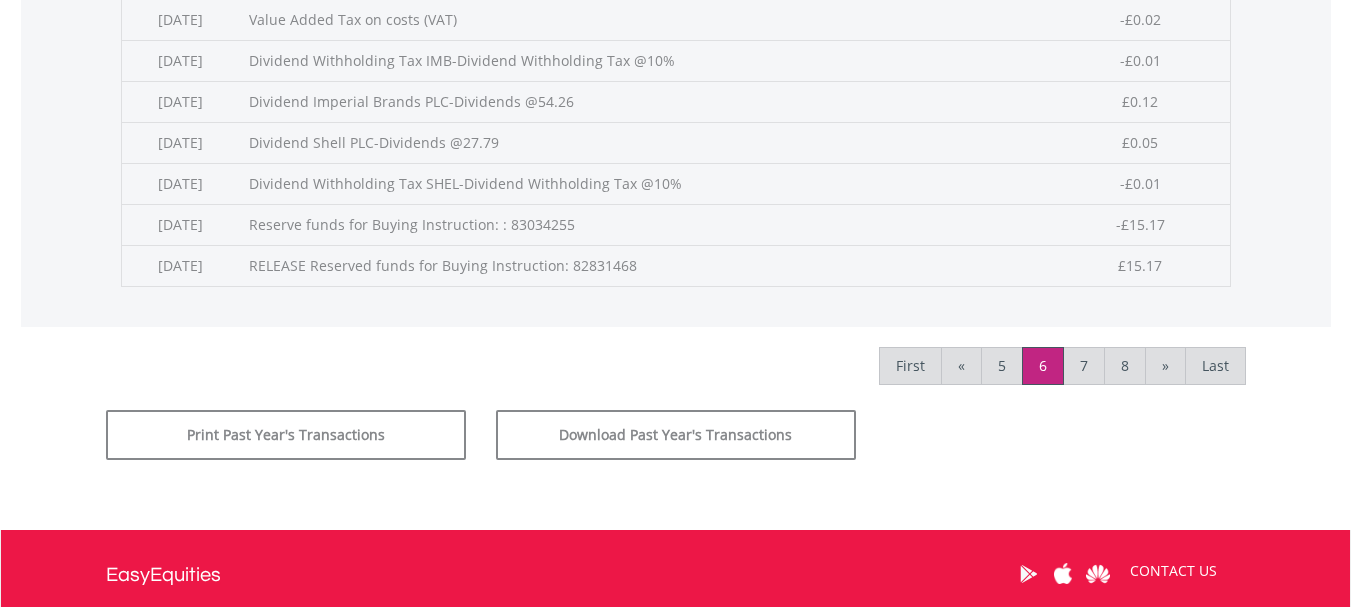 scroll, scrollTop: 1041, scrollLeft: 0, axis: vertical 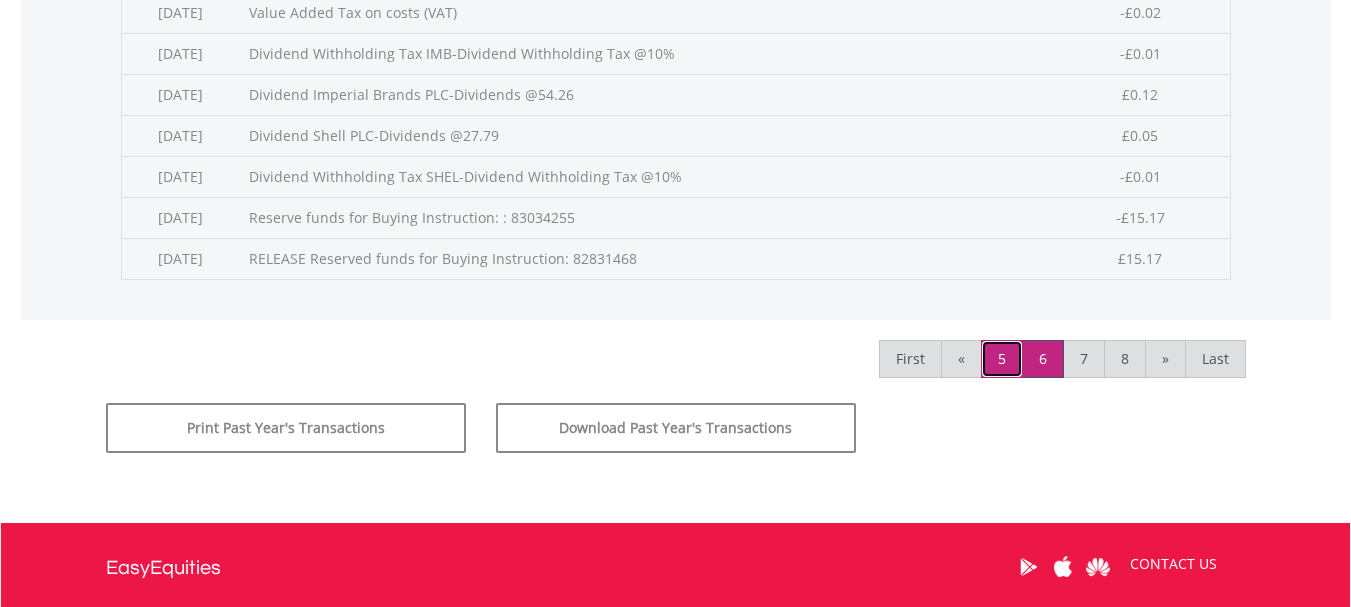 click on "5" at bounding box center [1002, 359] 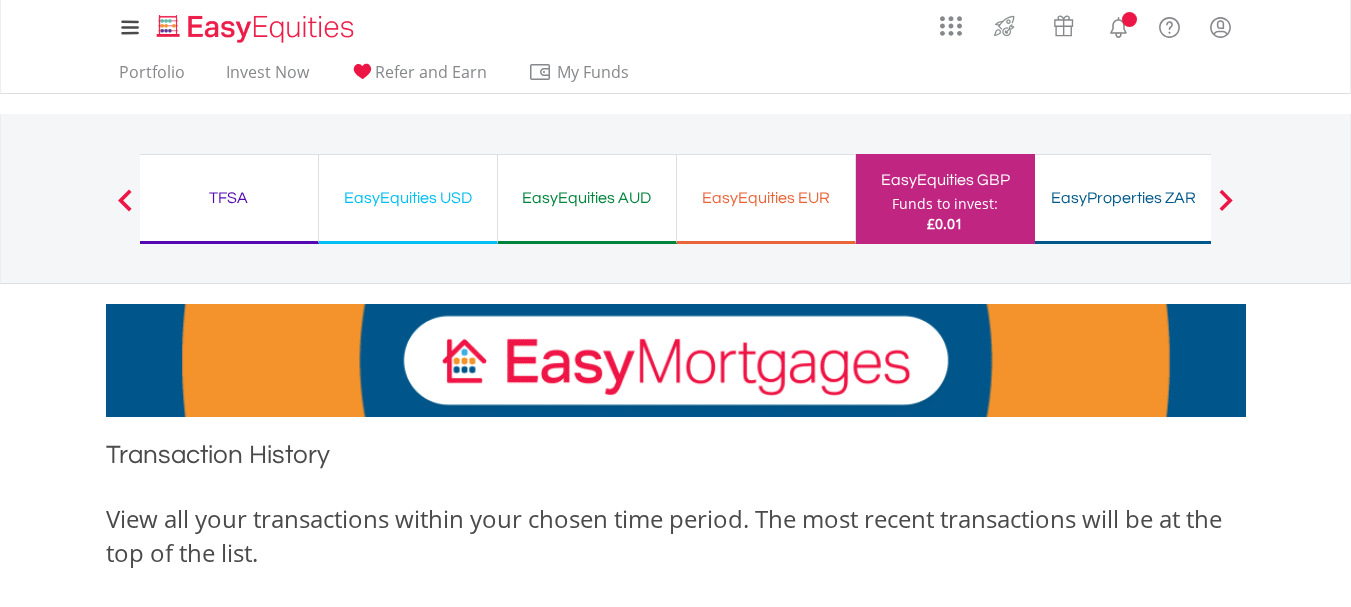 scroll, scrollTop: 0, scrollLeft: 0, axis: both 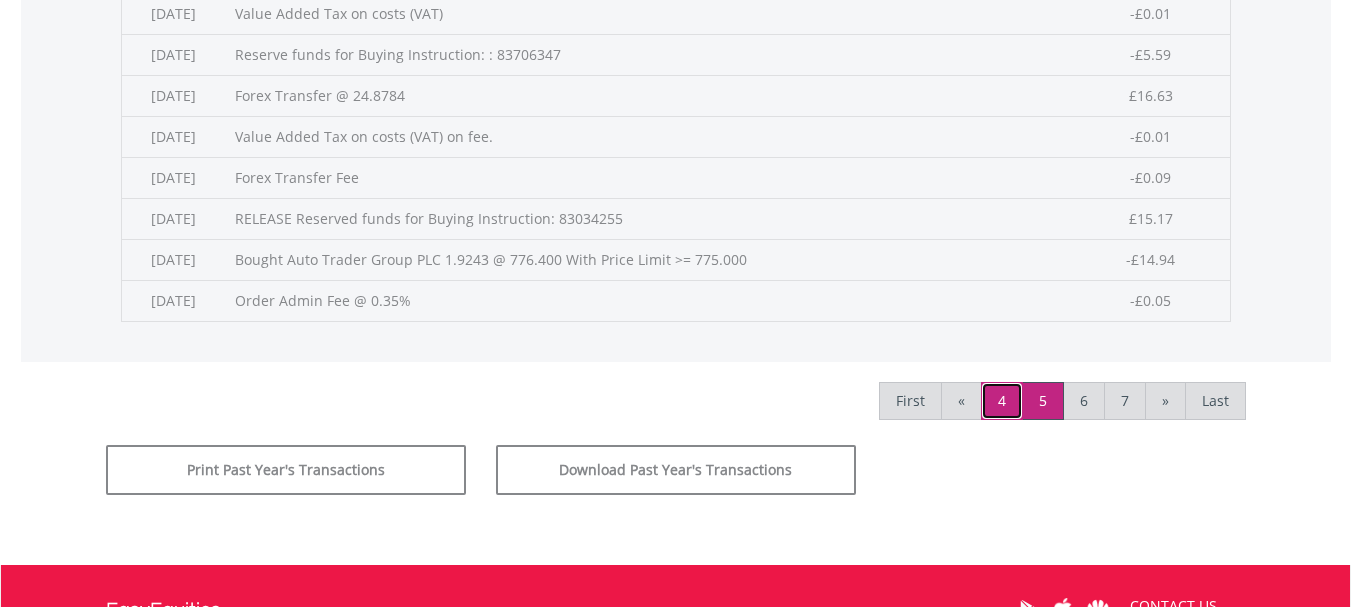 click on "4" at bounding box center [1002, 401] 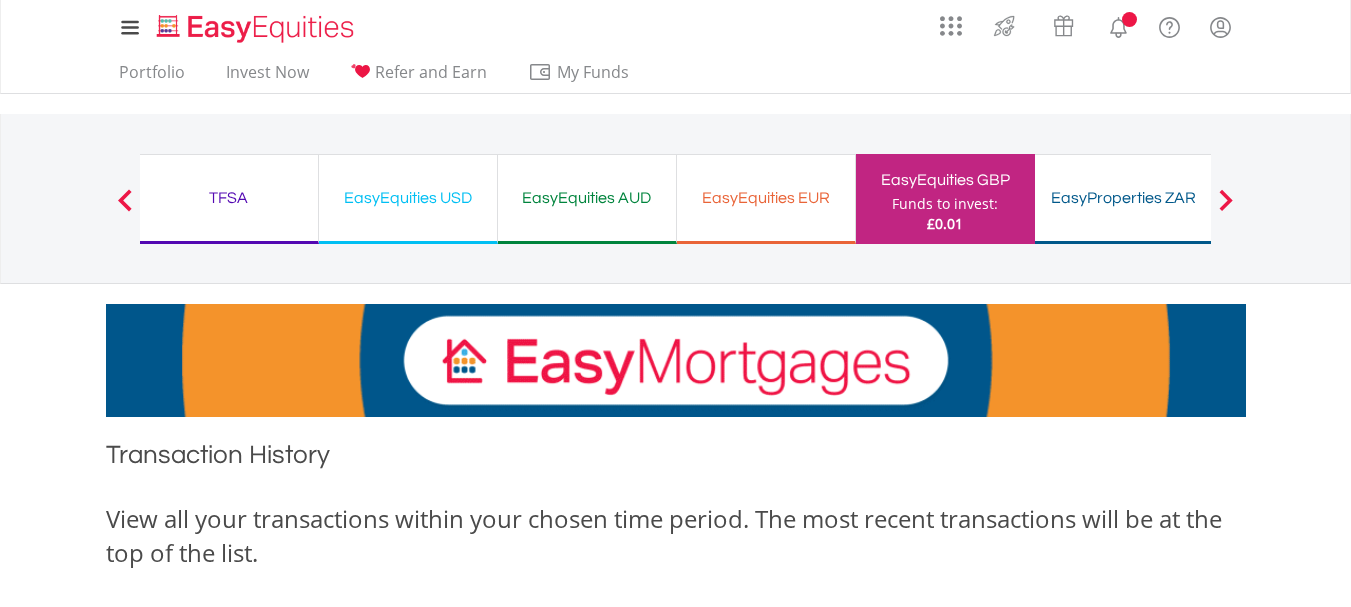 scroll, scrollTop: 0, scrollLeft: 0, axis: both 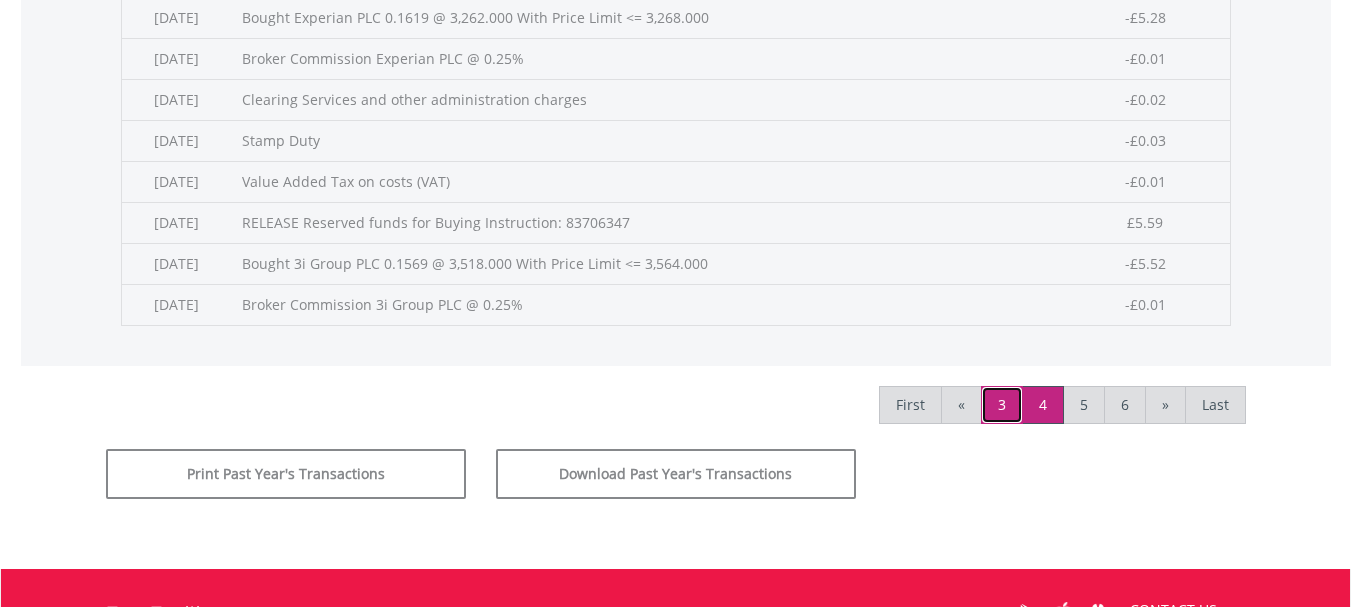 click on "3" at bounding box center (1002, 405) 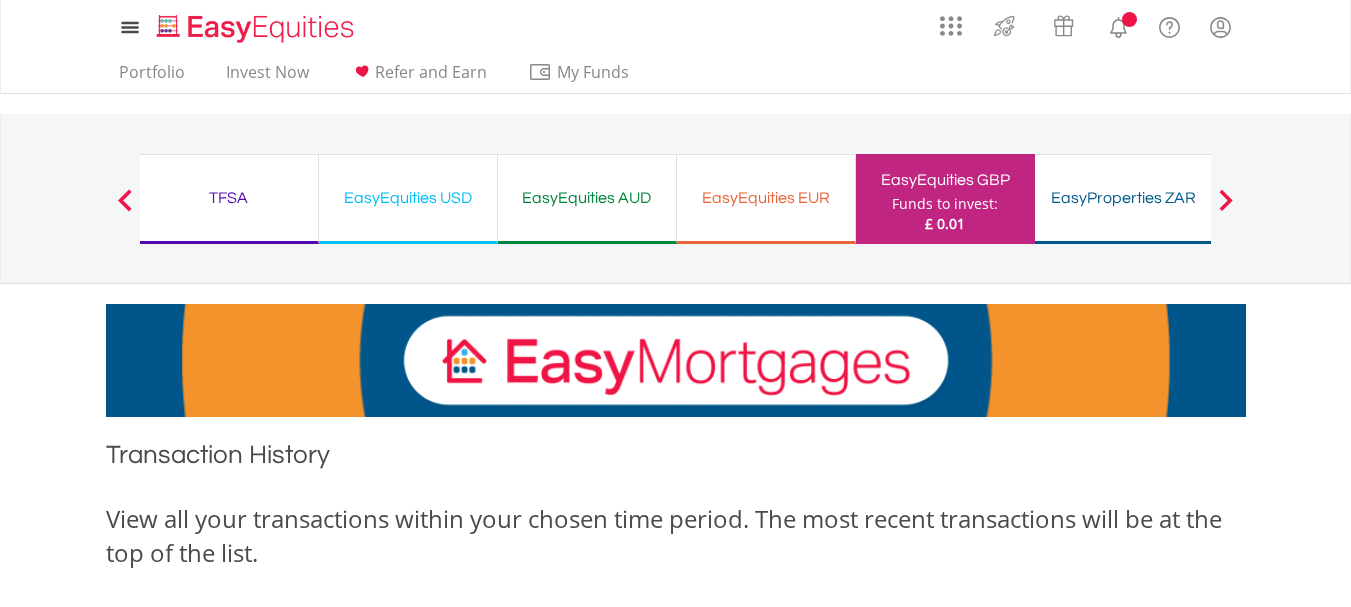 scroll, scrollTop: 0, scrollLeft: 0, axis: both 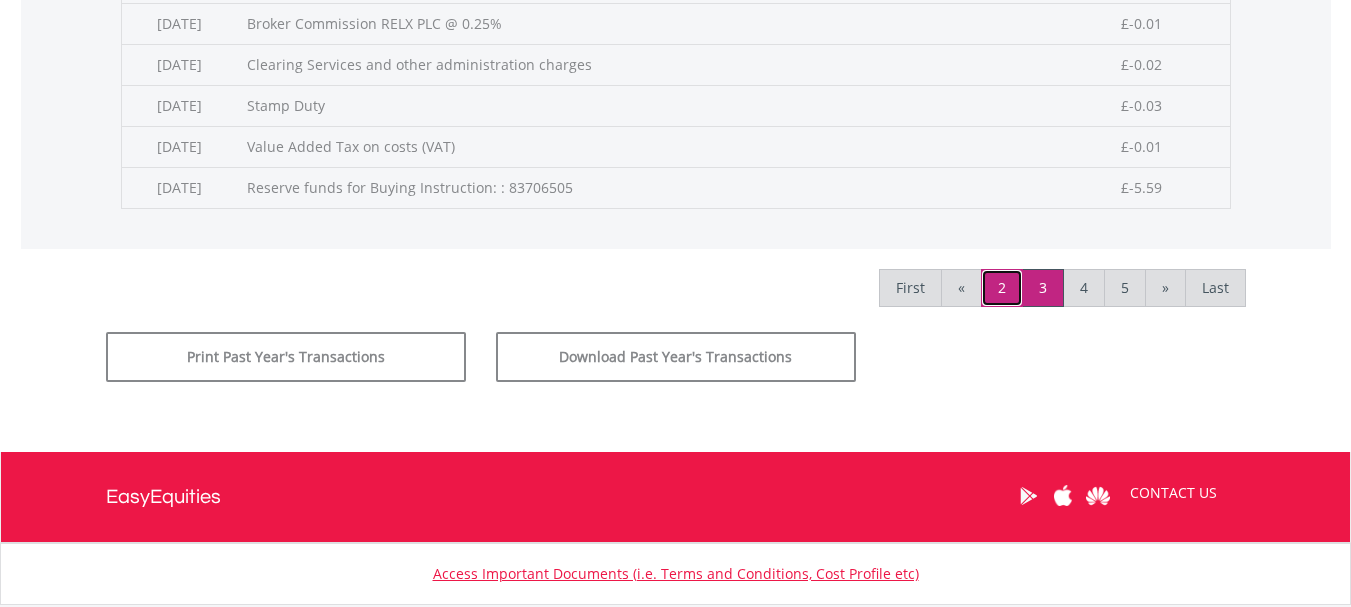 click on "2" at bounding box center [1002, 288] 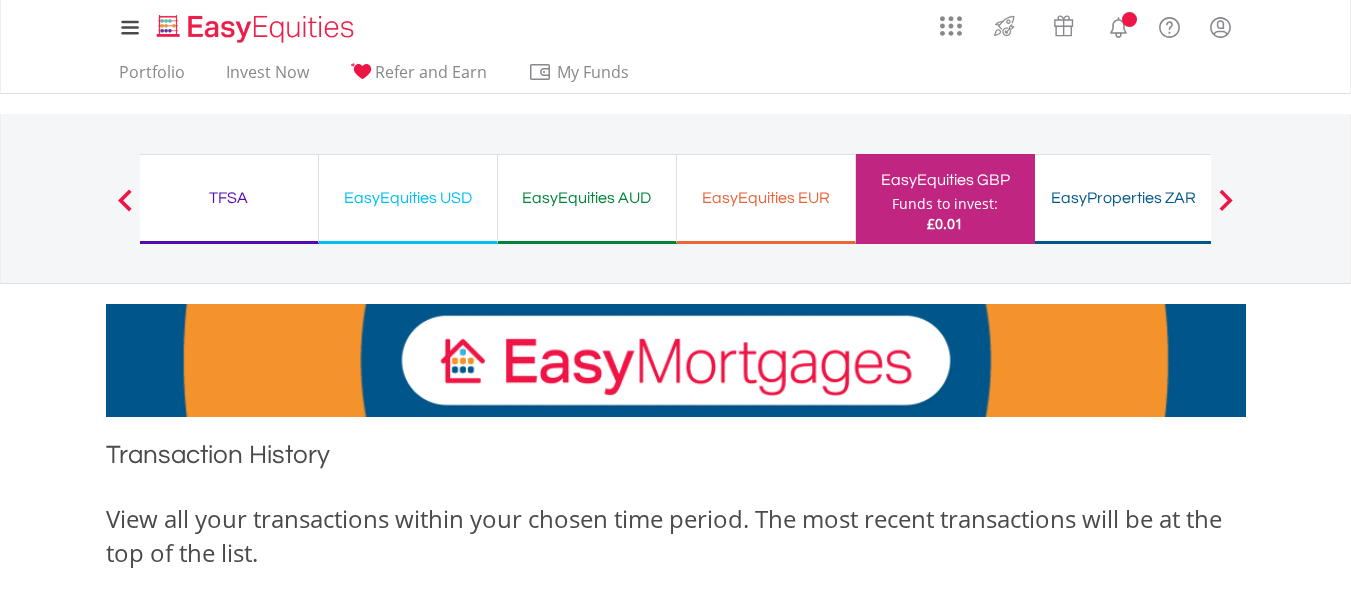 scroll, scrollTop: 0, scrollLeft: 0, axis: both 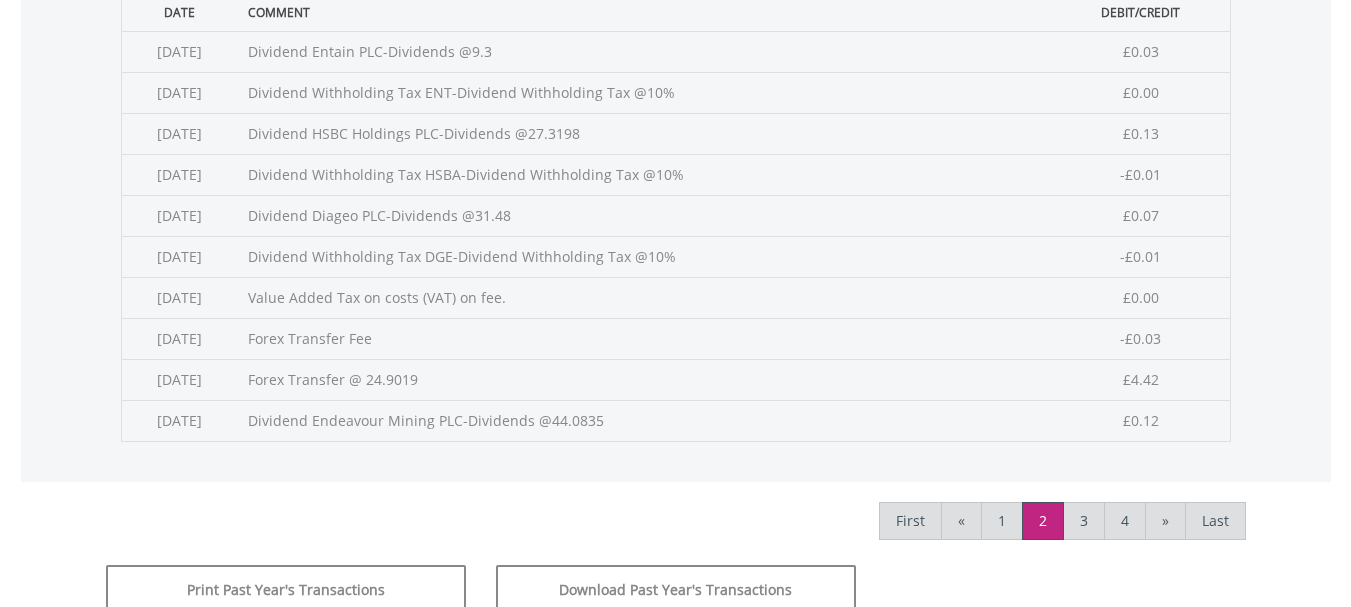 drag, startPoint x: 1349, startPoint y: 298, endPoint x: 1350, endPoint y: 316, distance: 18.027756 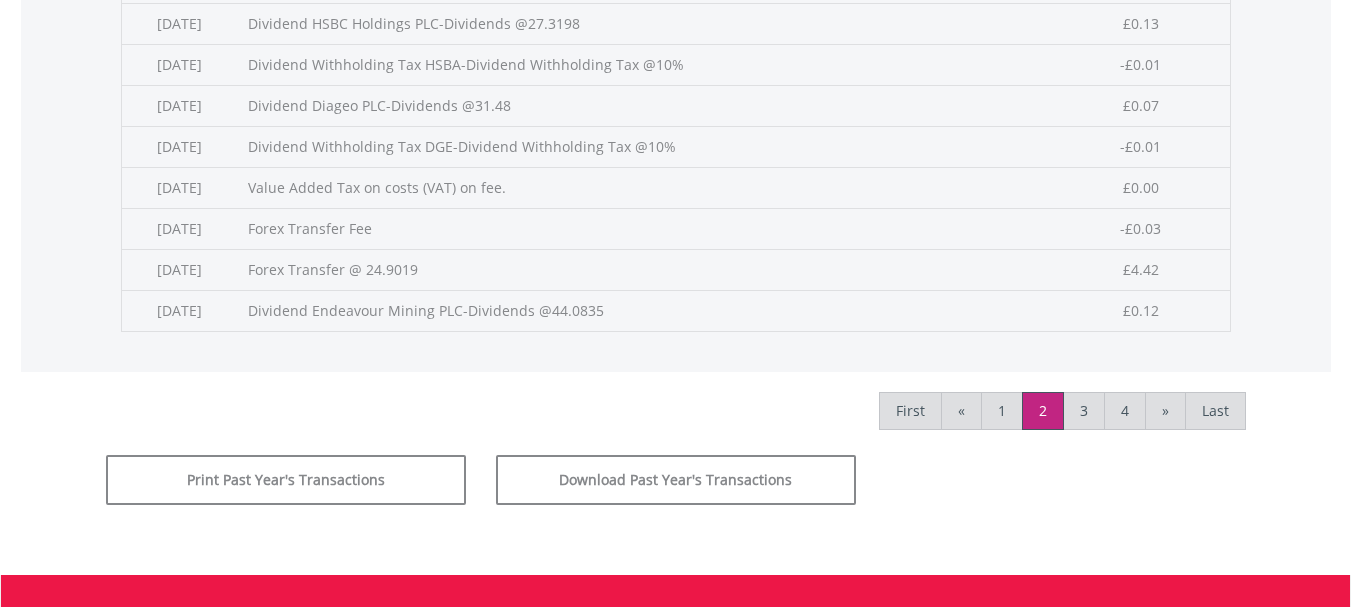 scroll, scrollTop: 1067, scrollLeft: 0, axis: vertical 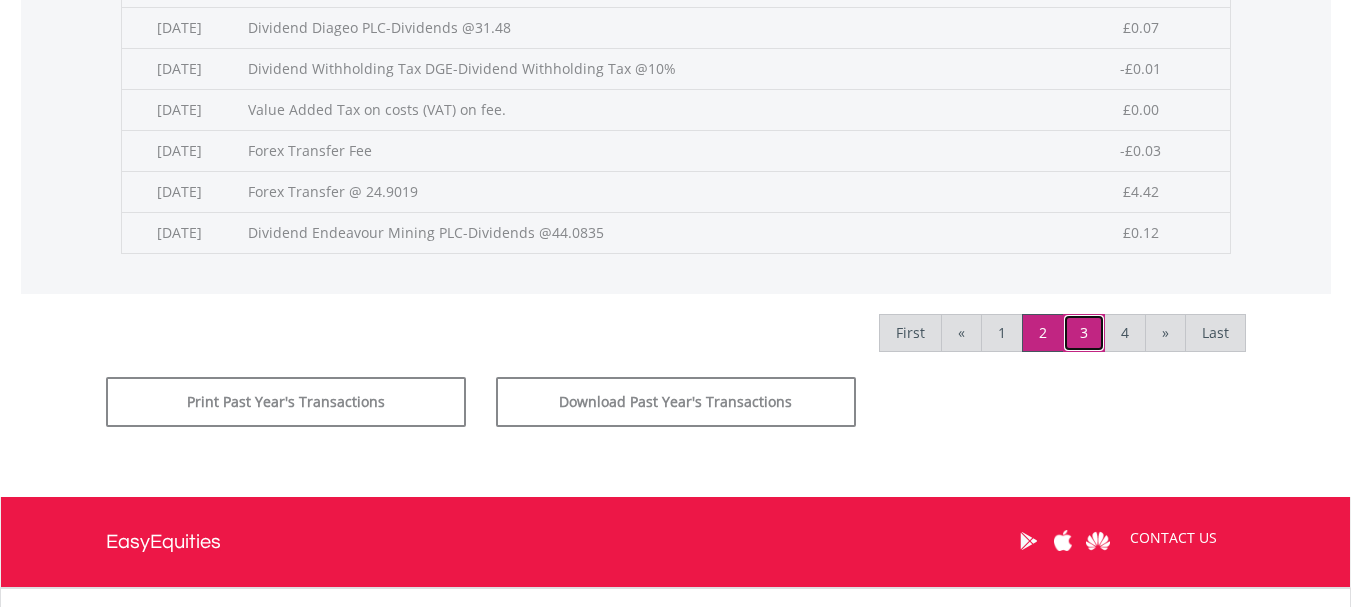 click on "3" at bounding box center [1084, 333] 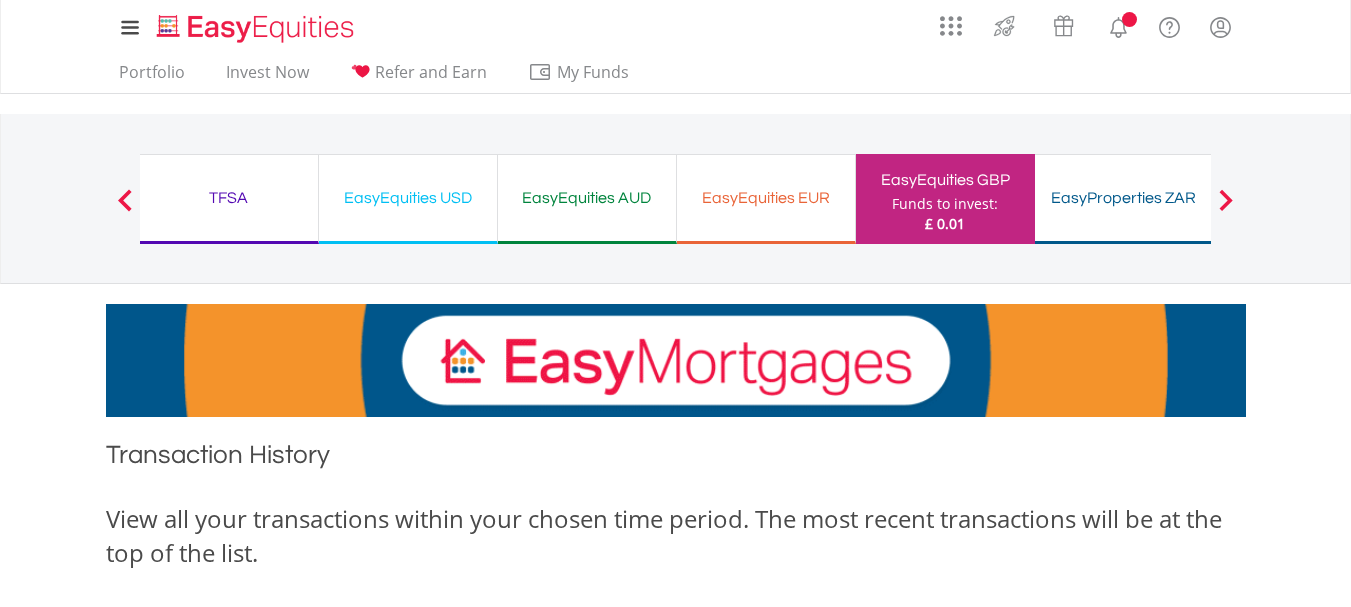 scroll, scrollTop: 0, scrollLeft: 0, axis: both 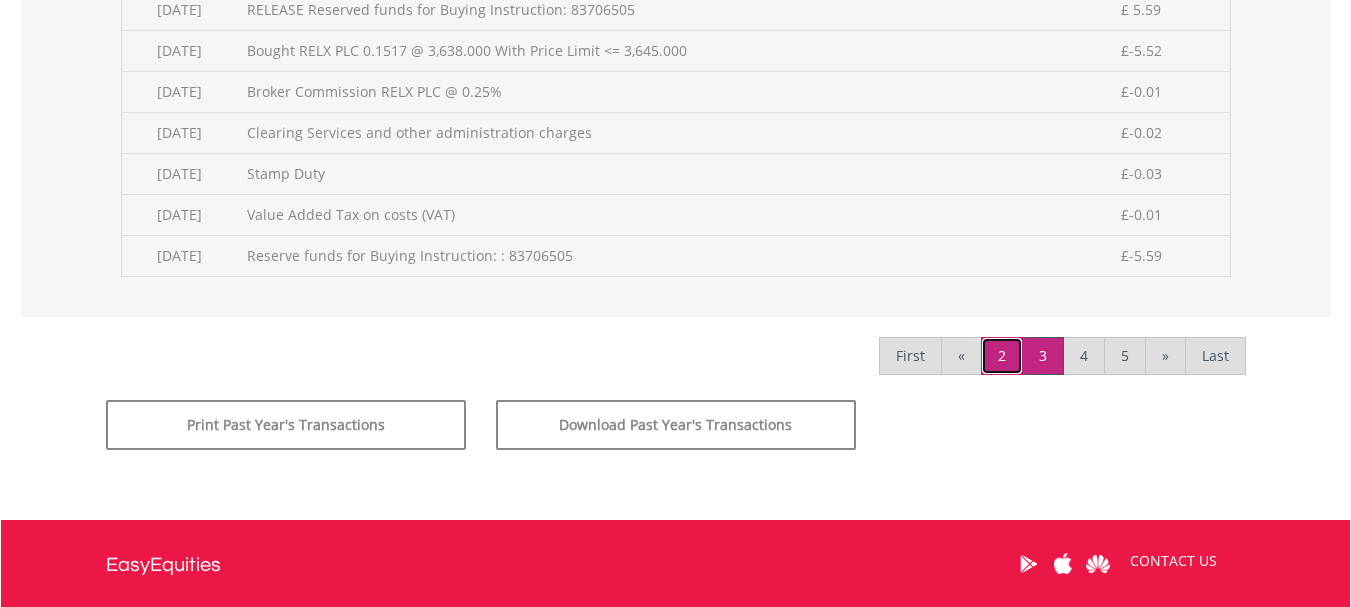 click on "2" at bounding box center (1002, 356) 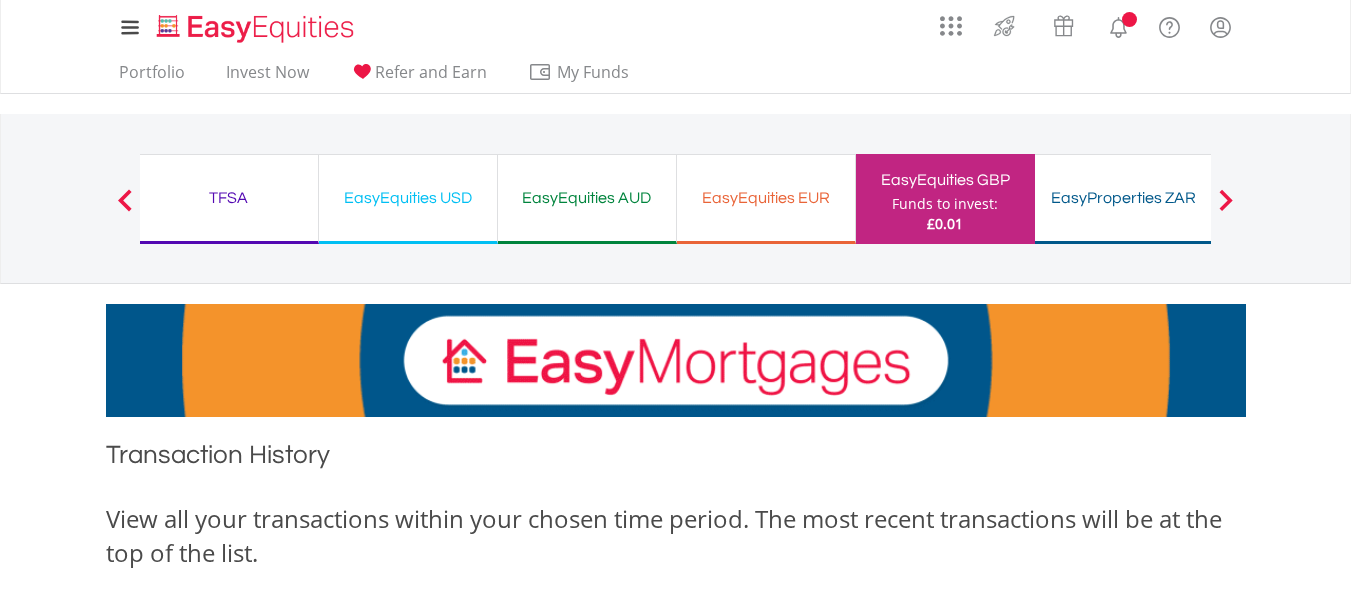 scroll, scrollTop: 0, scrollLeft: 0, axis: both 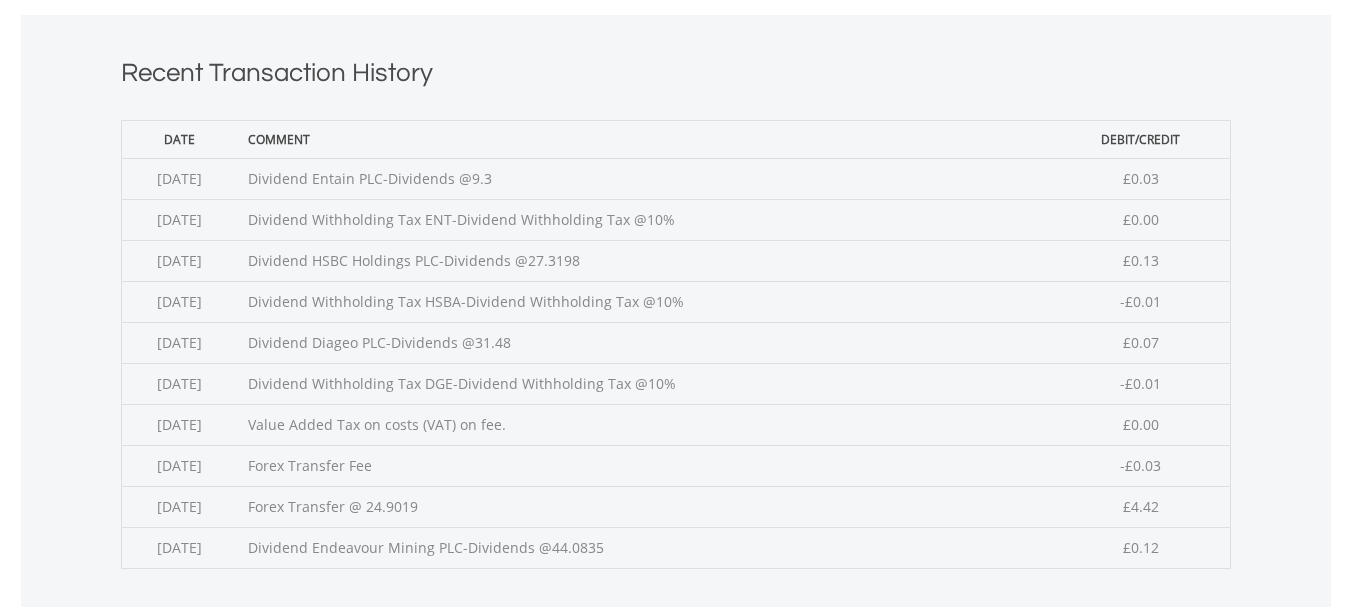 click on "Dividend Diageo PLC-Dividends @31.48" at bounding box center (645, 342) 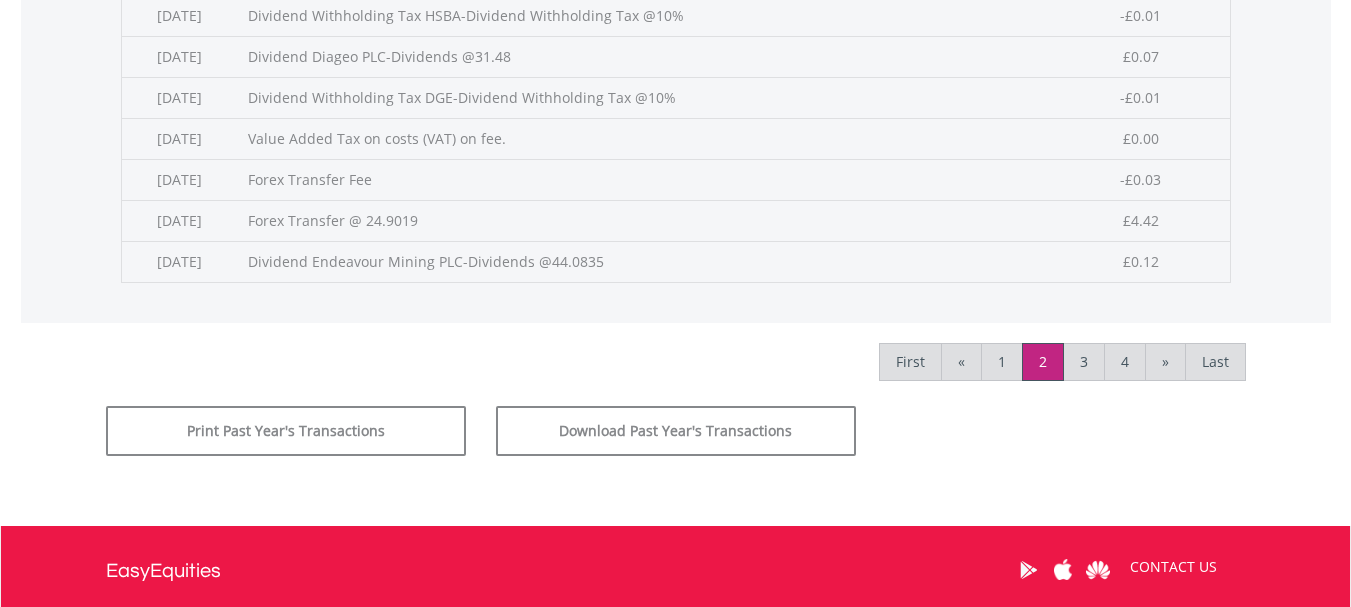 scroll, scrollTop: 1041, scrollLeft: 0, axis: vertical 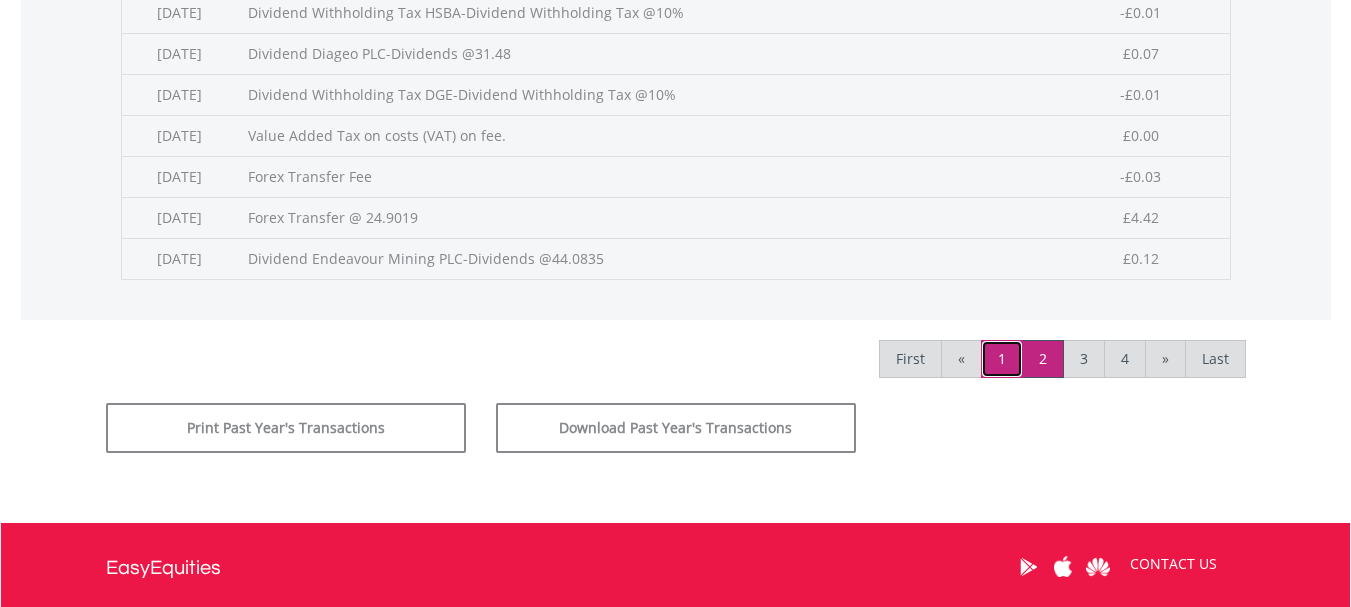 click on "1" at bounding box center (1002, 359) 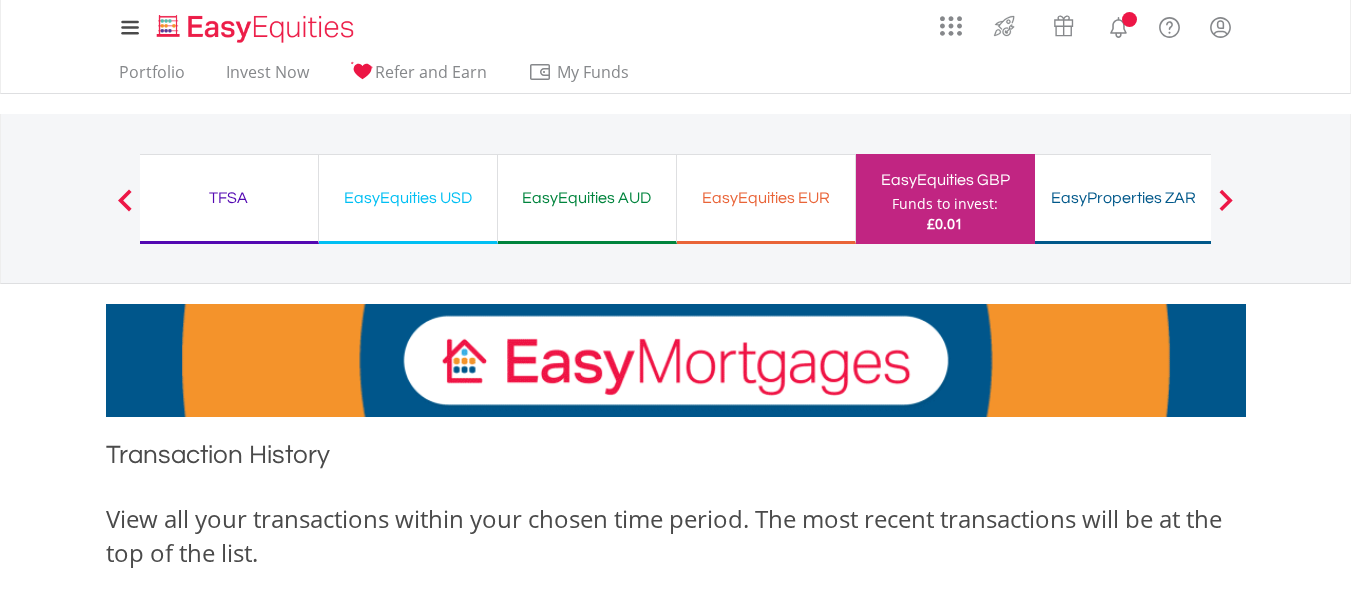 scroll, scrollTop: 0, scrollLeft: 0, axis: both 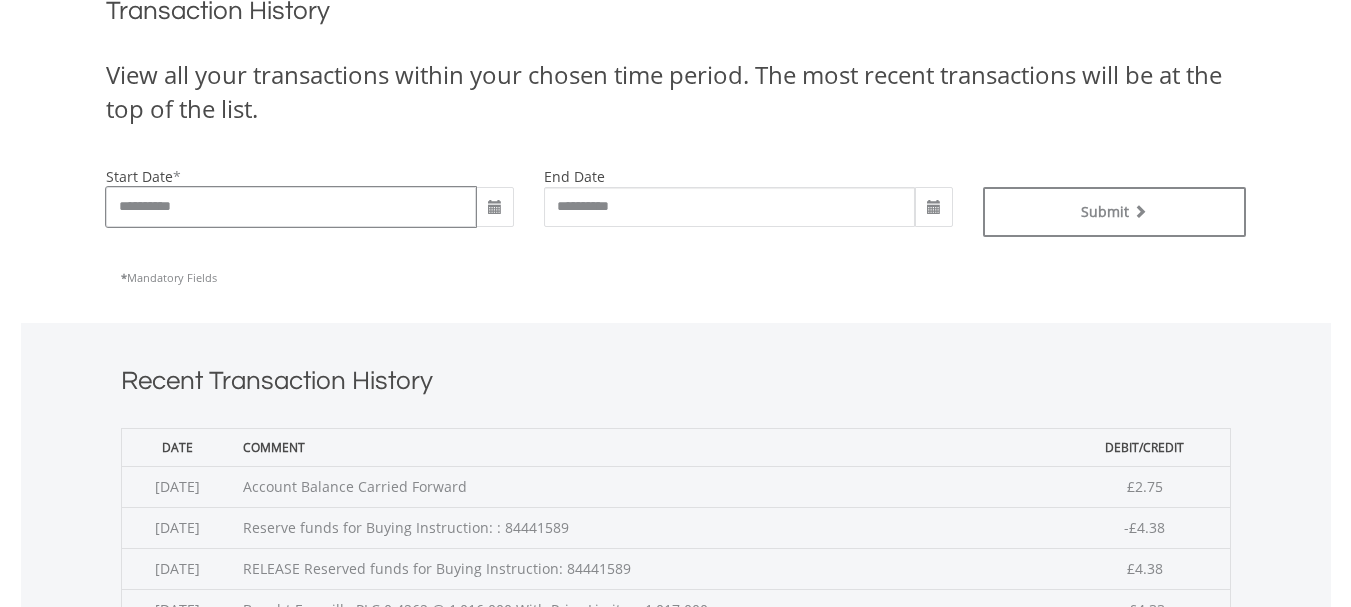 click on "**********" at bounding box center [291, 207] 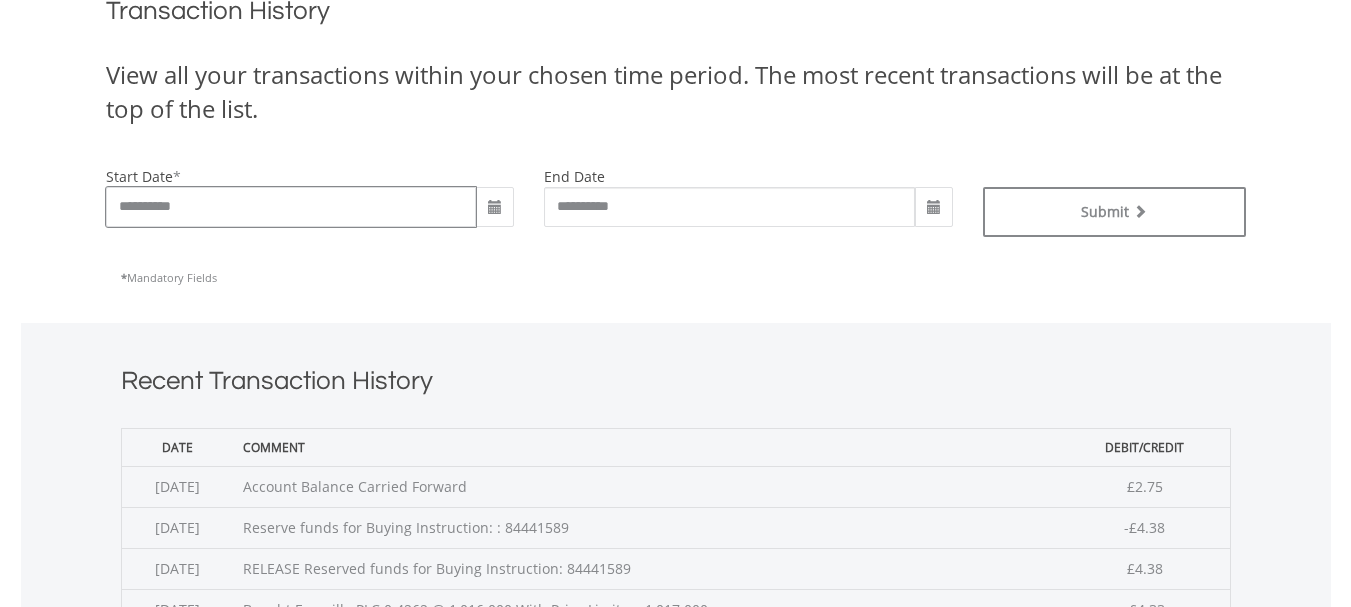 type on "**********" 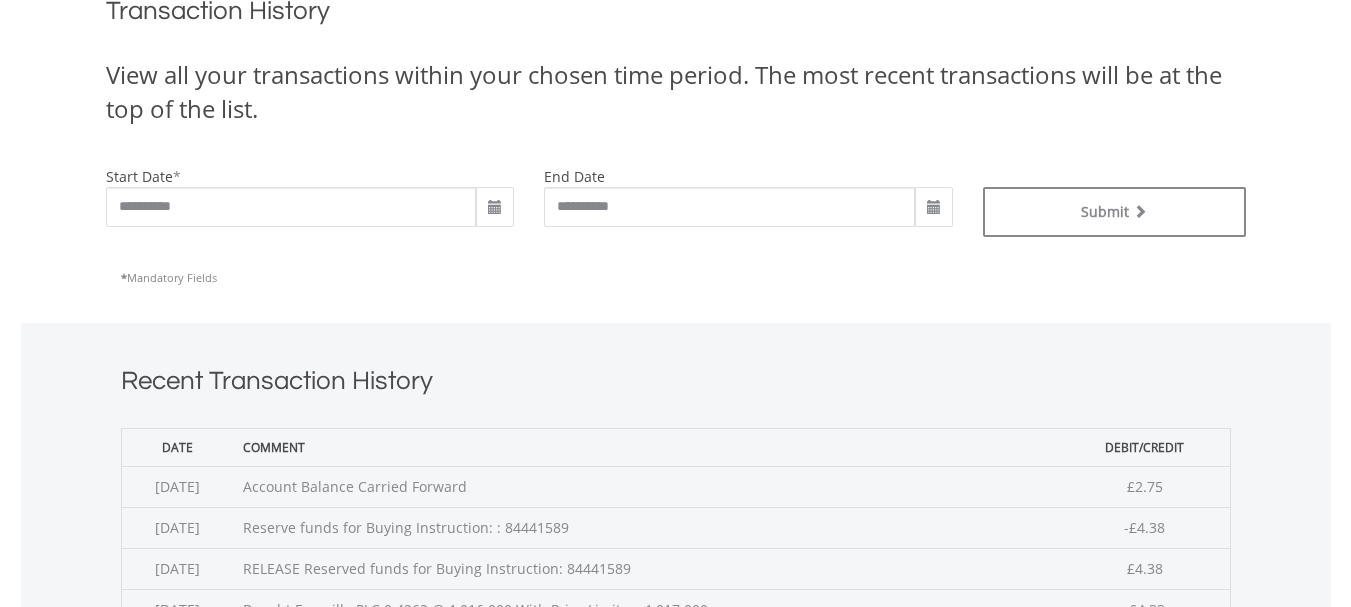 type on "**********" 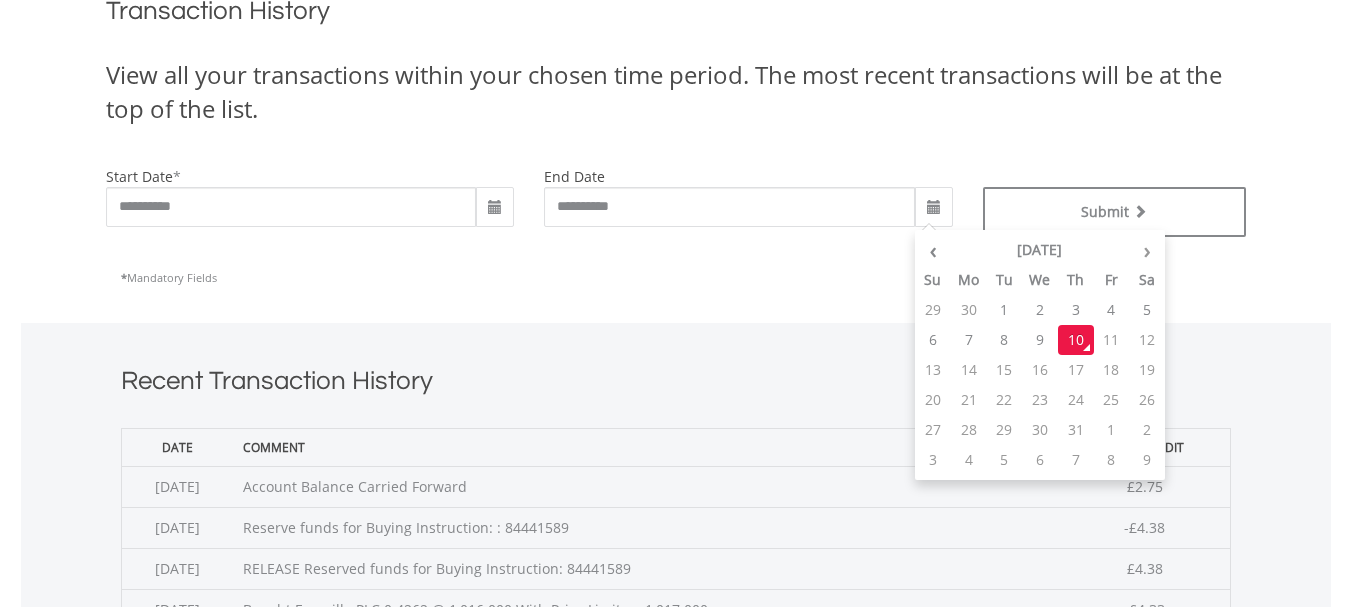 click on "10" at bounding box center [1076, 340] 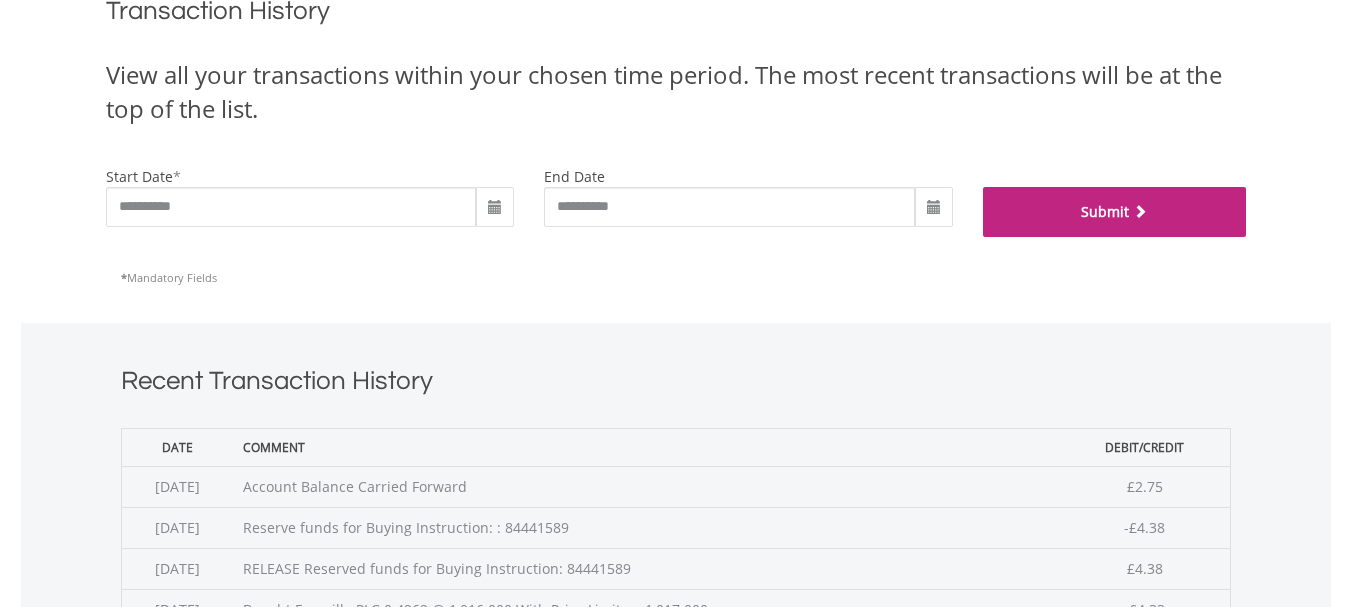 click on "Submit" at bounding box center [1114, 212] 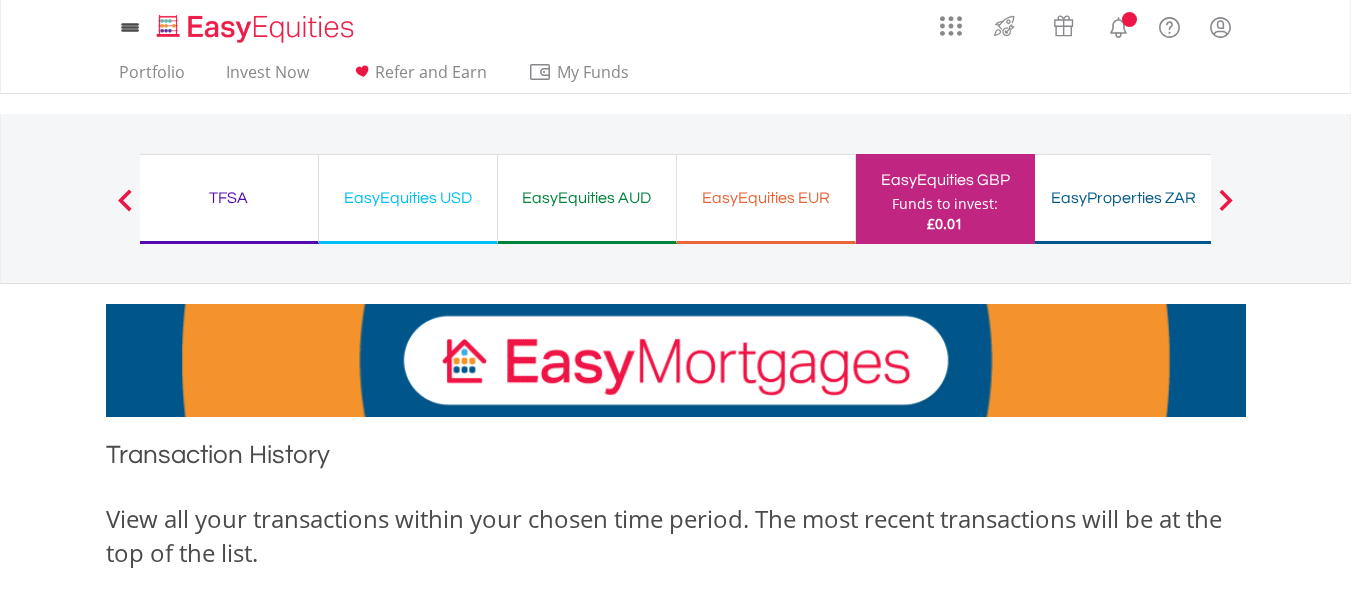 scroll, scrollTop: 0, scrollLeft: 0, axis: both 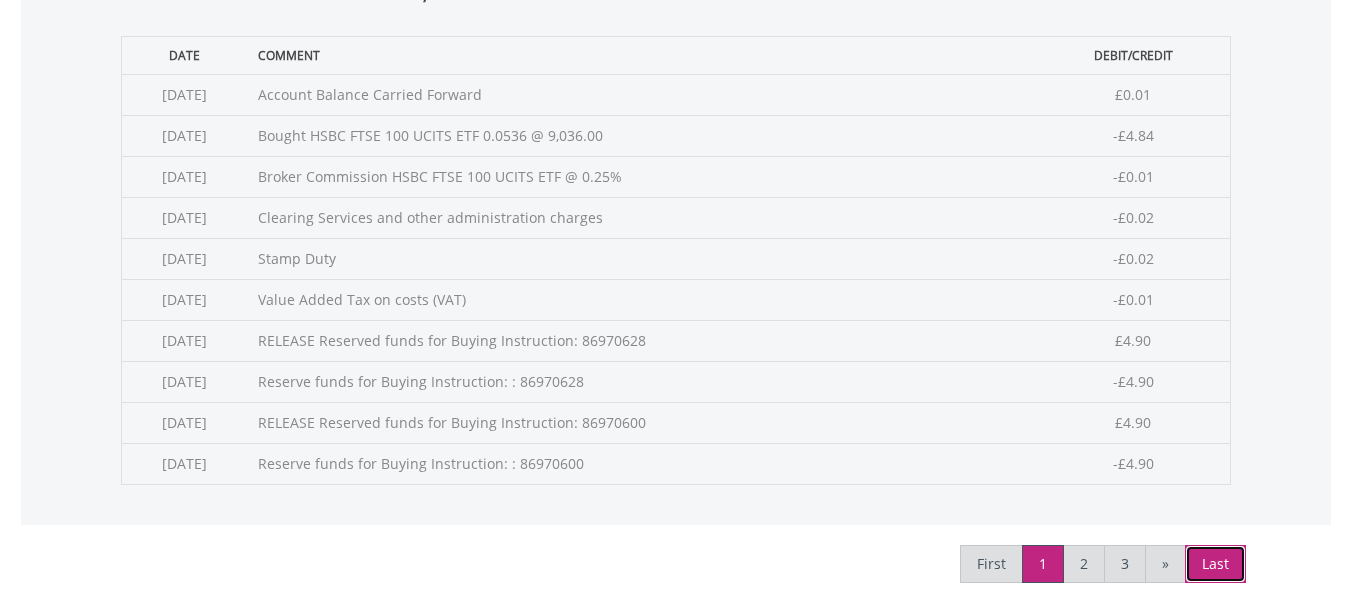 click on "Last" at bounding box center (1215, 564) 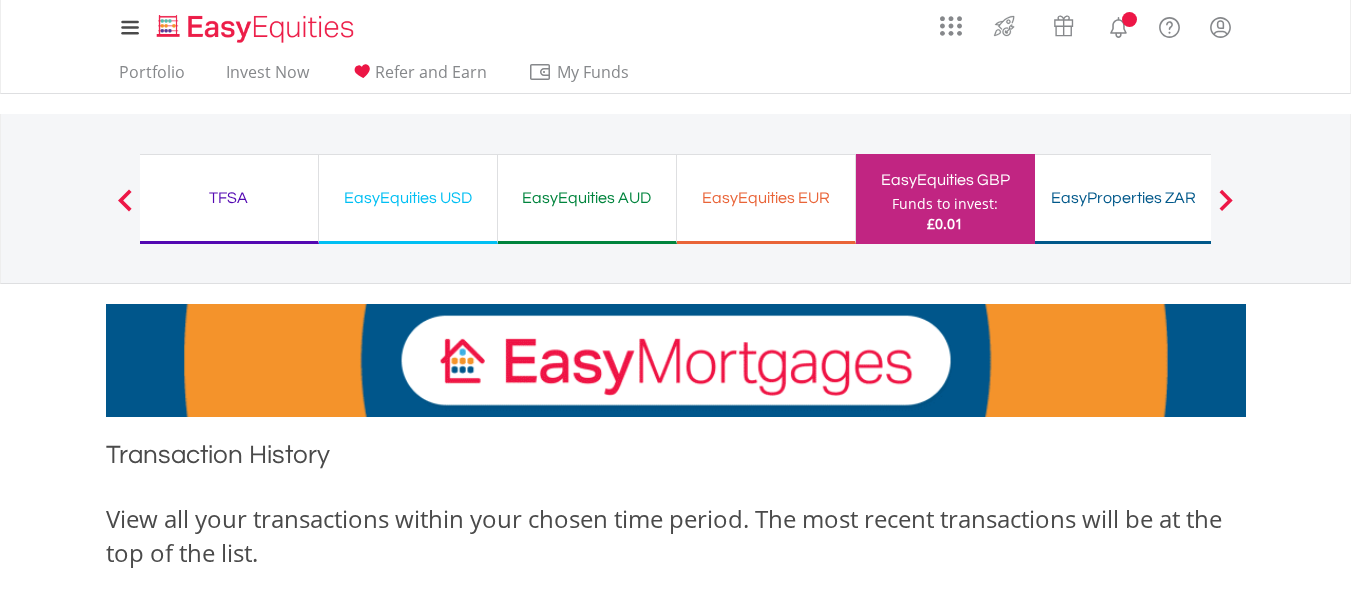 scroll, scrollTop: 0, scrollLeft: 0, axis: both 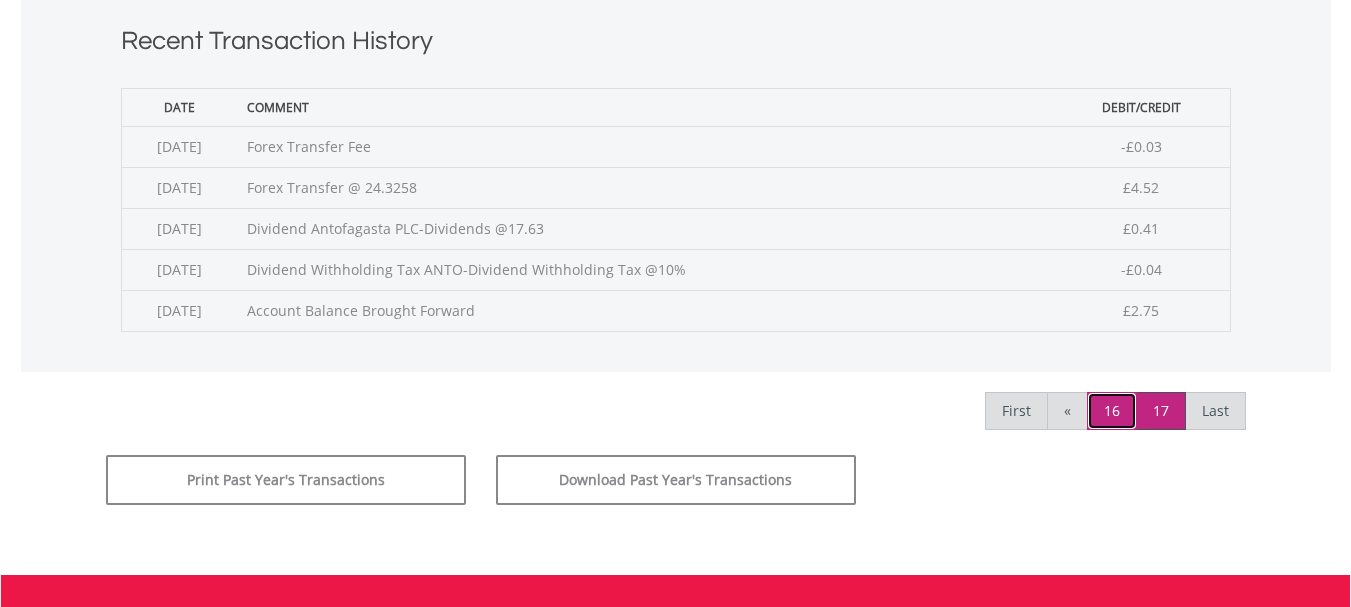 click on "16" at bounding box center [1112, 411] 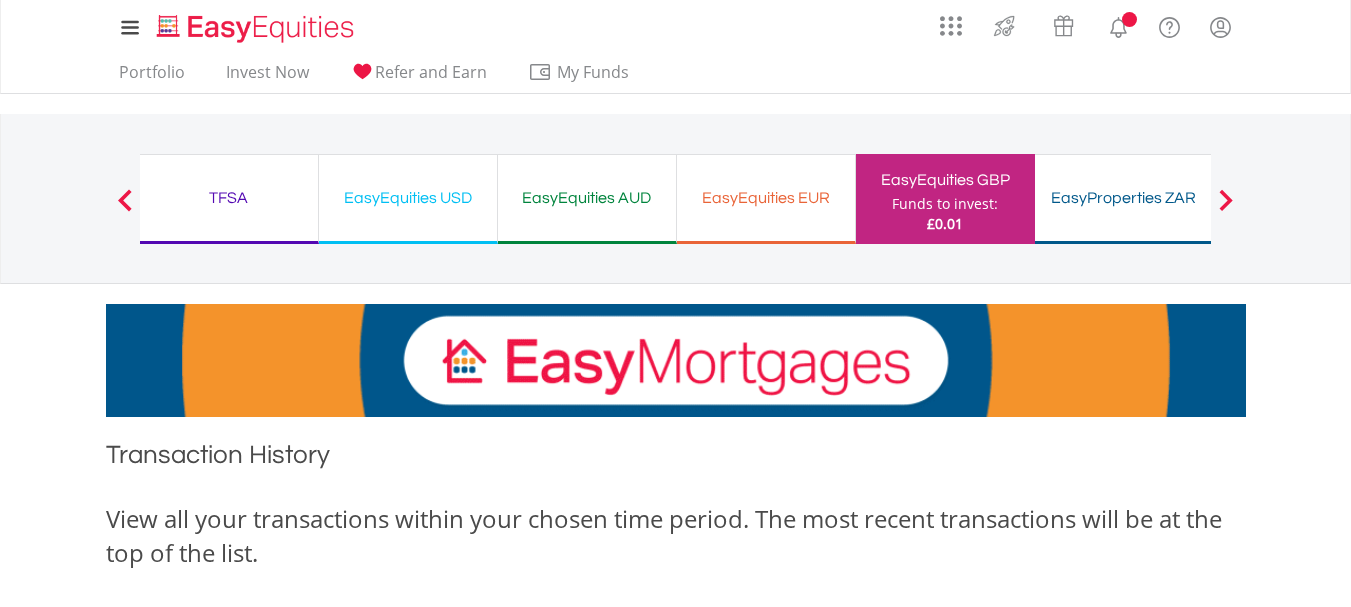 scroll, scrollTop: 0, scrollLeft: 0, axis: both 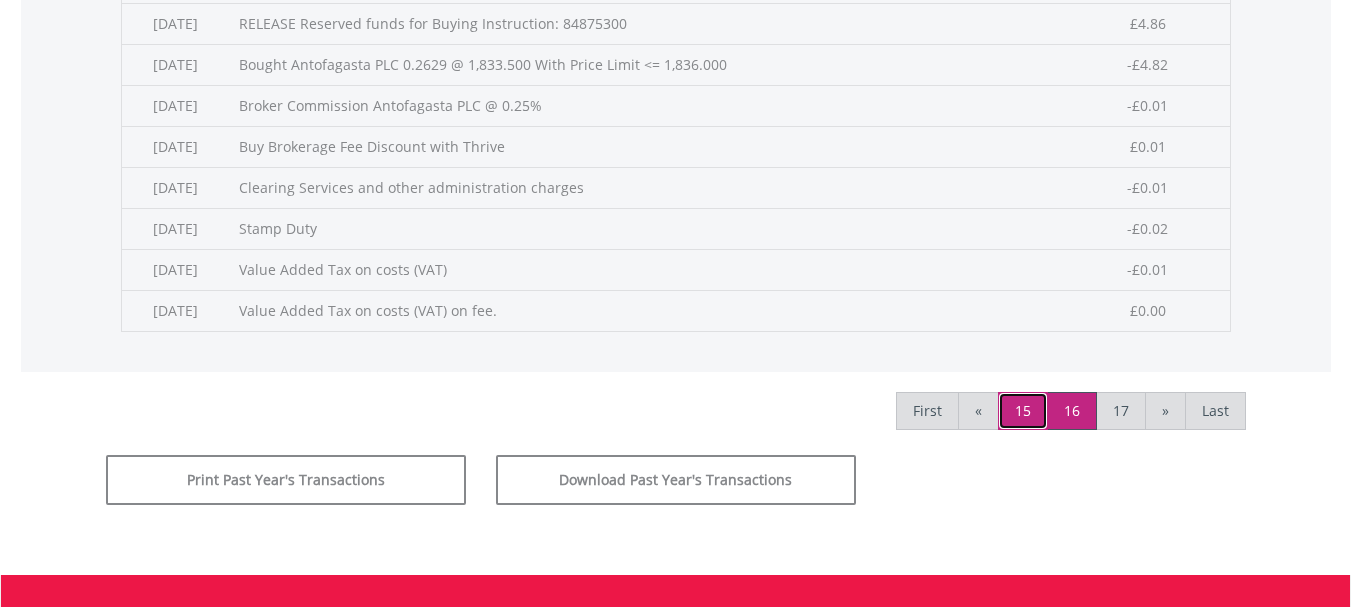 click on "15" at bounding box center [1023, 411] 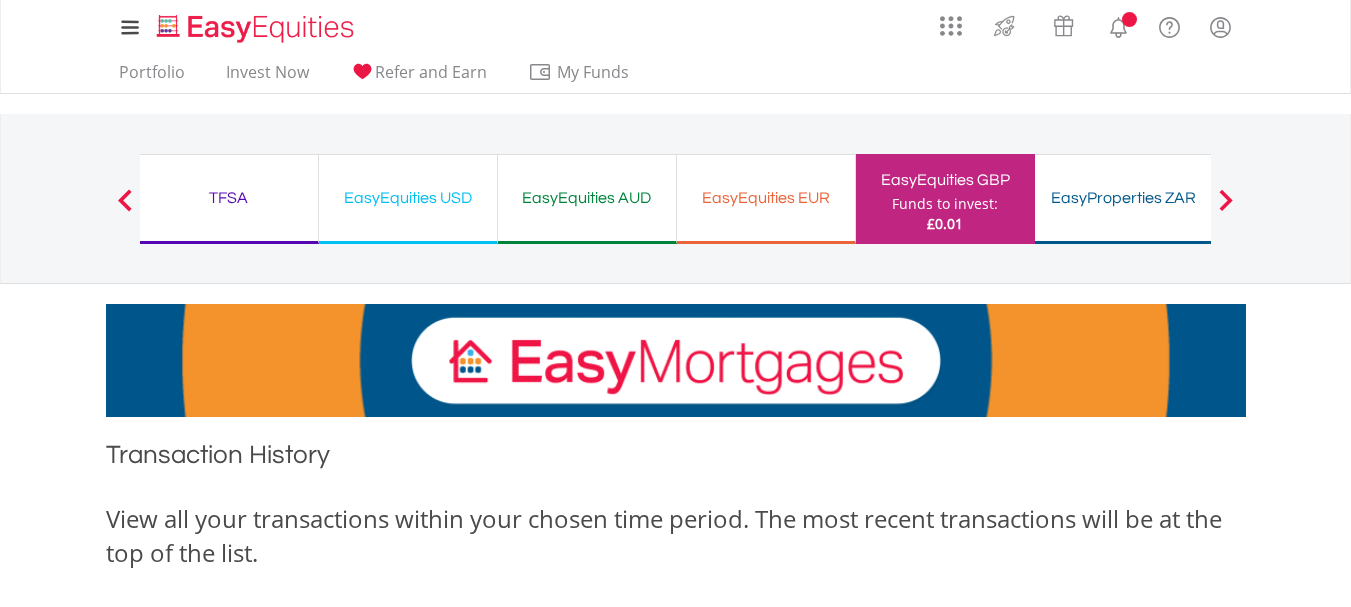 scroll, scrollTop: 0, scrollLeft: 0, axis: both 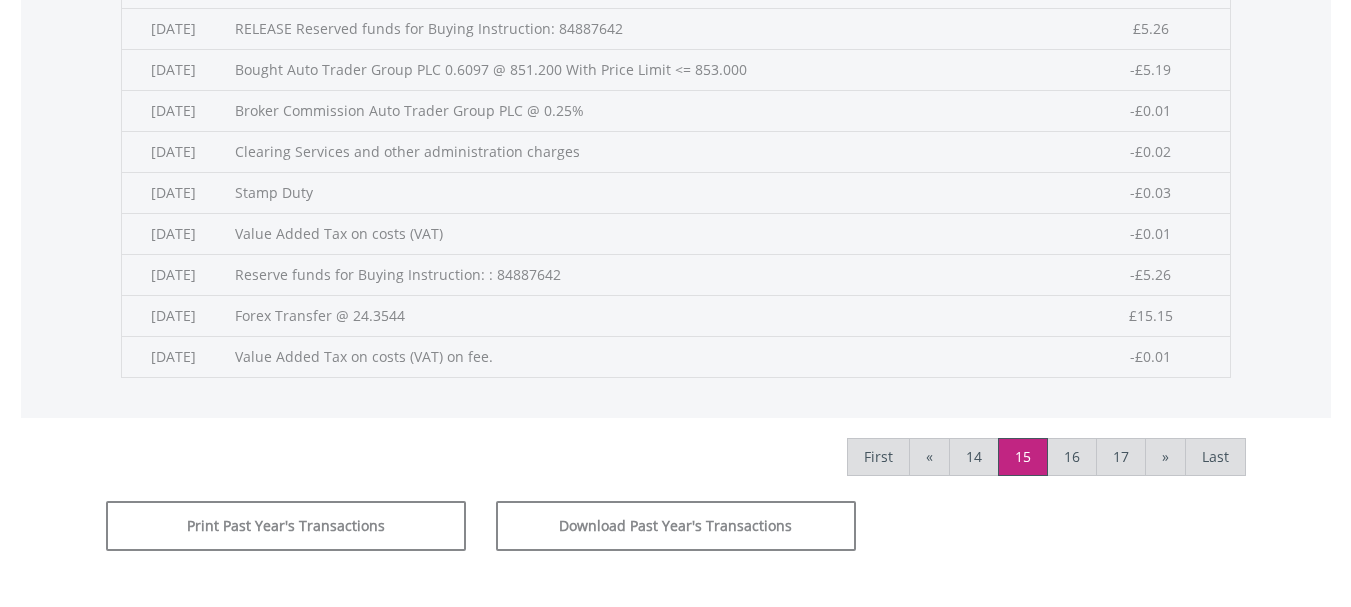 drag, startPoint x: 1353, startPoint y: 115, endPoint x: 1270, endPoint y: 406, distance: 302.60535 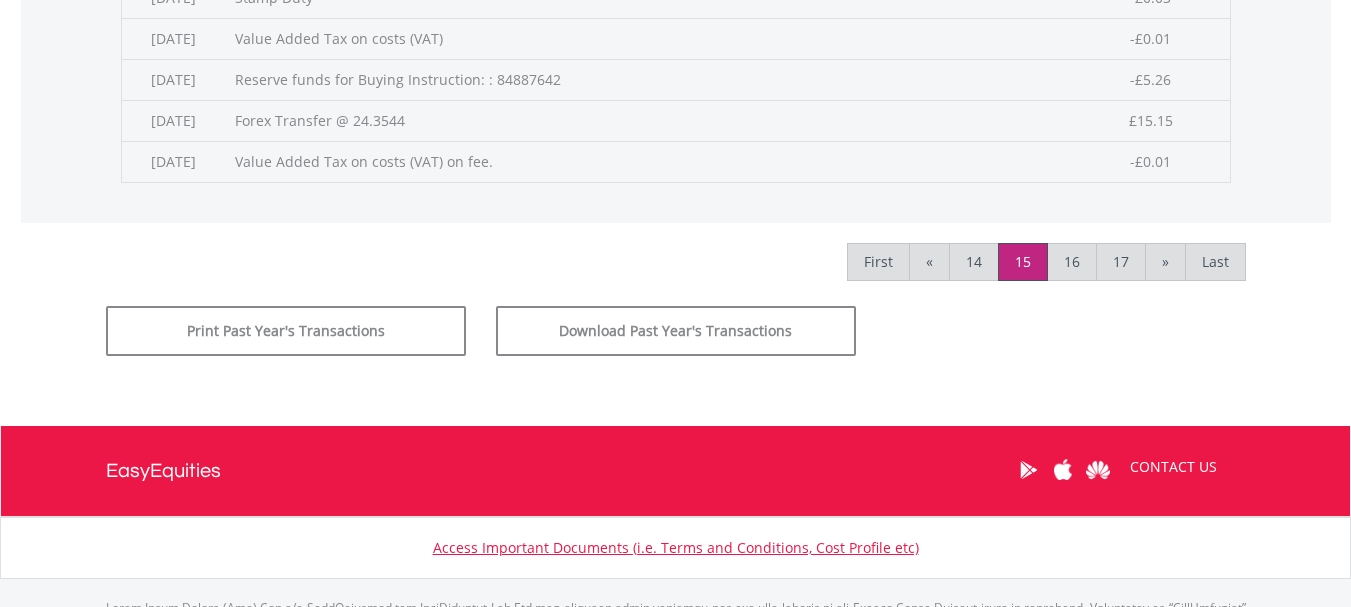 scroll, scrollTop: 1141, scrollLeft: 0, axis: vertical 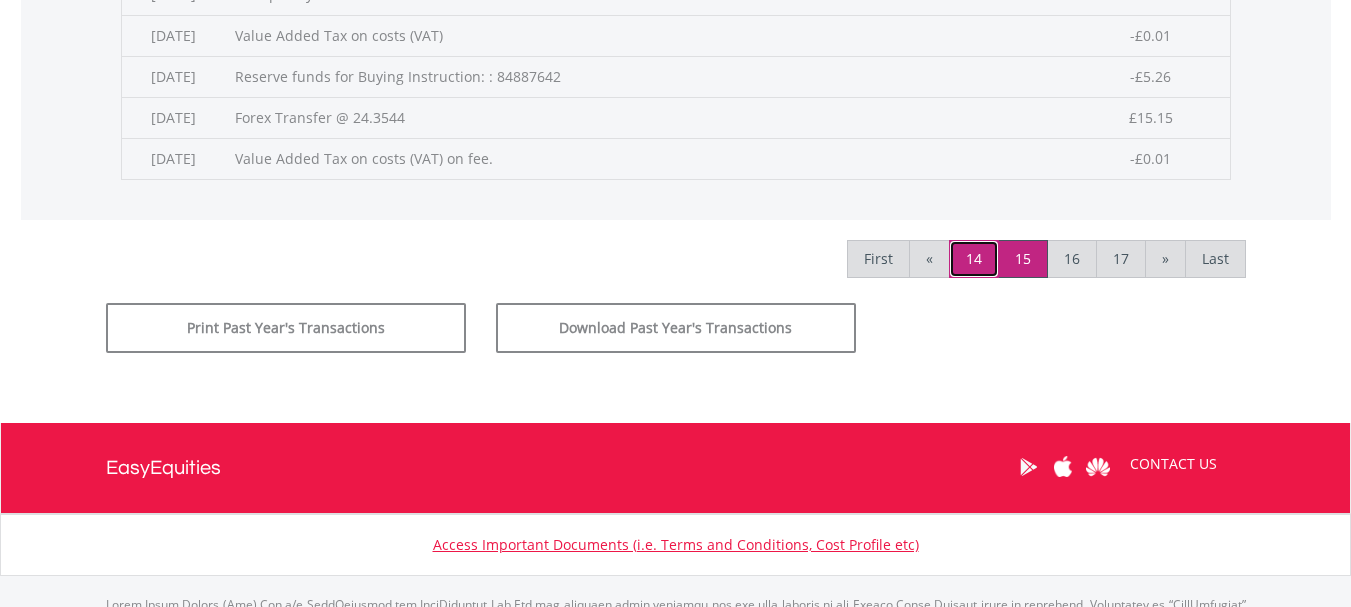 click on "14" at bounding box center (974, 259) 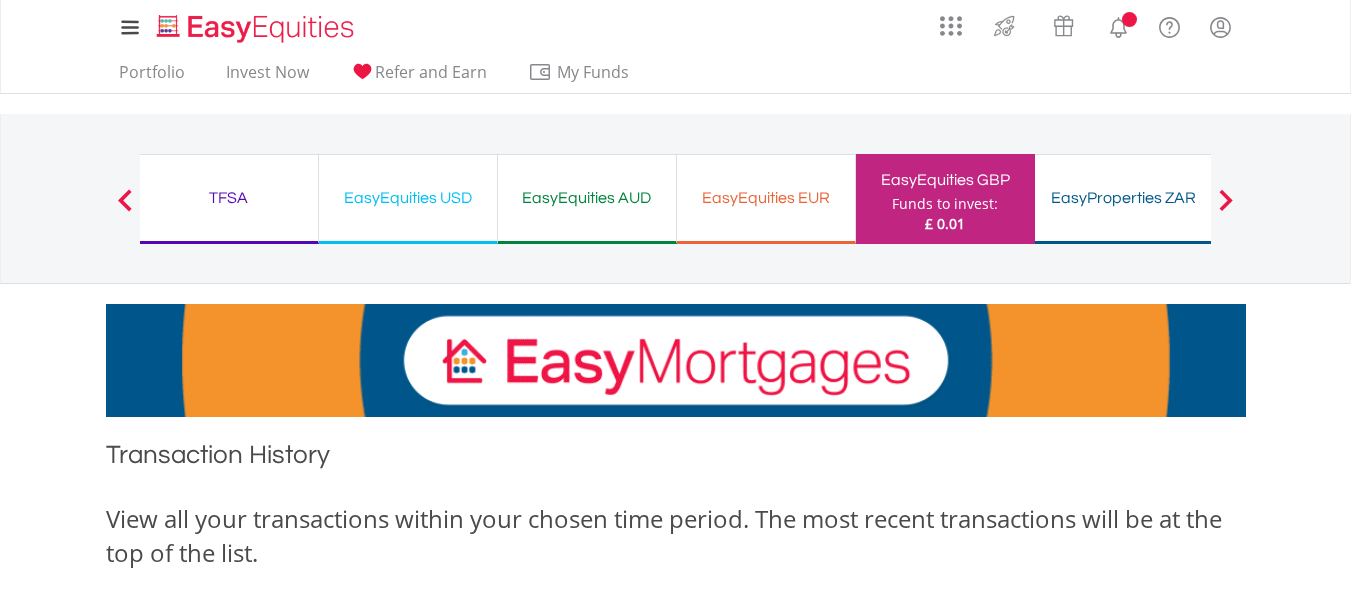 scroll, scrollTop: 0, scrollLeft: 0, axis: both 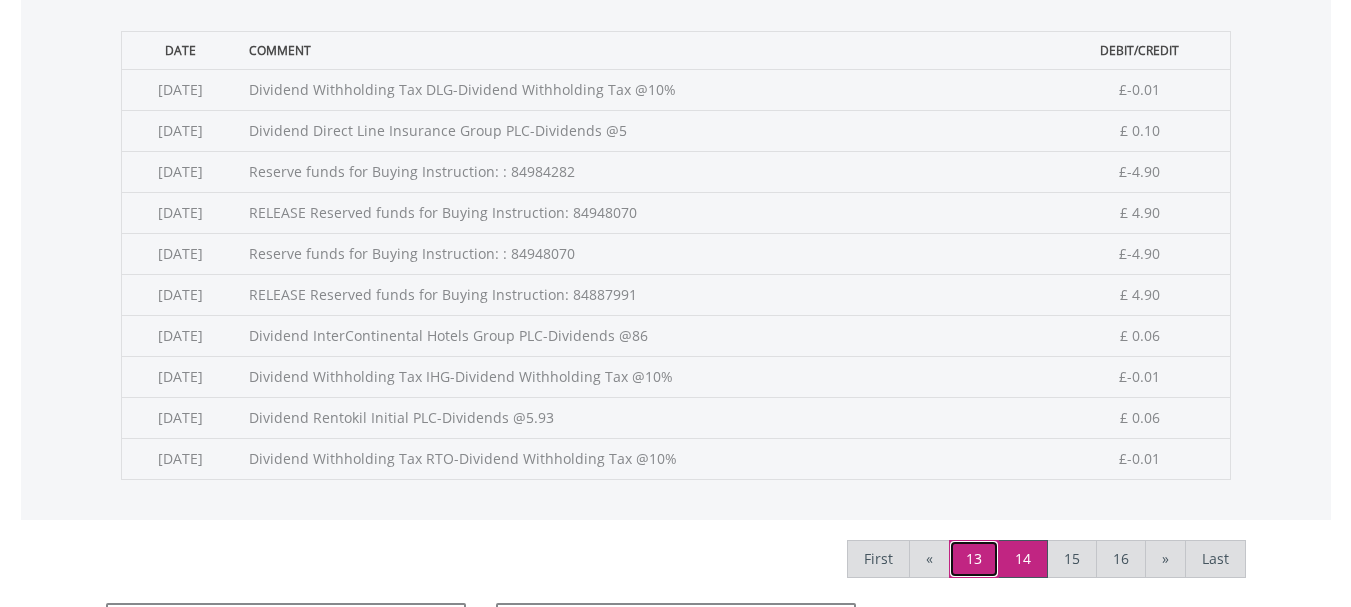 click on "13" at bounding box center (974, 559) 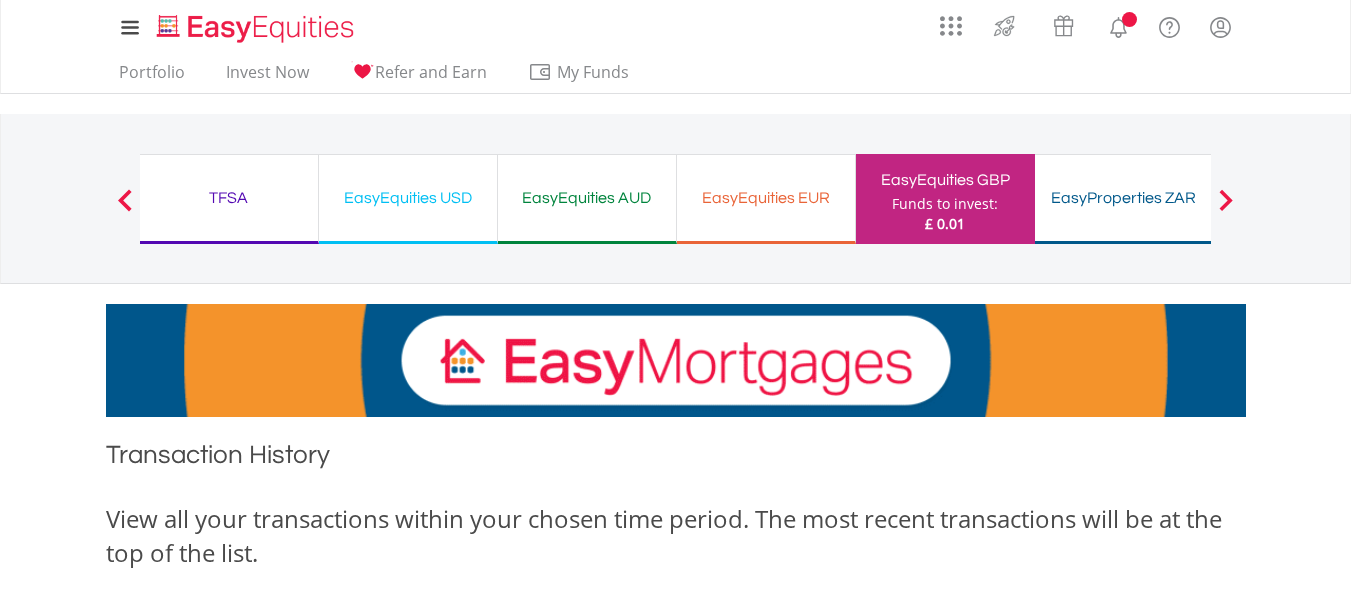 scroll, scrollTop: 0, scrollLeft: 0, axis: both 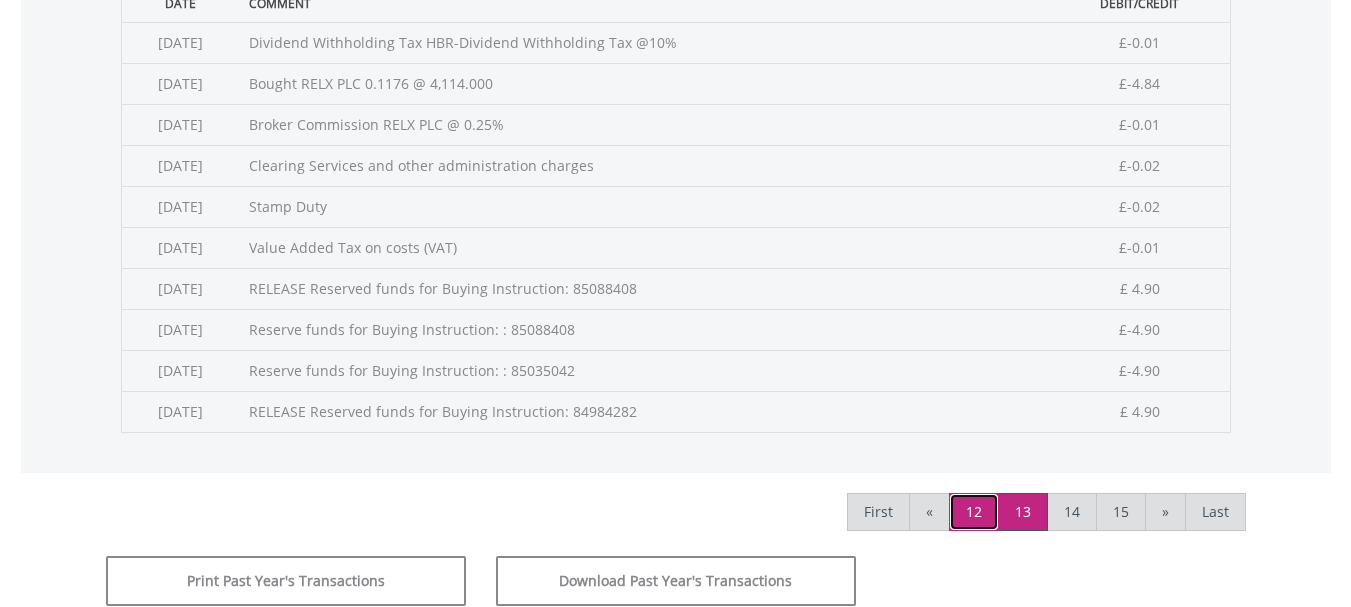 click on "12" at bounding box center (974, 512) 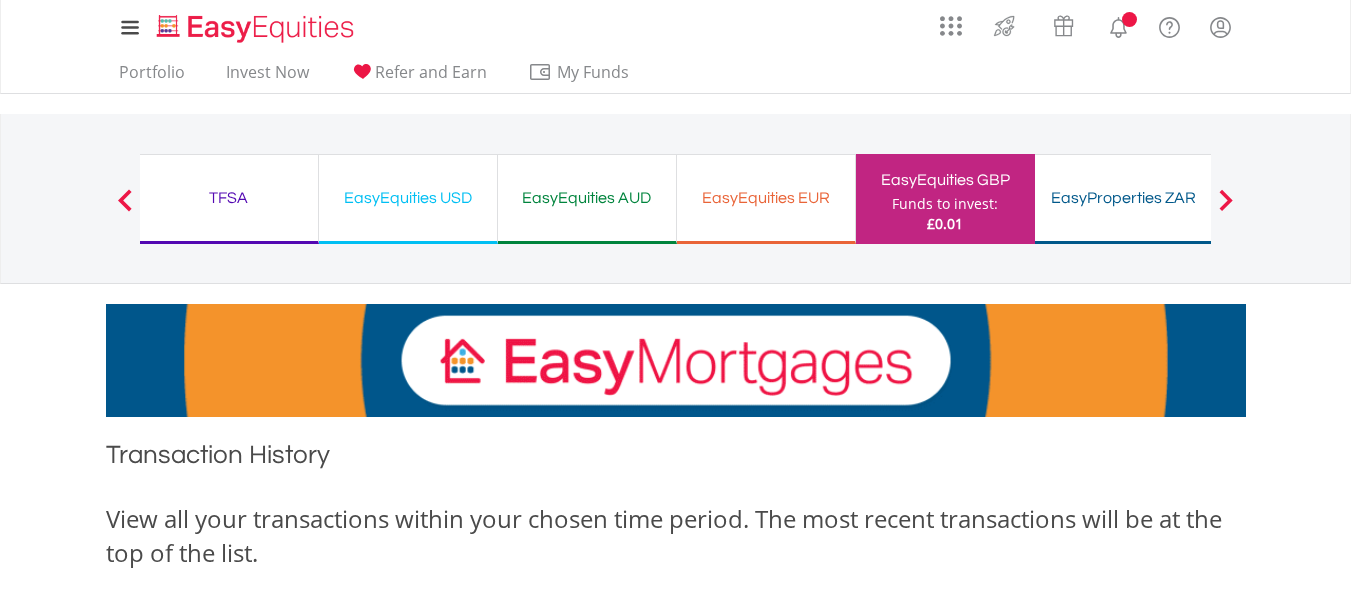 scroll, scrollTop: 0, scrollLeft: 0, axis: both 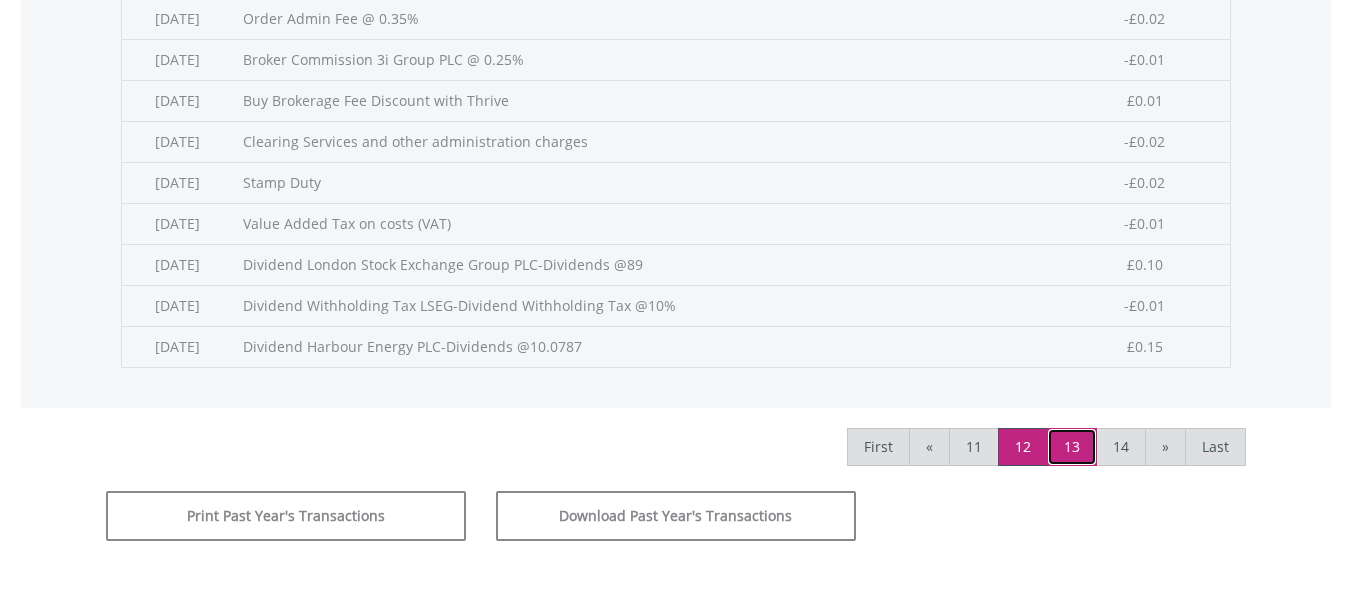 click on "13" at bounding box center [1072, 447] 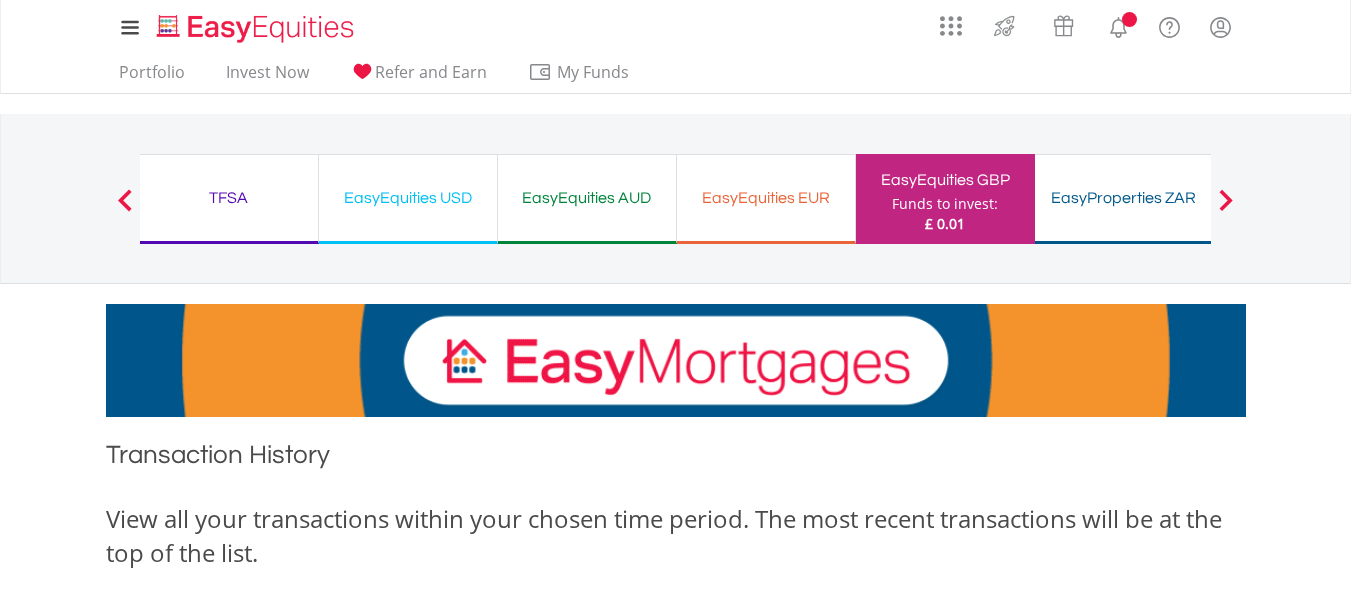 scroll, scrollTop: 0, scrollLeft: 0, axis: both 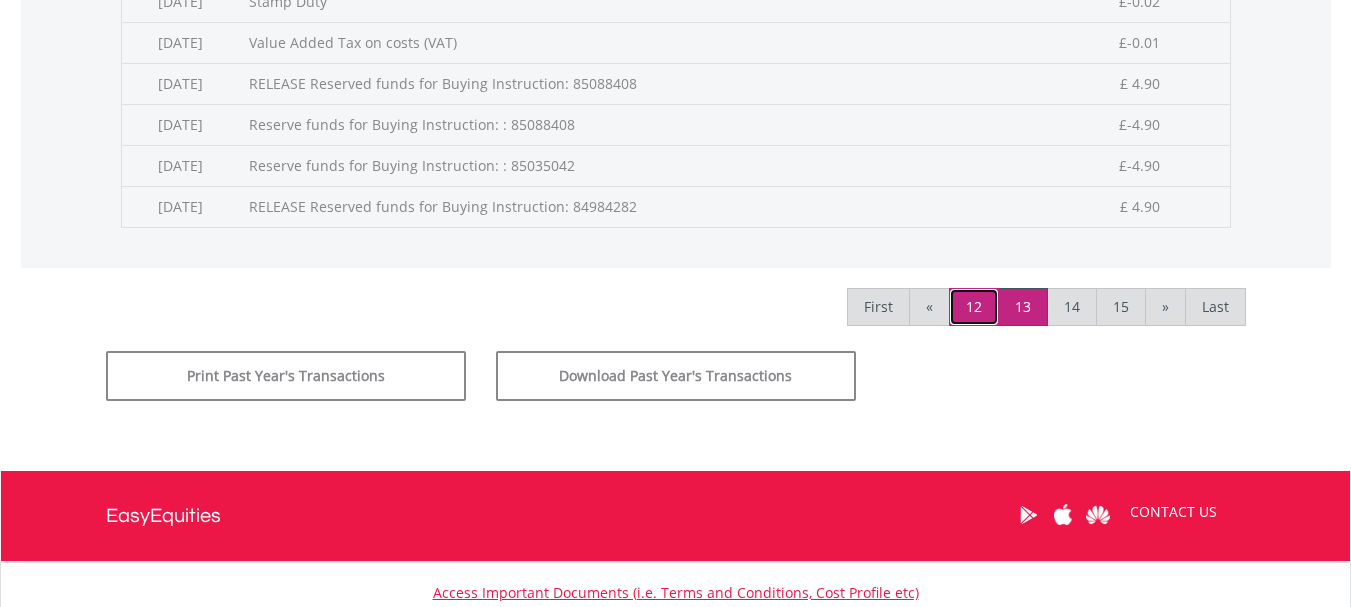 click on "12" at bounding box center [974, 307] 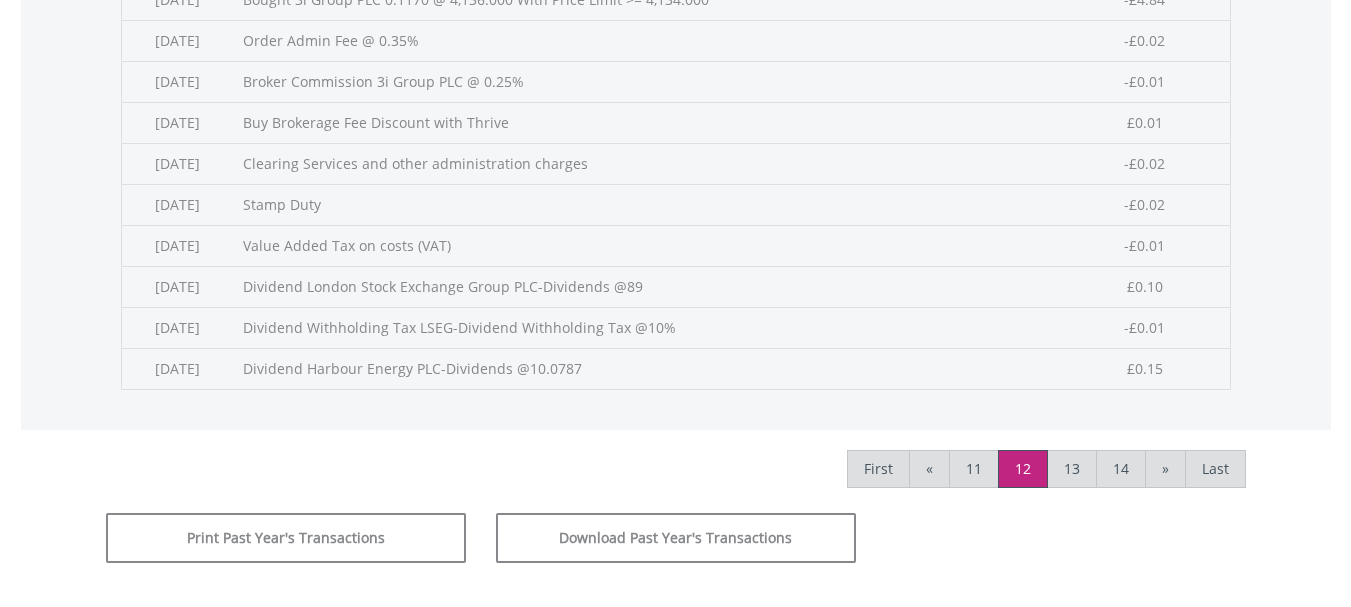 scroll, scrollTop: 921, scrollLeft: 0, axis: vertical 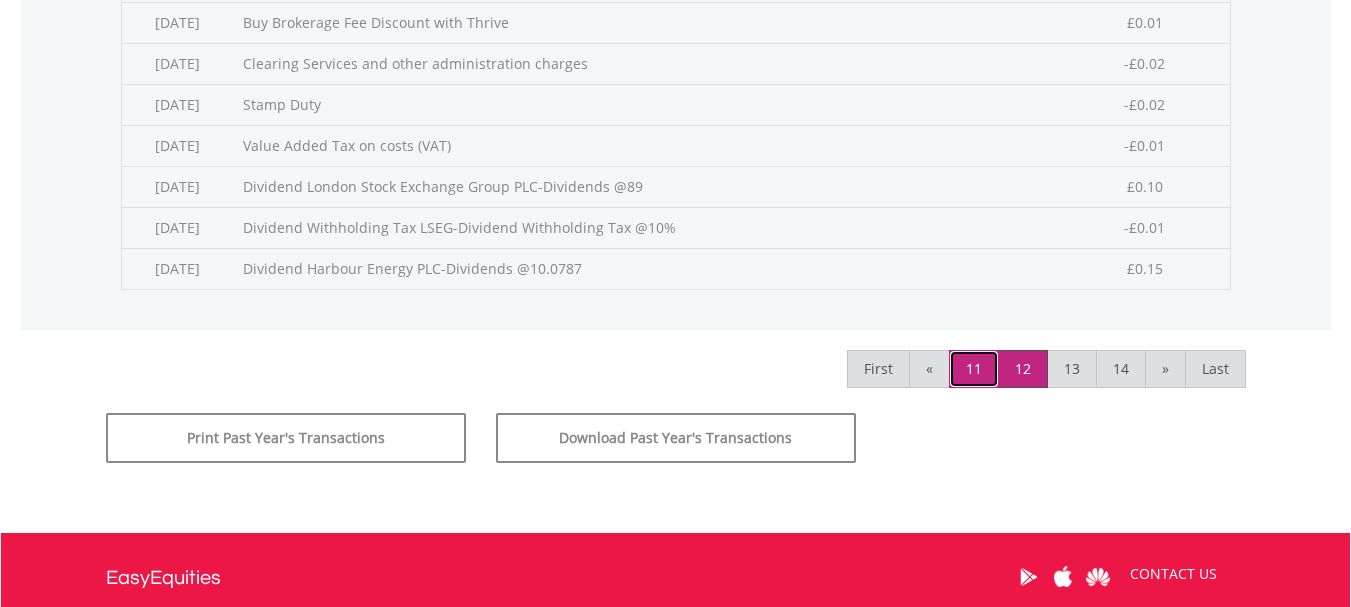 click on "11" at bounding box center (974, 369) 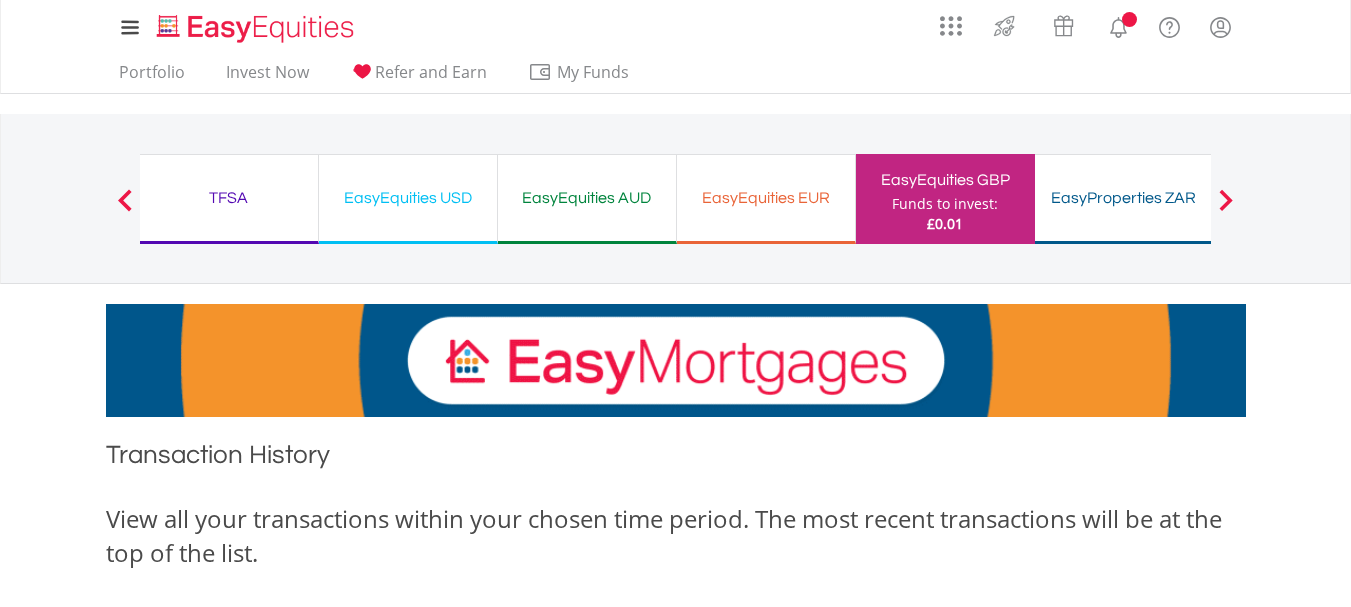 scroll, scrollTop: 0, scrollLeft: 0, axis: both 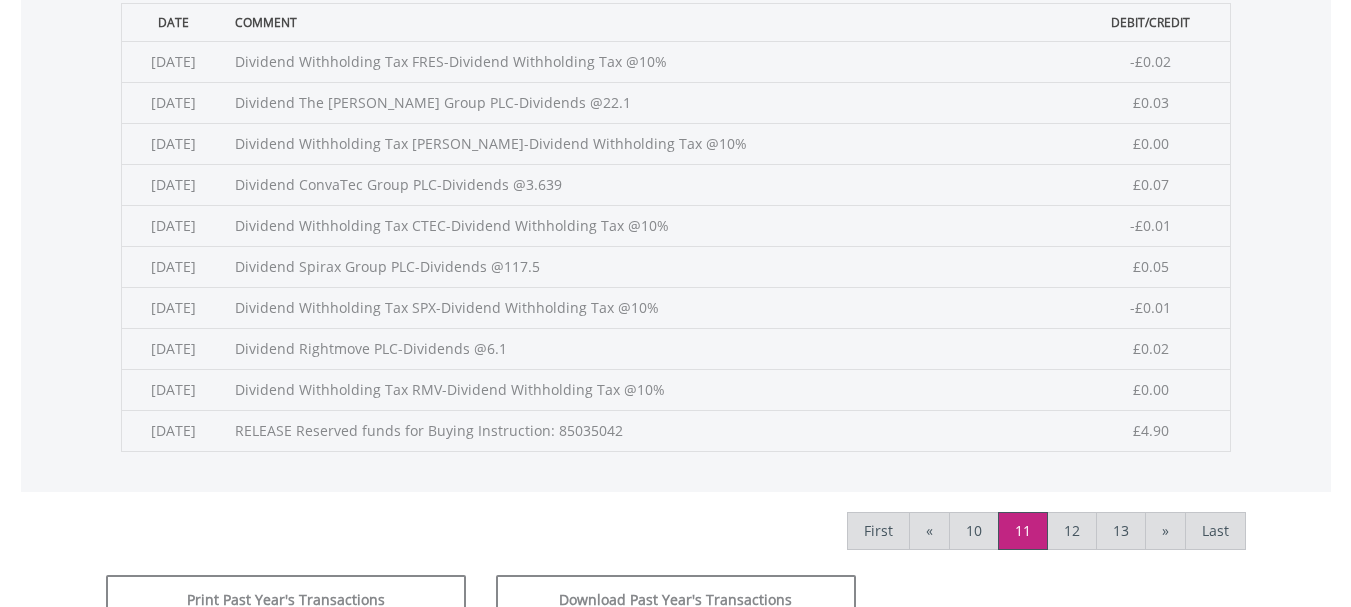 drag, startPoint x: 1357, startPoint y: 63, endPoint x: 1286, endPoint y: 331, distance: 277.2454 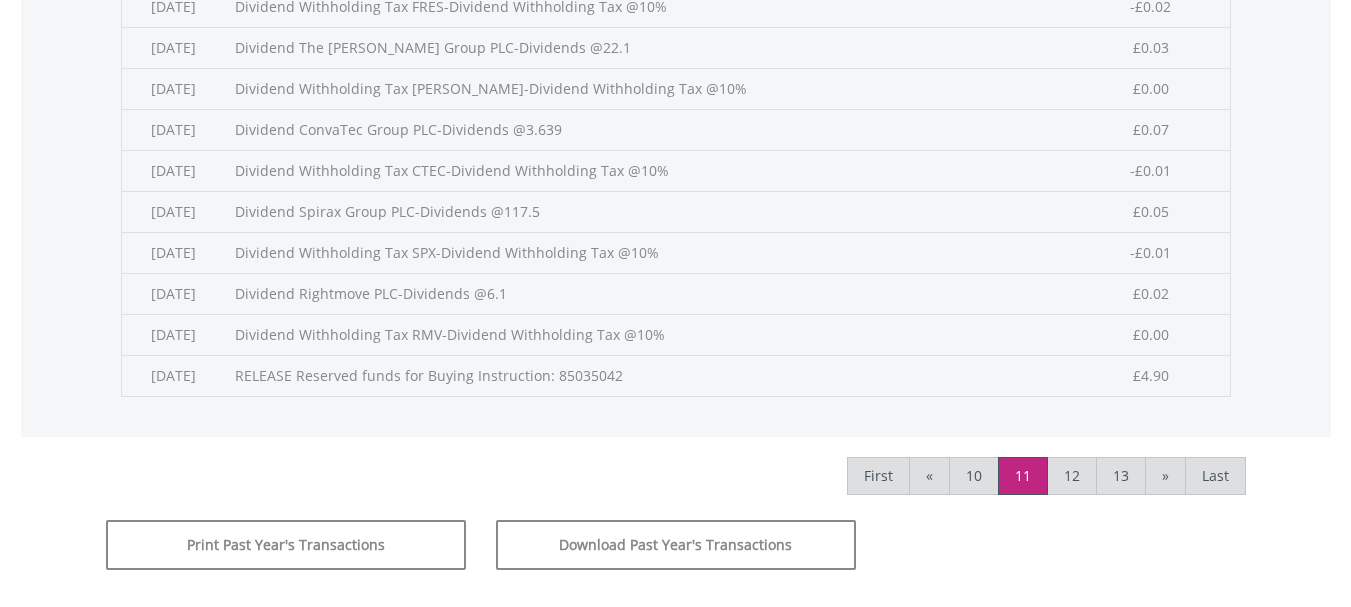 scroll, scrollTop: 953, scrollLeft: 0, axis: vertical 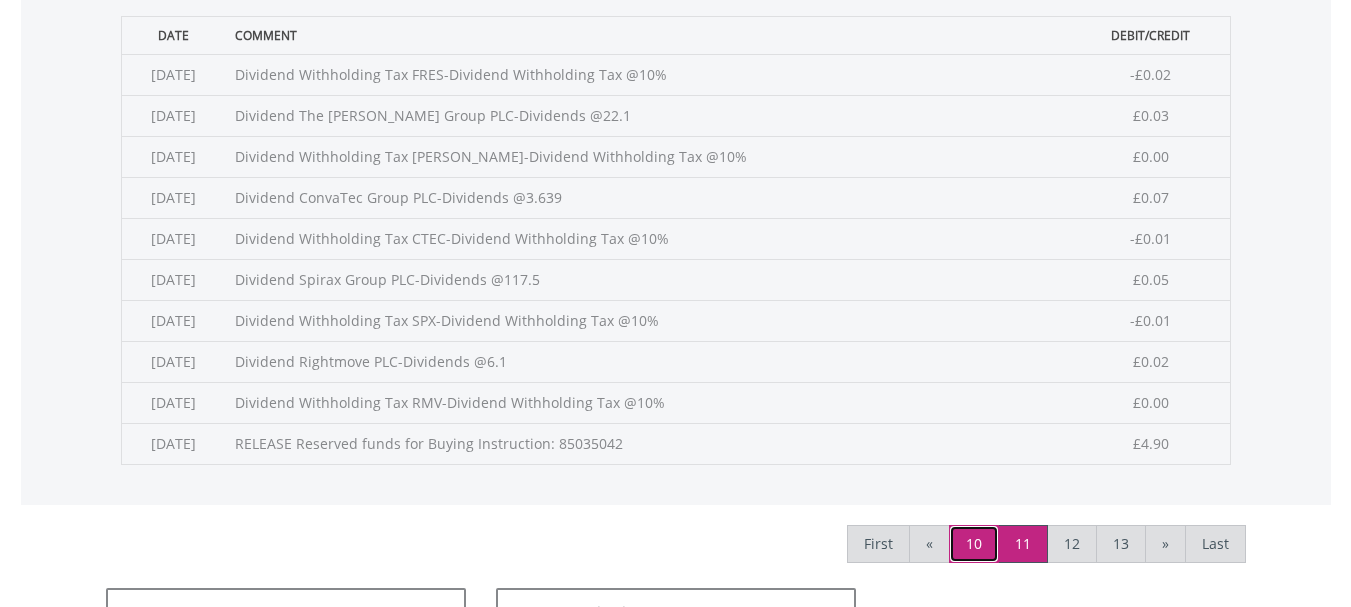 click on "10" at bounding box center (974, 544) 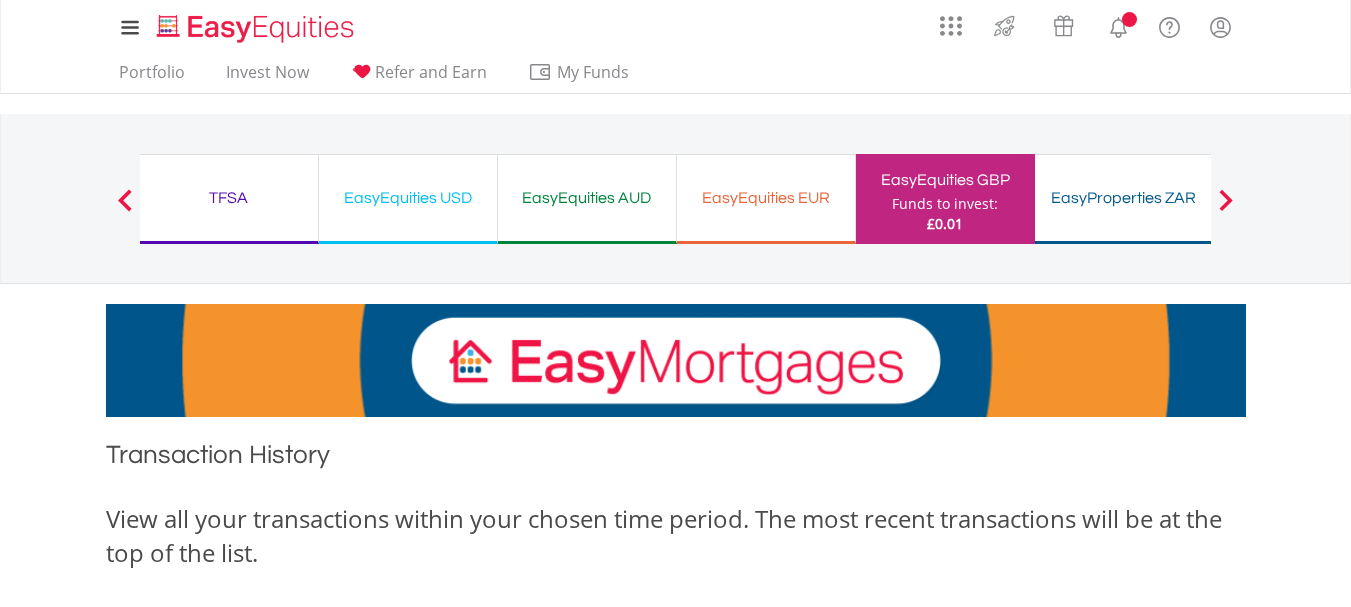 scroll, scrollTop: 0, scrollLeft: 0, axis: both 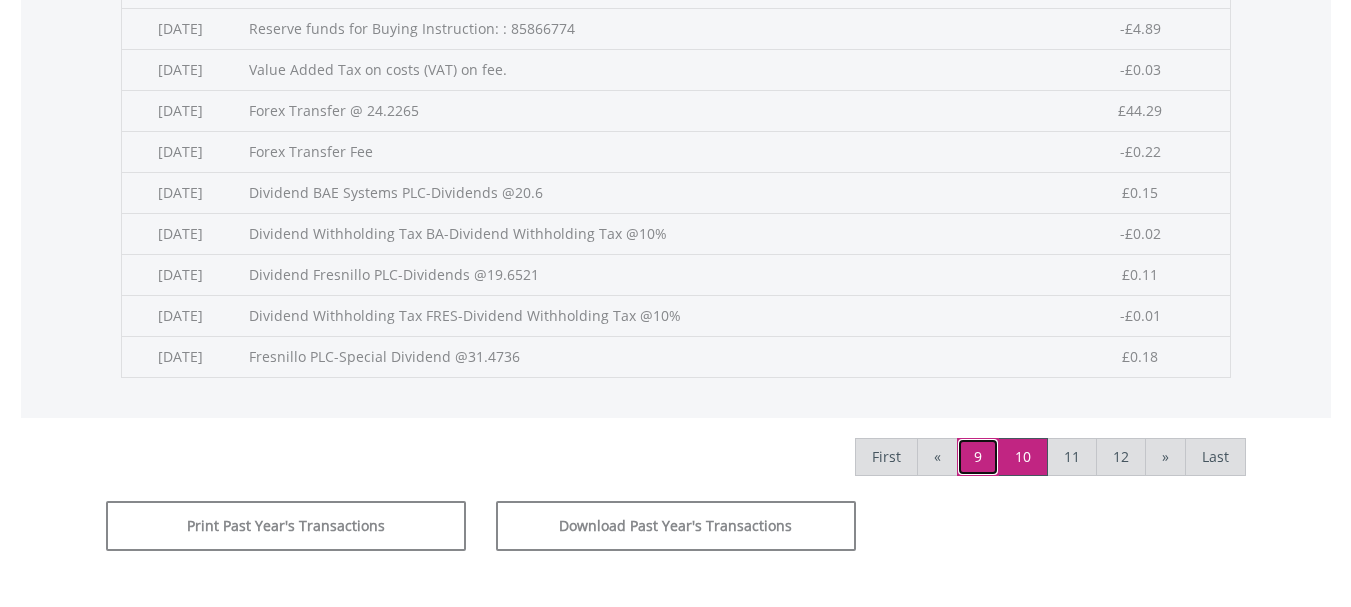 click on "9" at bounding box center [978, 457] 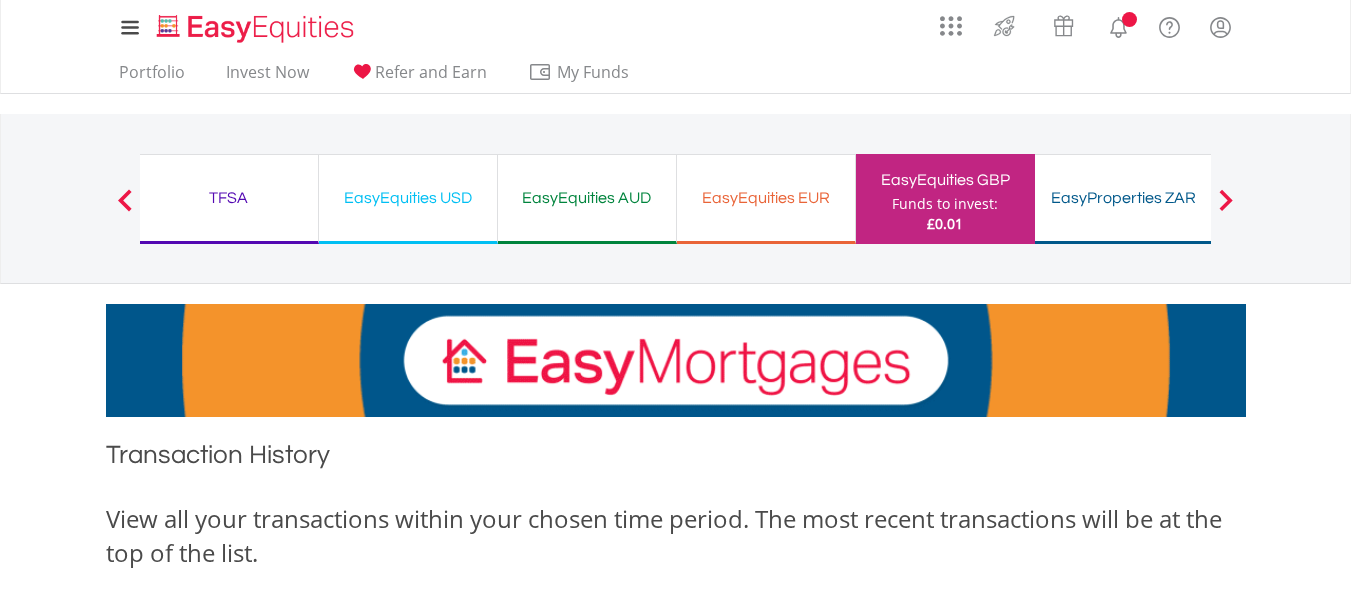 scroll, scrollTop: 0, scrollLeft: 0, axis: both 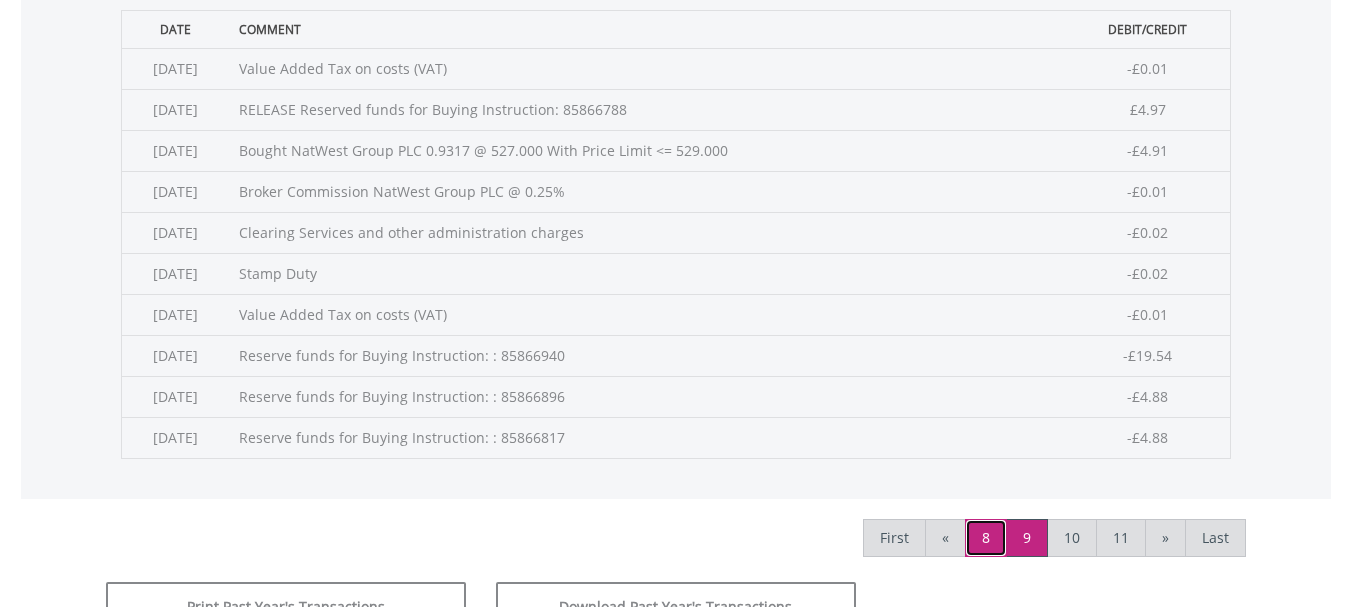click on "8" at bounding box center [986, 538] 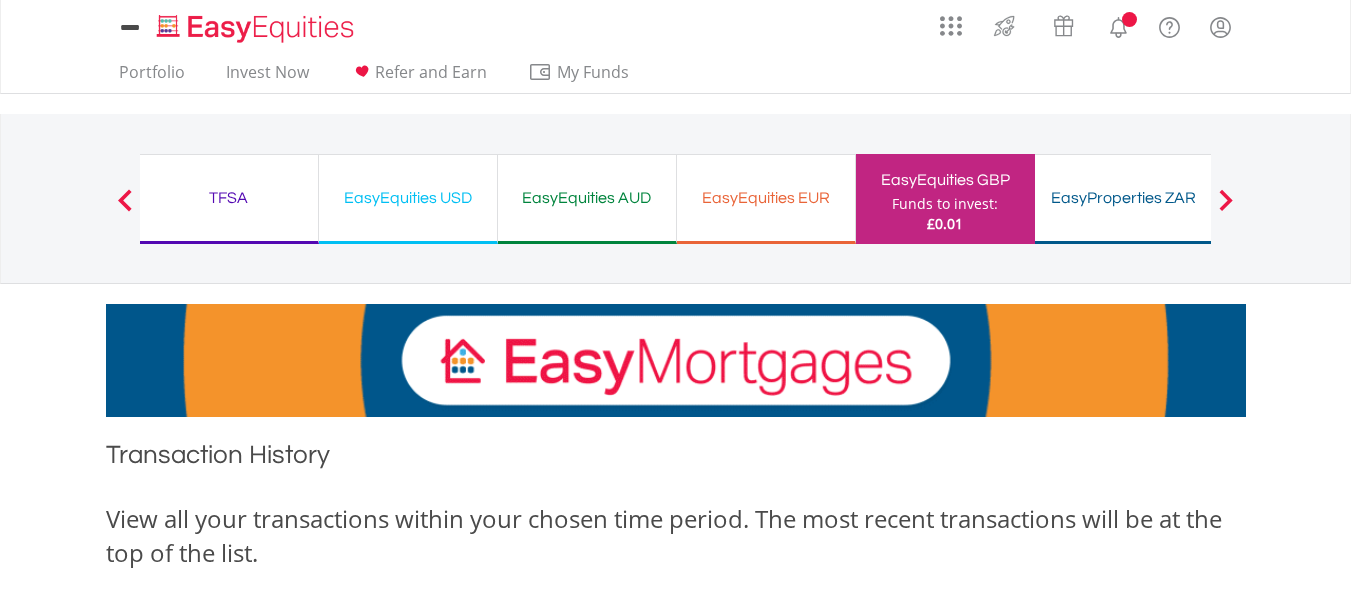 scroll, scrollTop: 0, scrollLeft: 0, axis: both 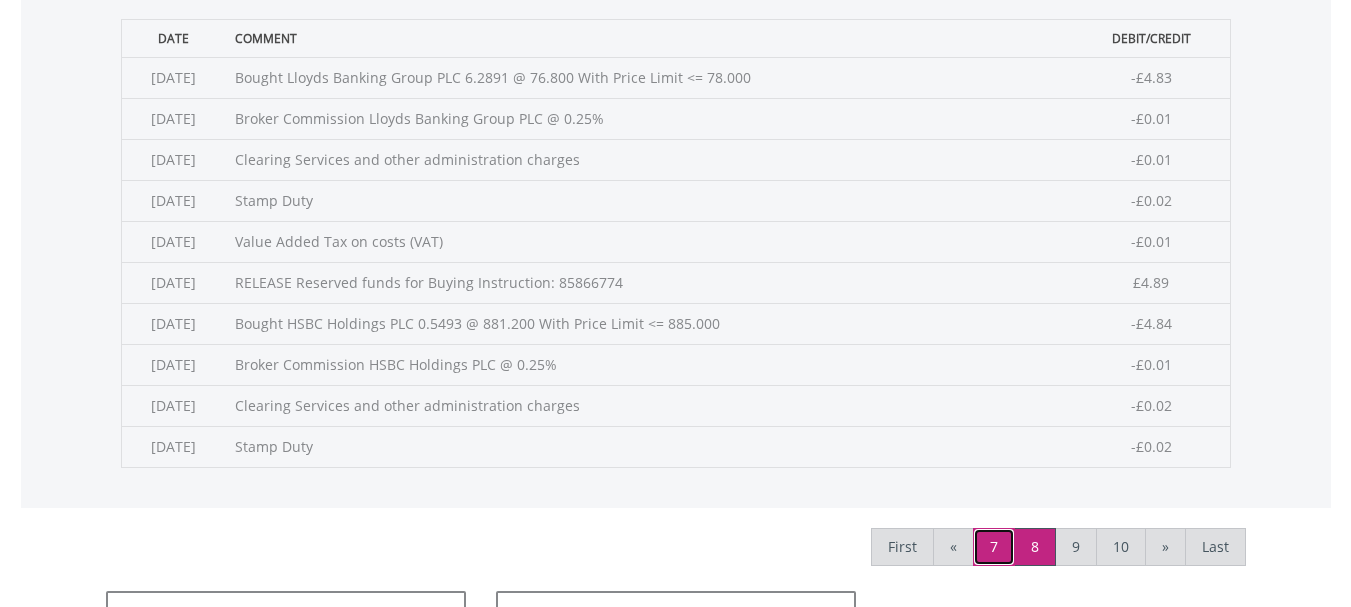 click on "7" at bounding box center (994, 547) 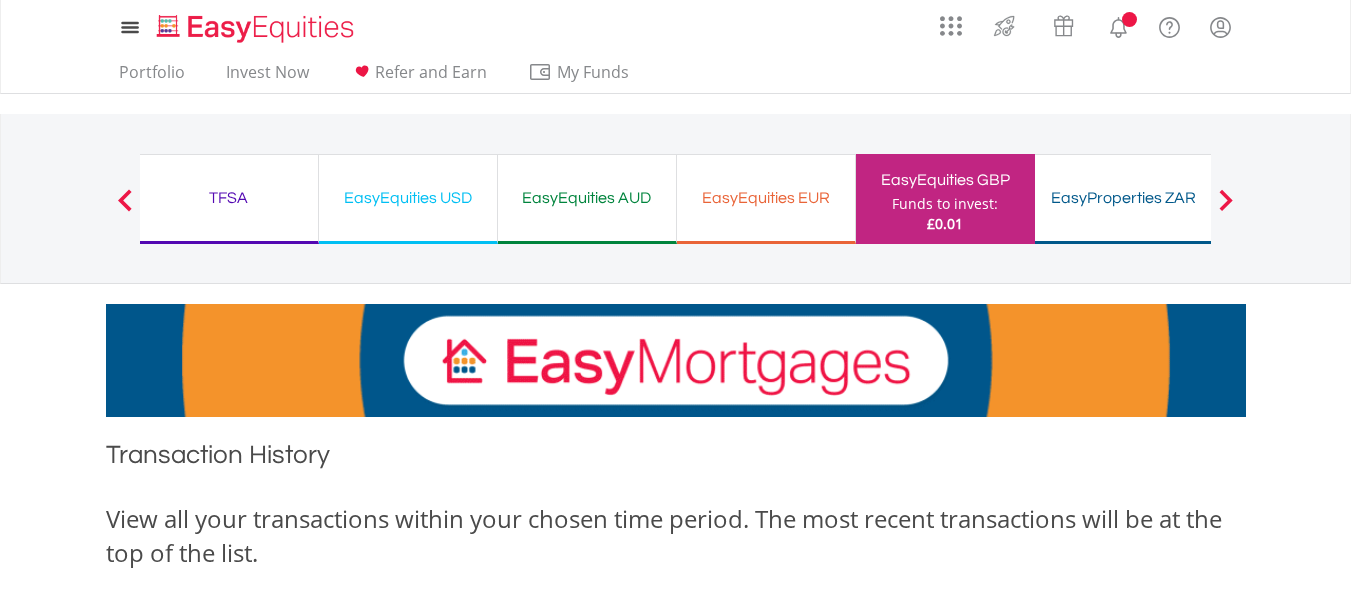 scroll, scrollTop: 0, scrollLeft: 0, axis: both 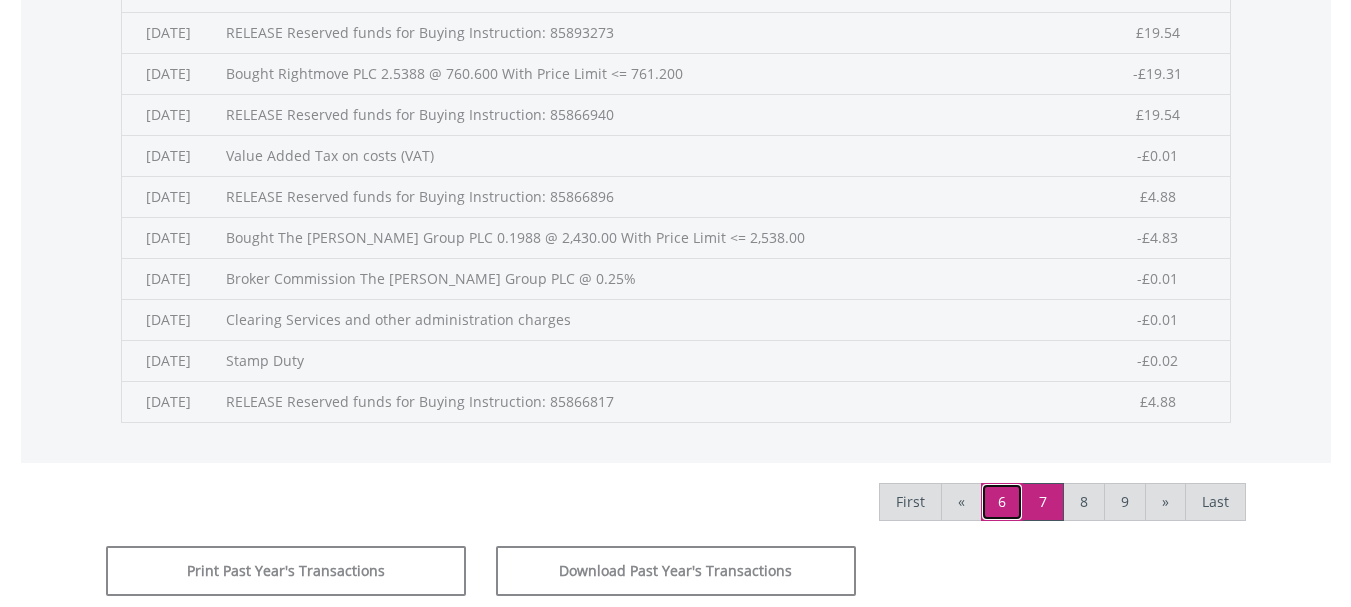 click on "6" at bounding box center [1002, 502] 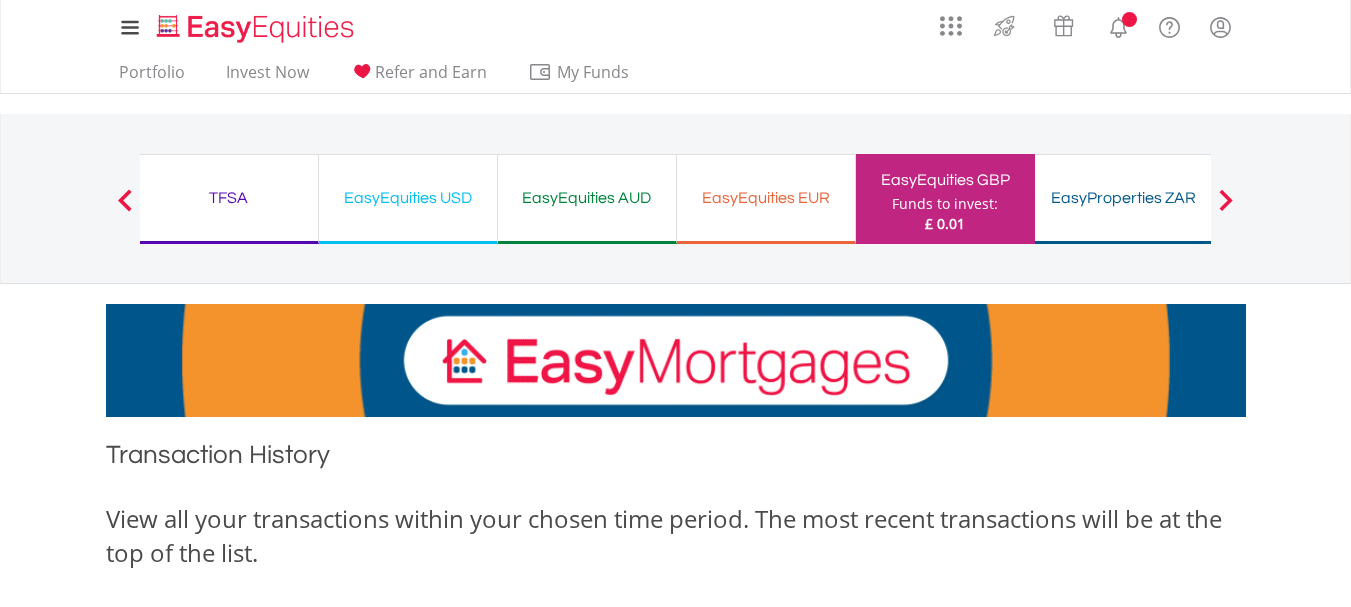 scroll, scrollTop: 0, scrollLeft: 0, axis: both 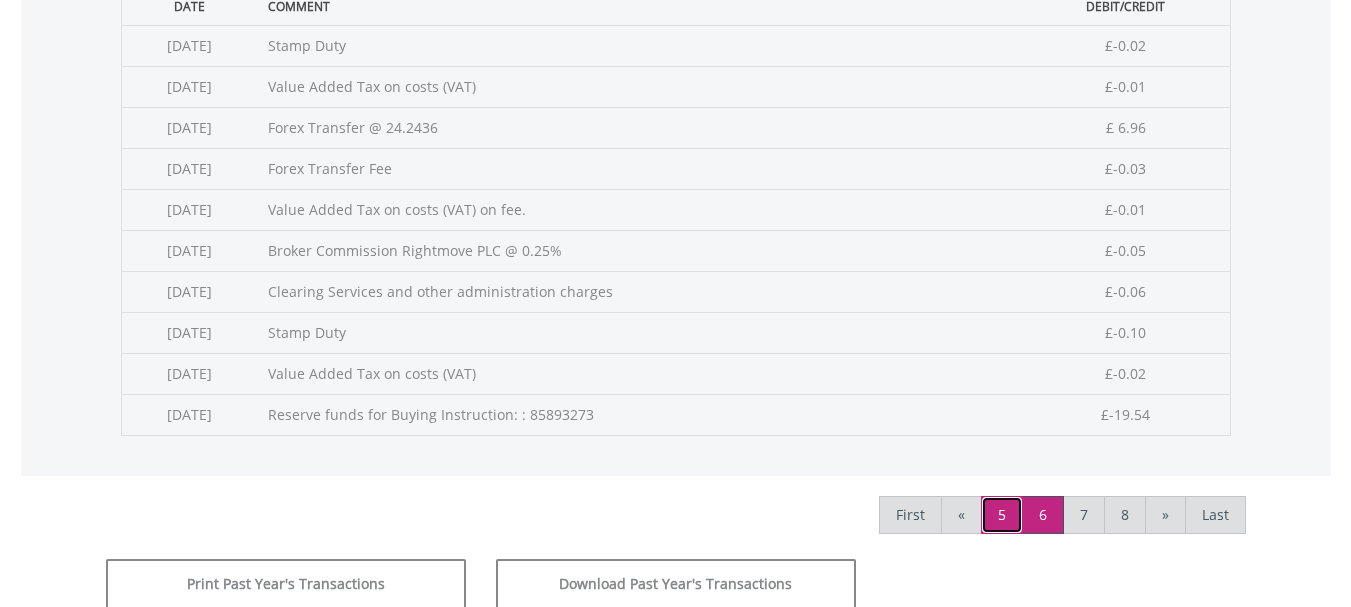 click on "5" at bounding box center (1002, 515) 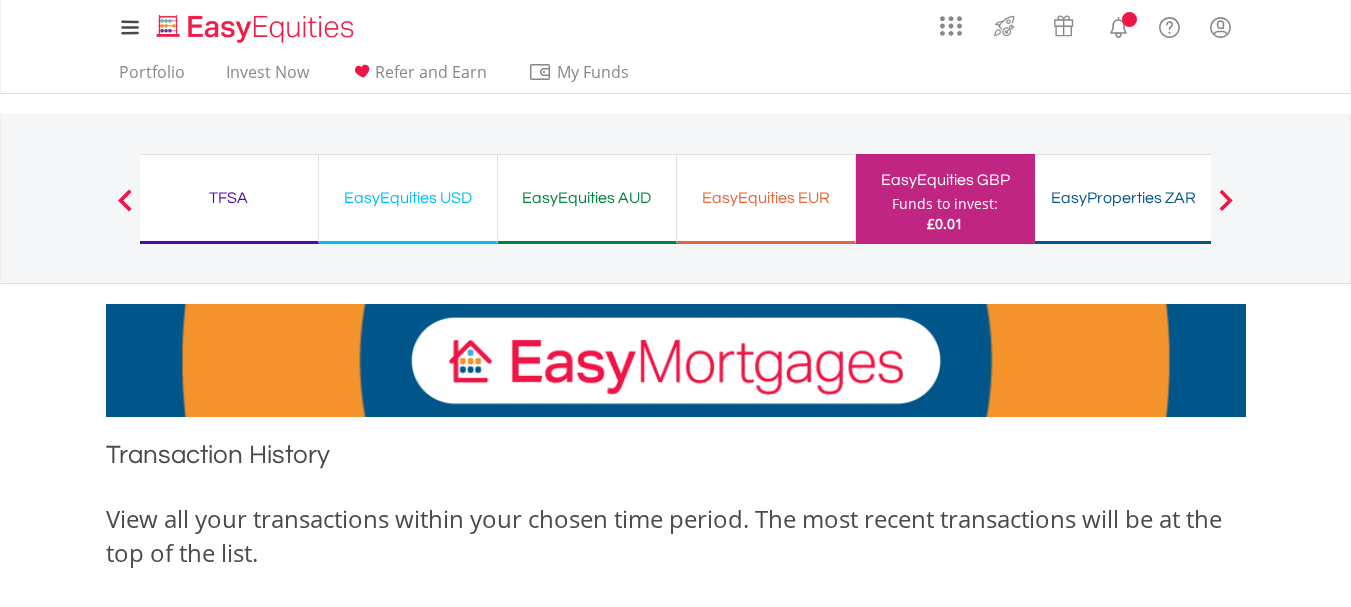 scroll, scrollTop: 0, scrollLeft: 0, axis: both 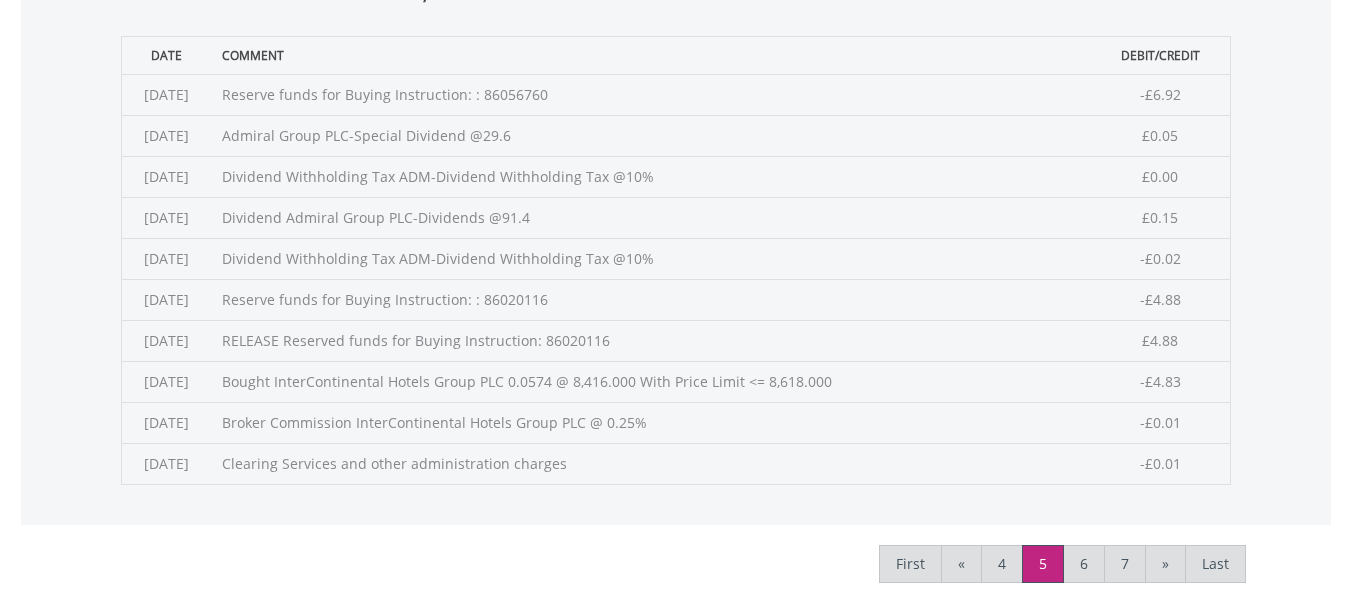 click on "-£0.02" at bounding box center (1160, 258) 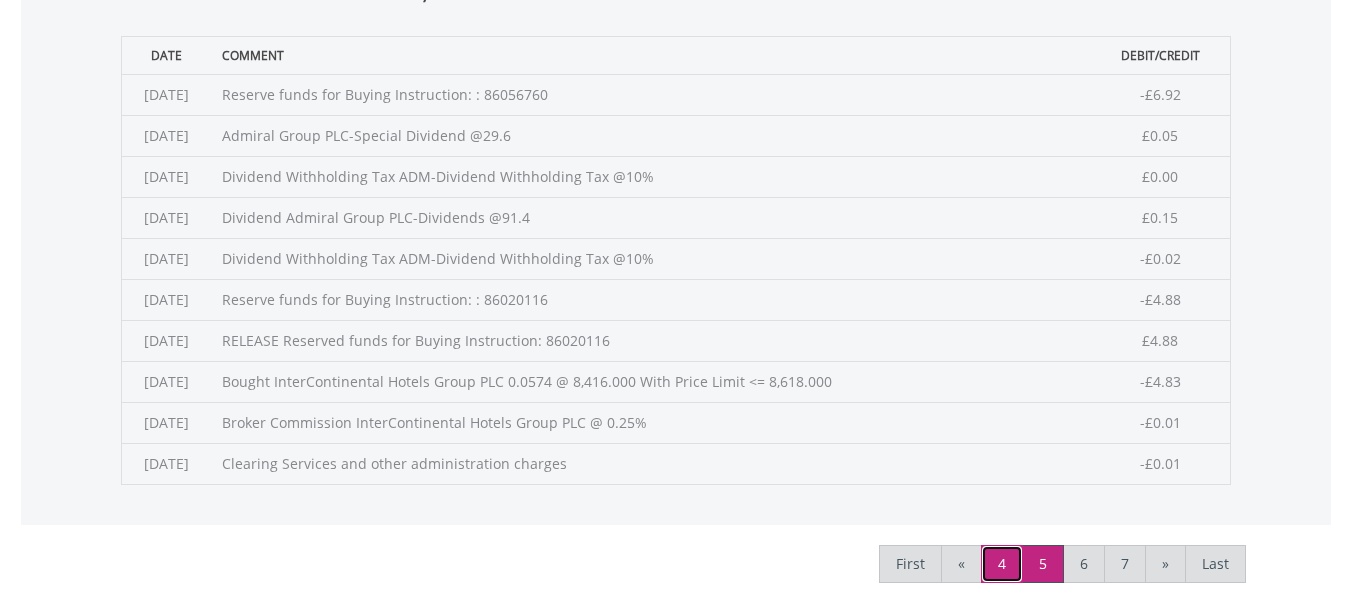 click on "4" at bounding box center (1002, 564) 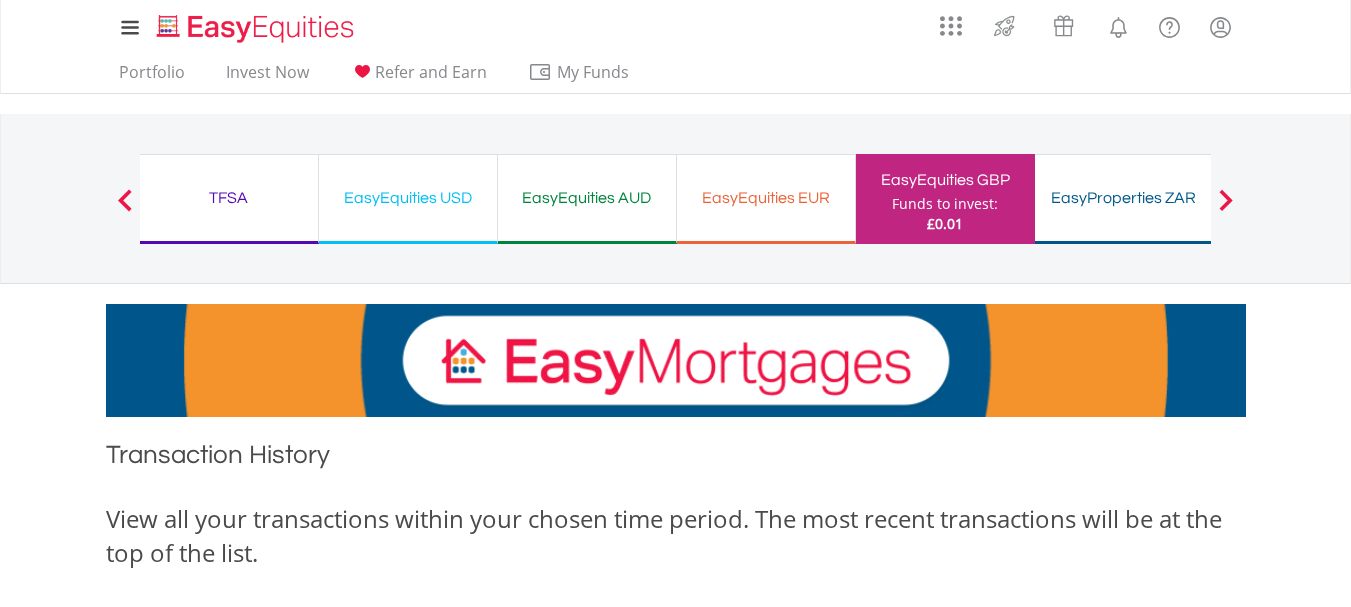 scroll, scrollTop: 0, scrollLeft: 0, axis: both 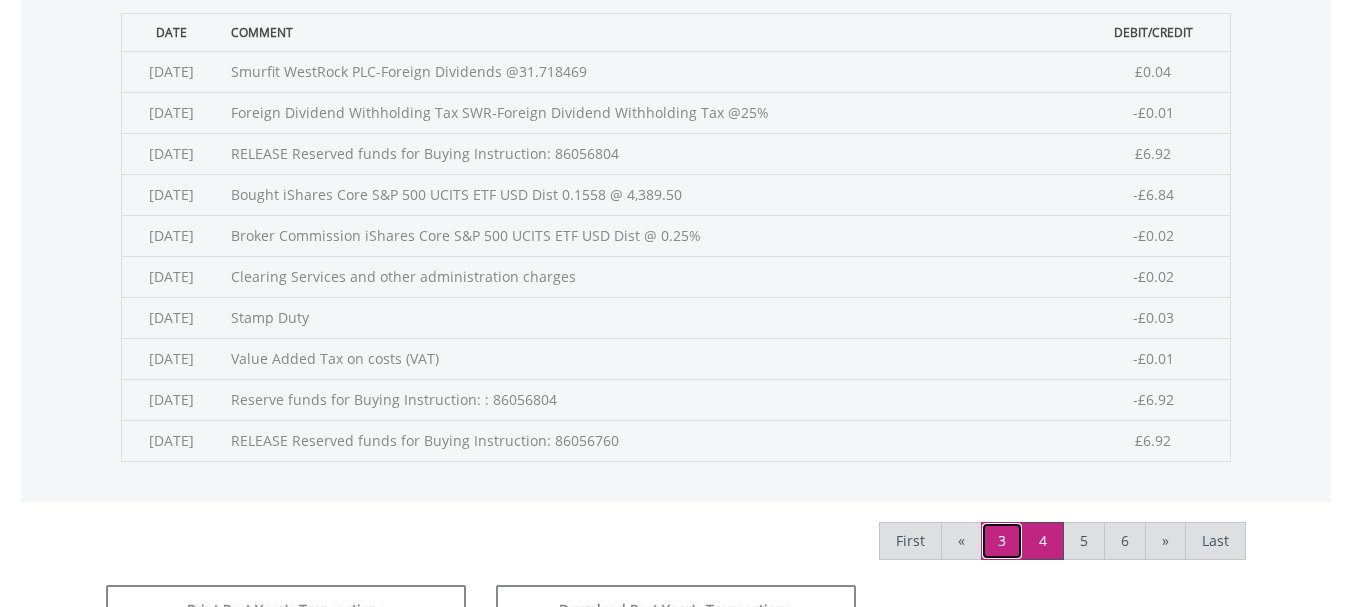 click on "3" at bounding box center [1002, 541] 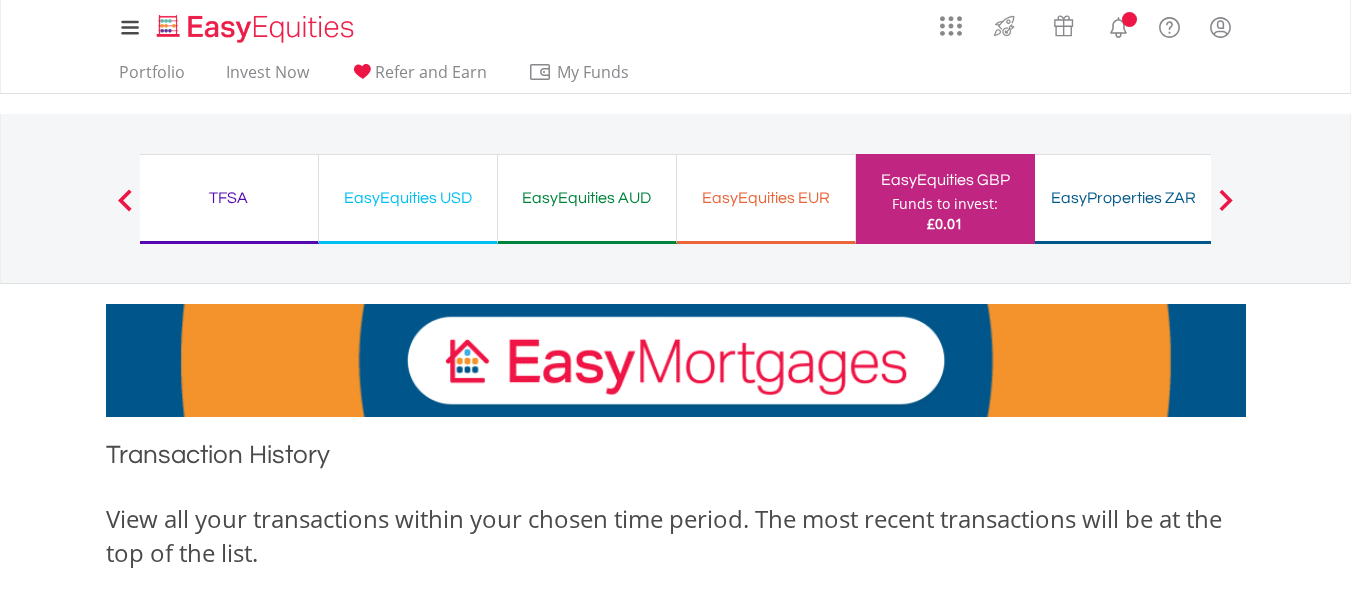 scroll, scrollTop: 0, scrollLeft: 0, axis: both 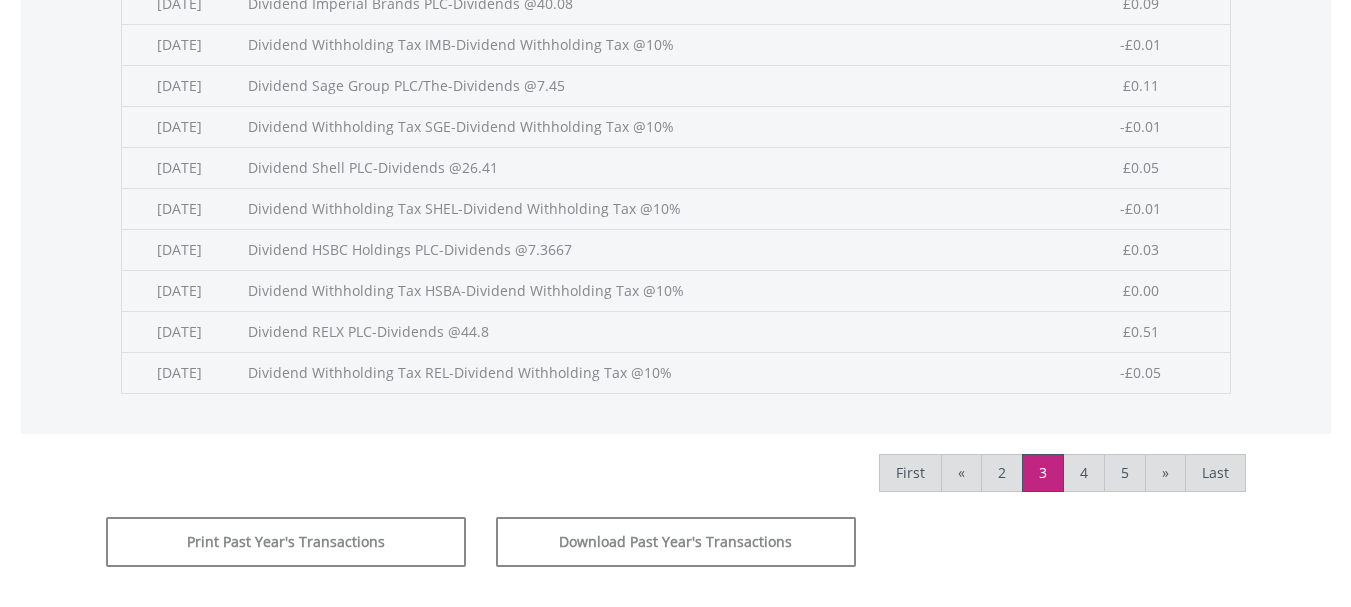 click on "Dividend HSBC Holdings PLC-Dividends @7.3667" at bounding box center [645, 249] 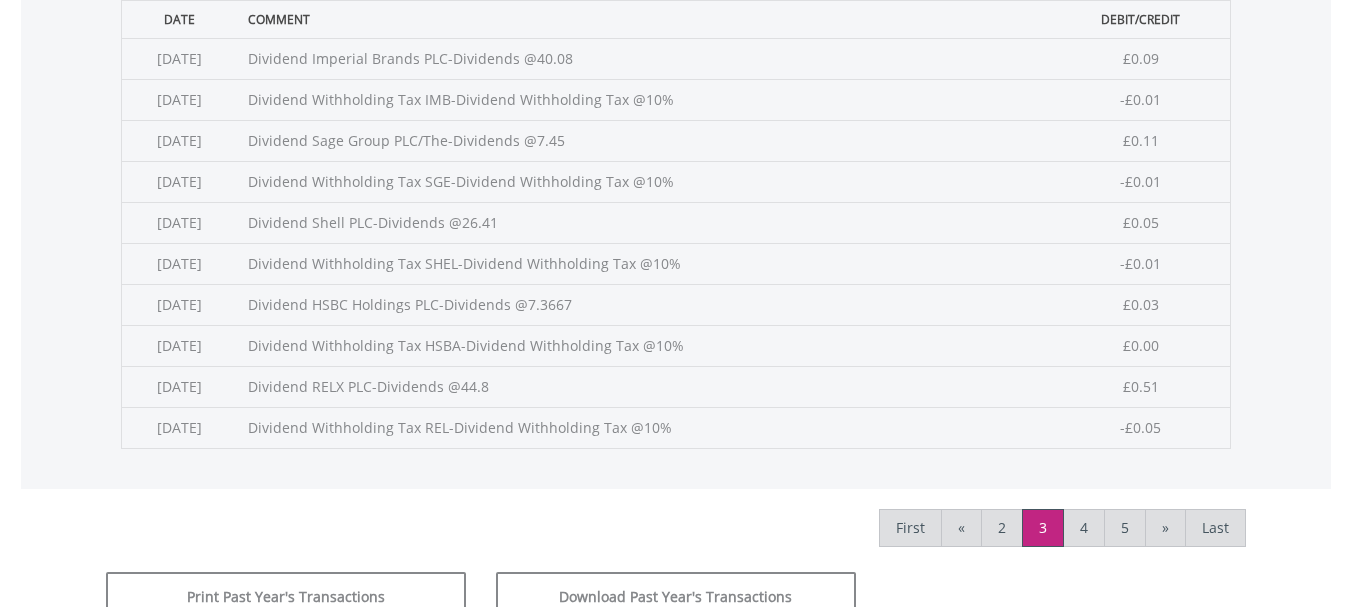 scroll, scrollTop: 869, scrollLeft: 0, axis: vertical 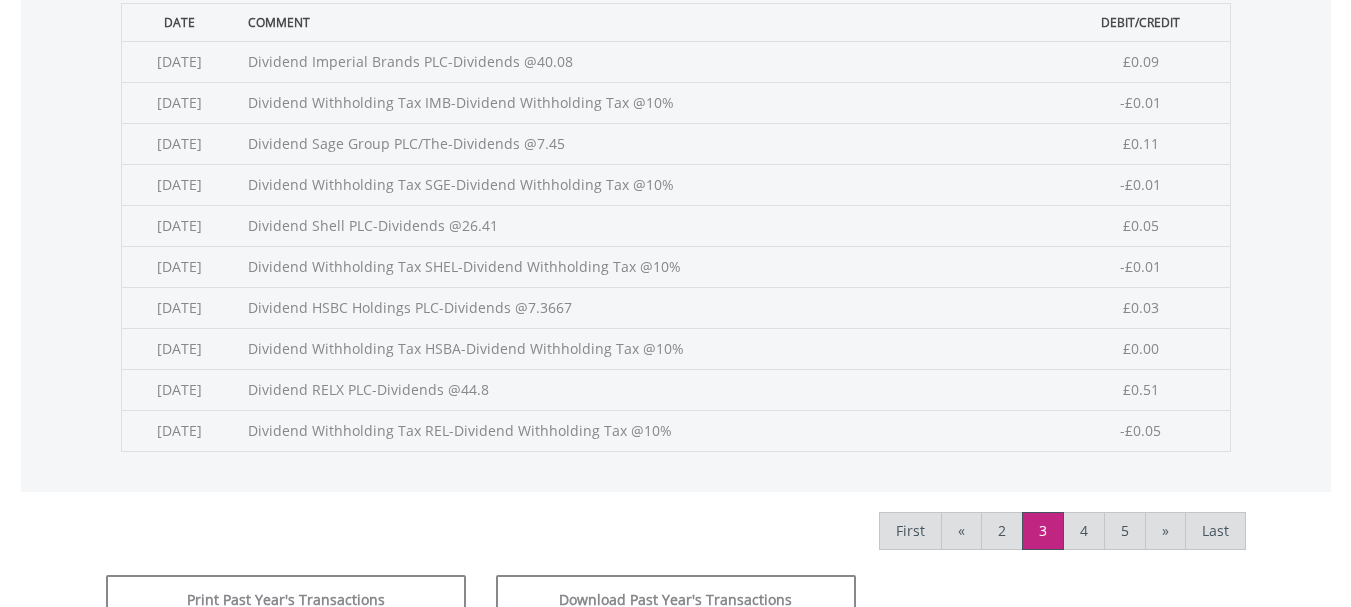 click on "Dividend Imperial Brands PLC-Dividends @40.08" at bounding box center [645, 61] 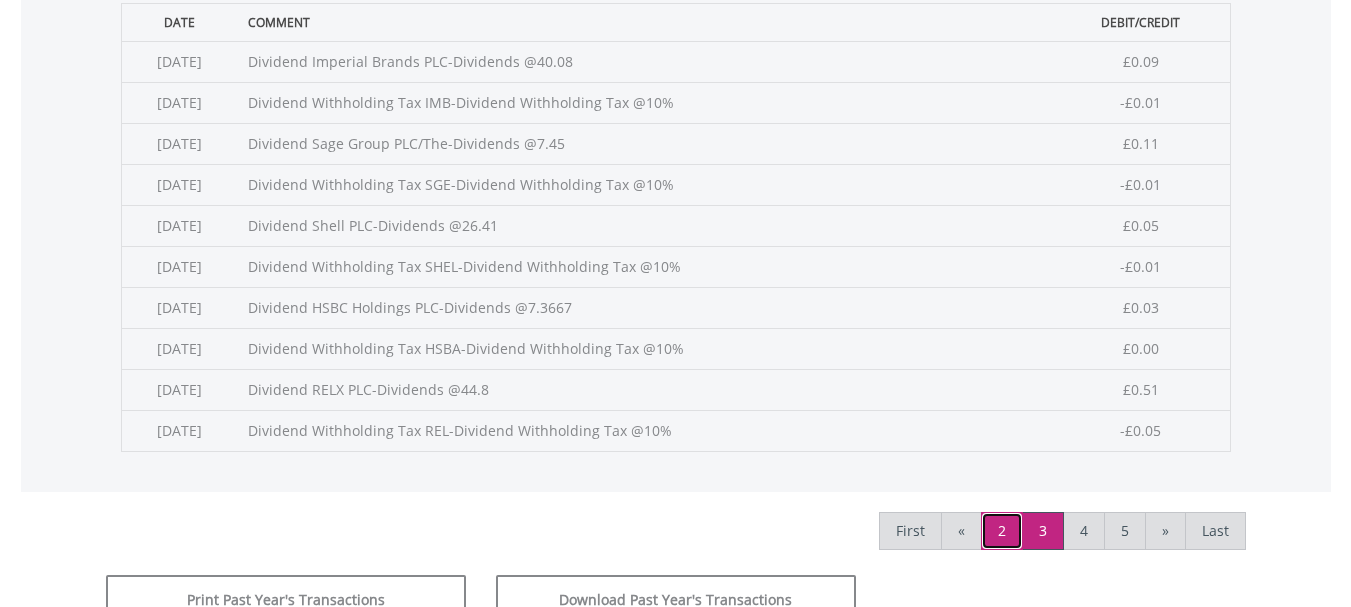 click on "2" at bounding box center (1002, 531) 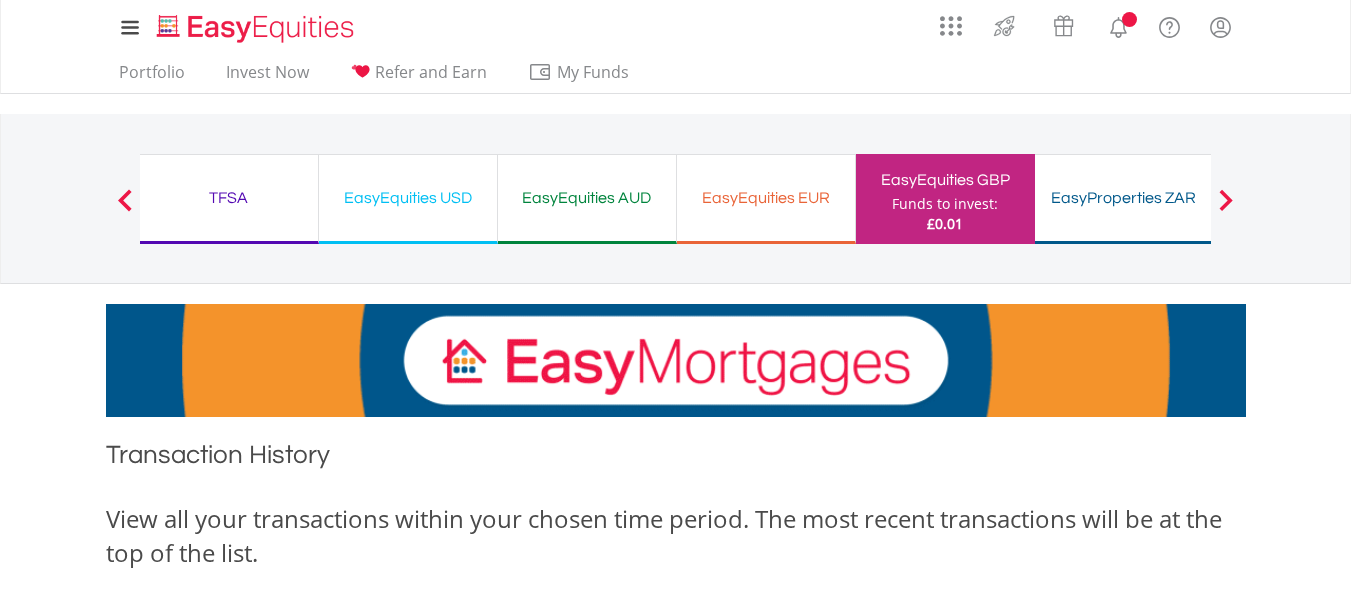 scroll, scrollTop: 0, scrollLeft: 0, axis: both 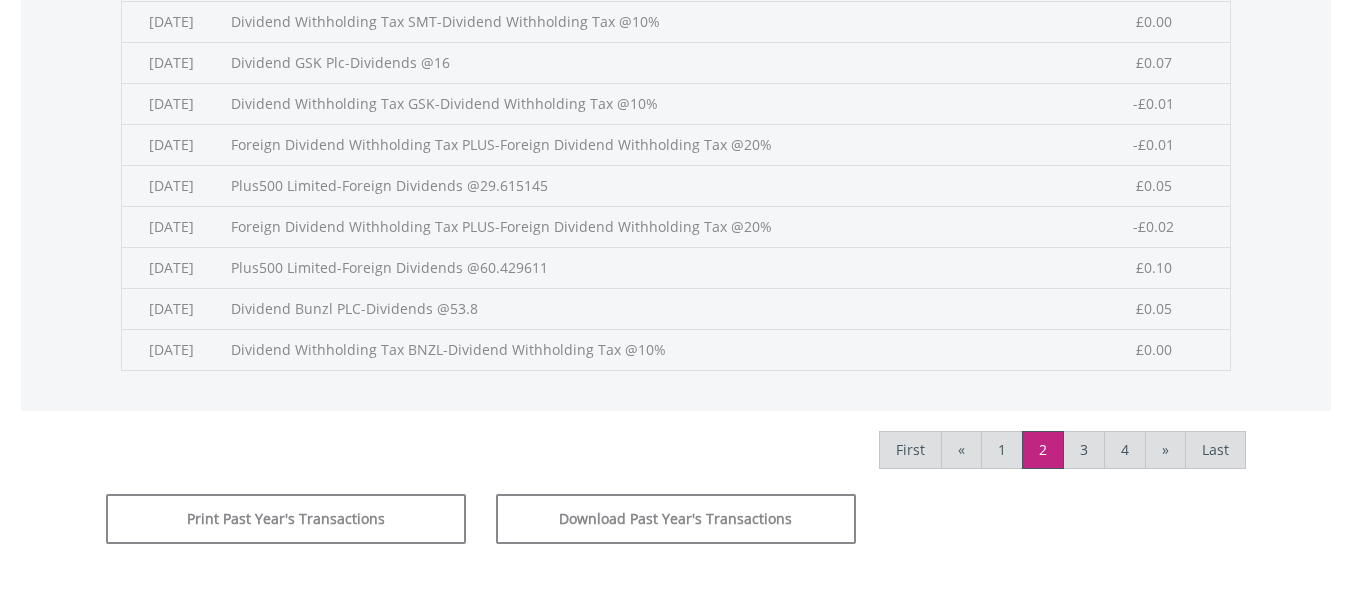 click on "Foreign Dividend Withholding Tax PLUS-Foreign Dividend Withholding Tax @20%" at bounding box center (649, 226) 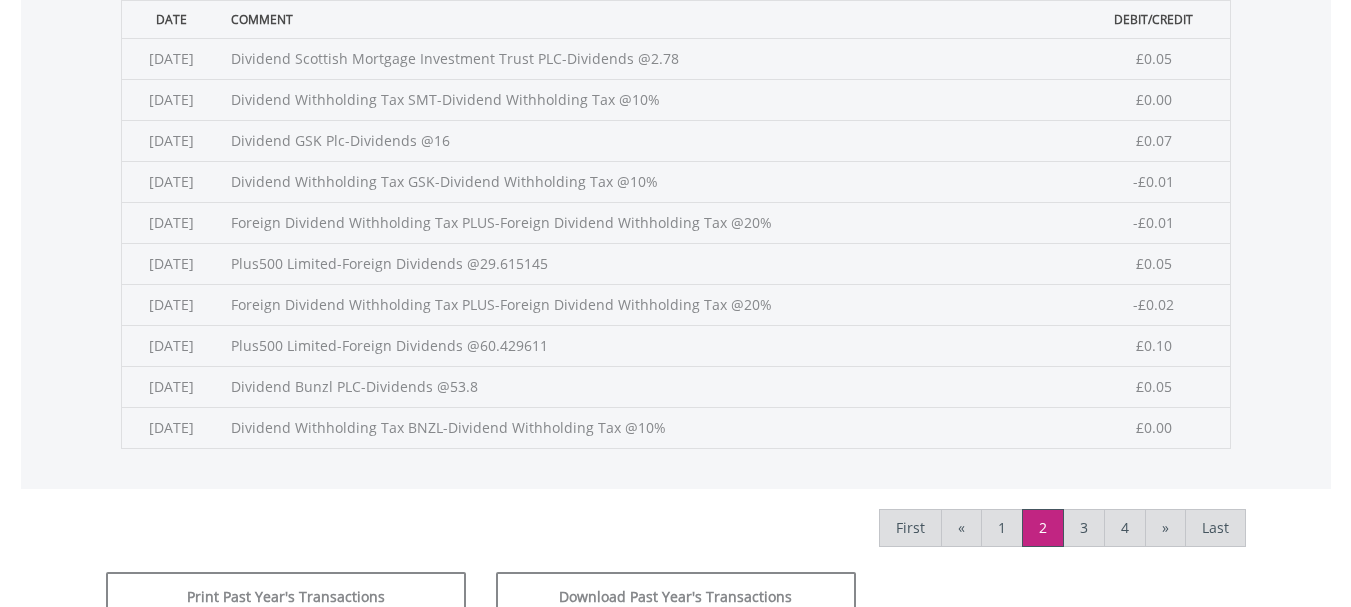 scroll, scrollTop: 866, scrollLeft: 0, axis: vertical 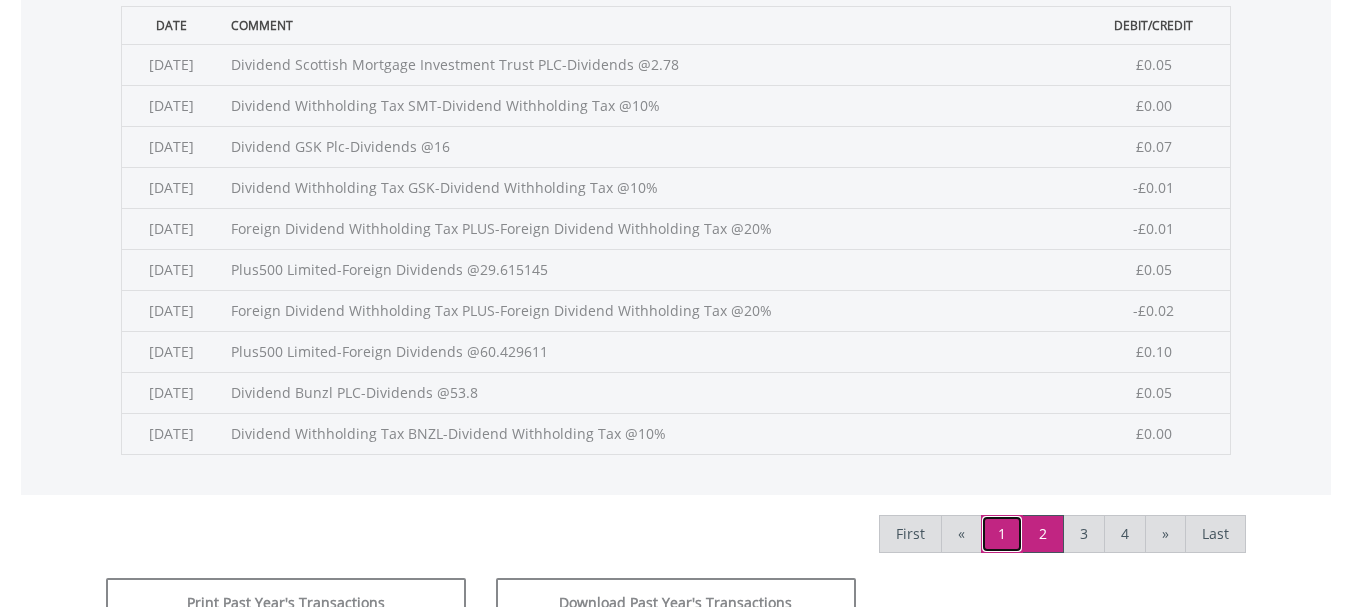 click on "1" at bounding box center [1002, 534] 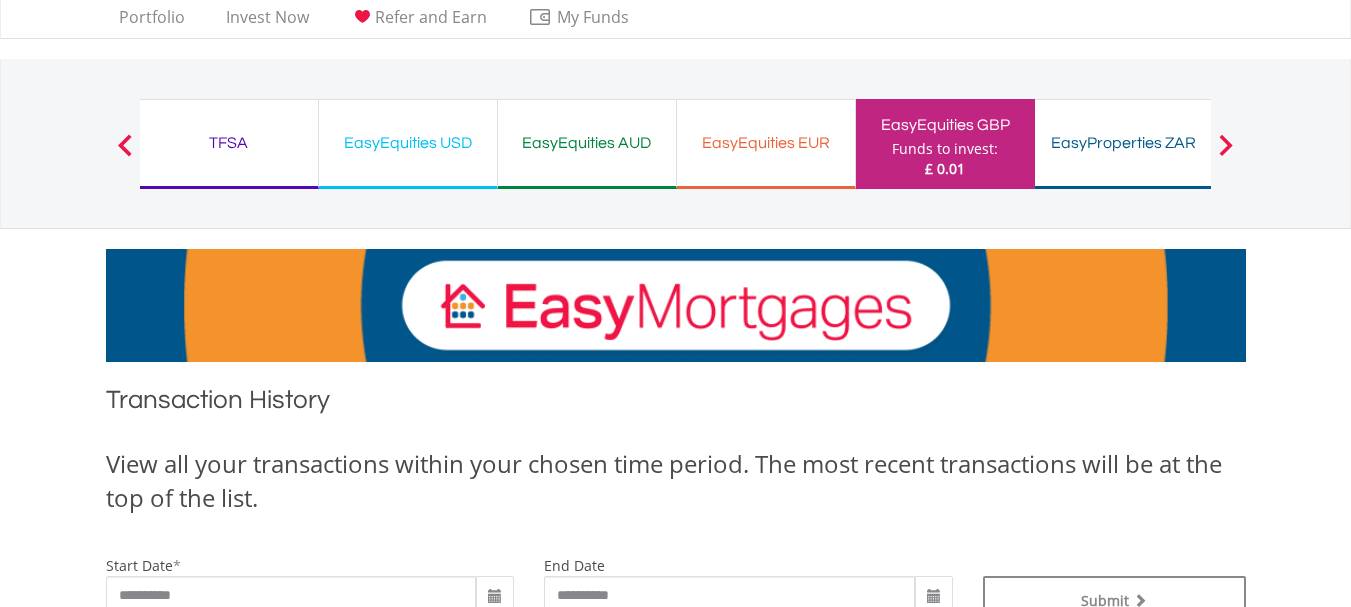 scroll, scrollTop: 0, scrollLeft: 0, axis: both 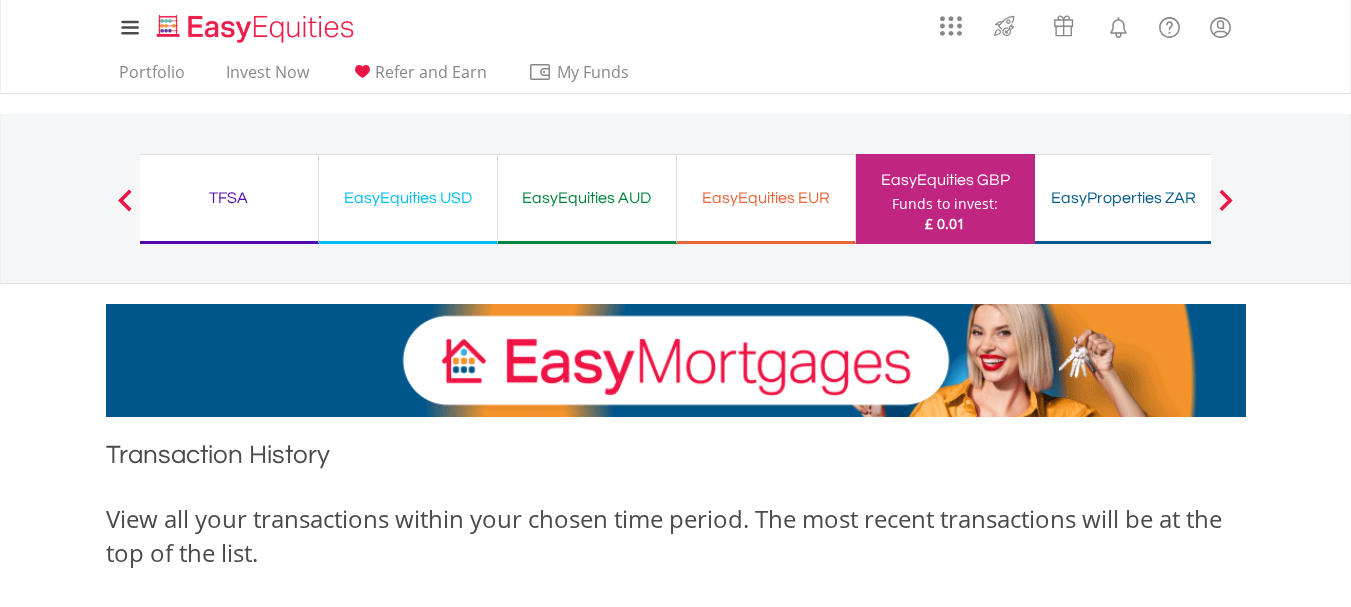 click on "My Investments
Invest Now
New Listings
Sell
My Recurring Investments
Pending Orders
Vouchers
Buy a Voucher
Redeem a Voucher
Account Management" at bounding box center [675, 934] 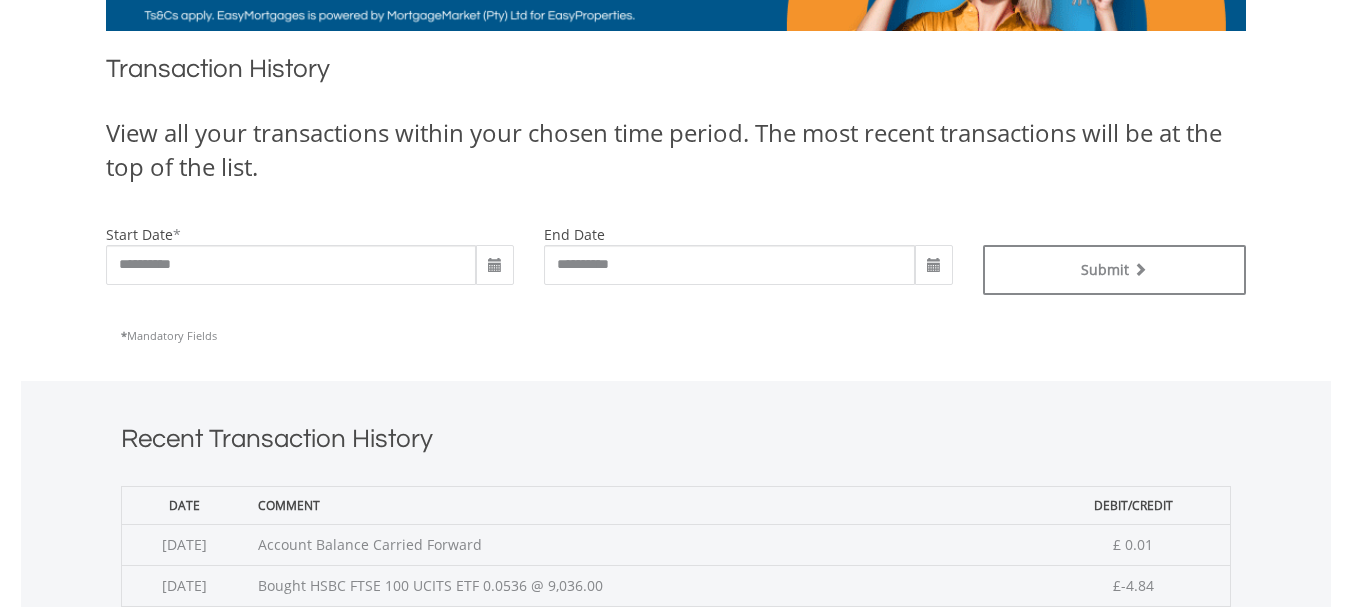 scroll, scrollTop: 421, scrollLeft: 0, axis: vertical 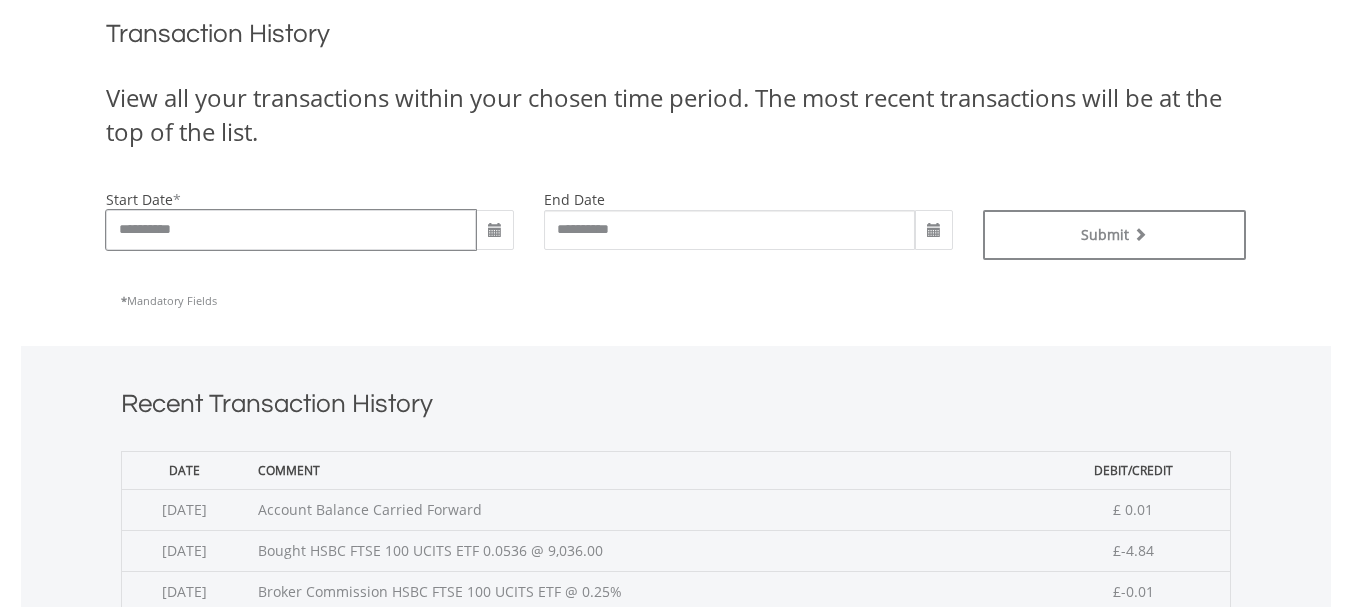 click on "**********" at bounding box center [291, 230] 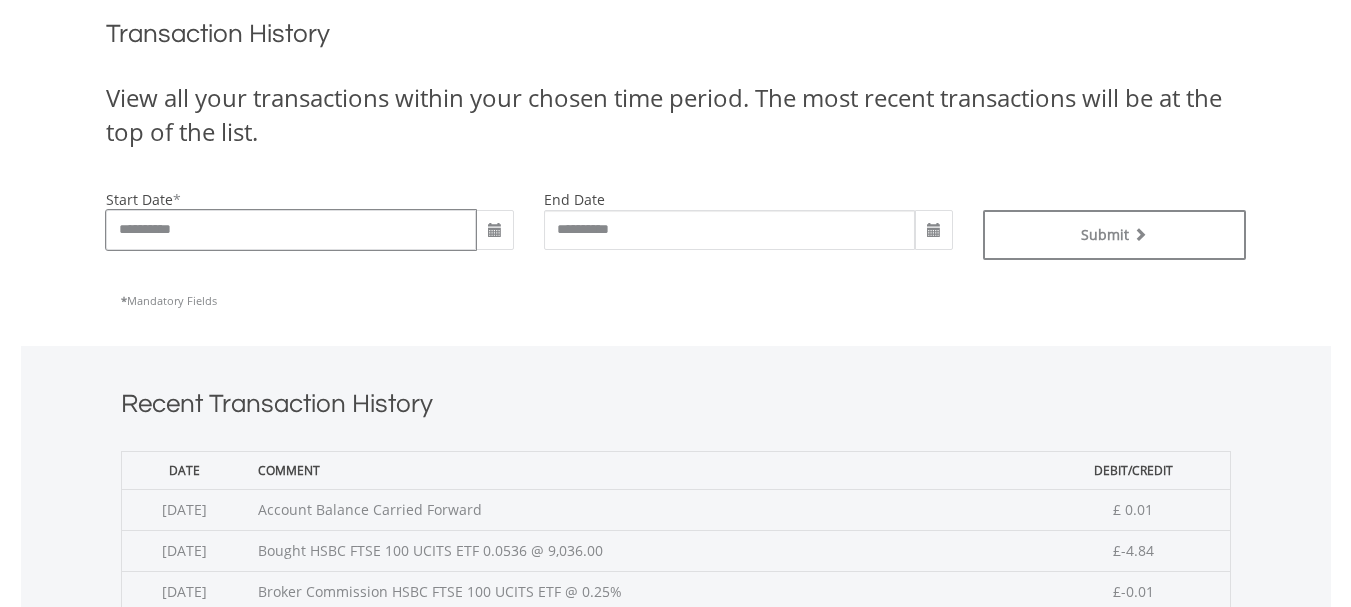 click on "**********" at bounding box center (291, 230) 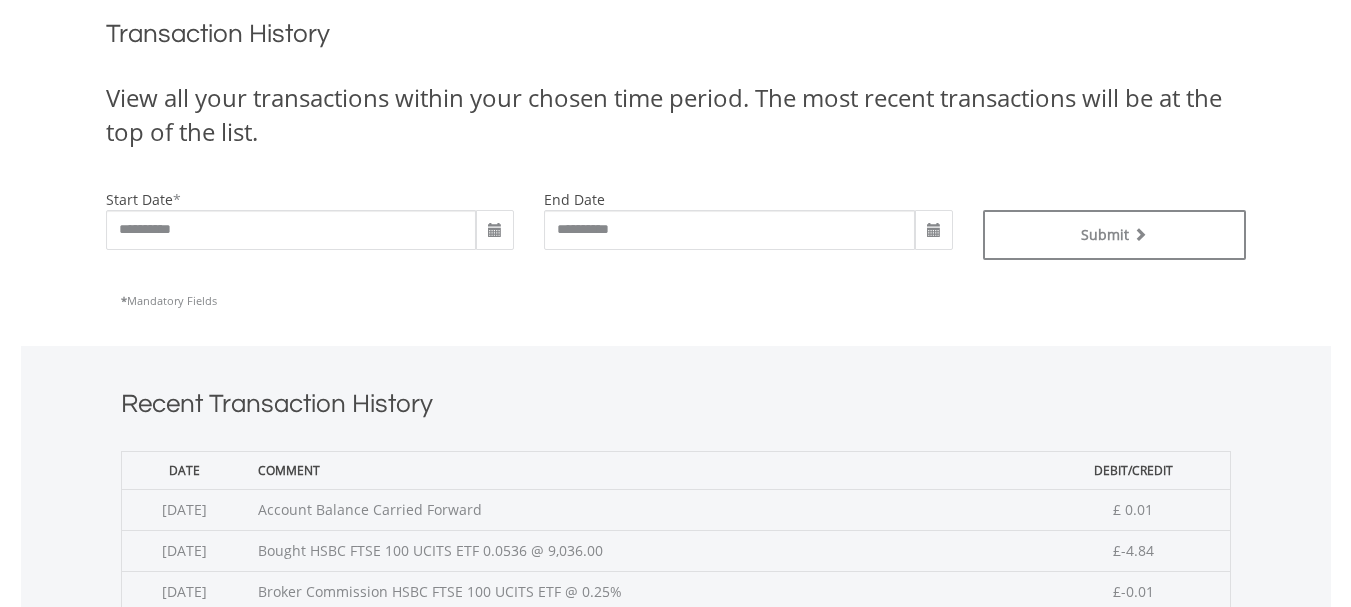 click at bounding box center (495, 231) 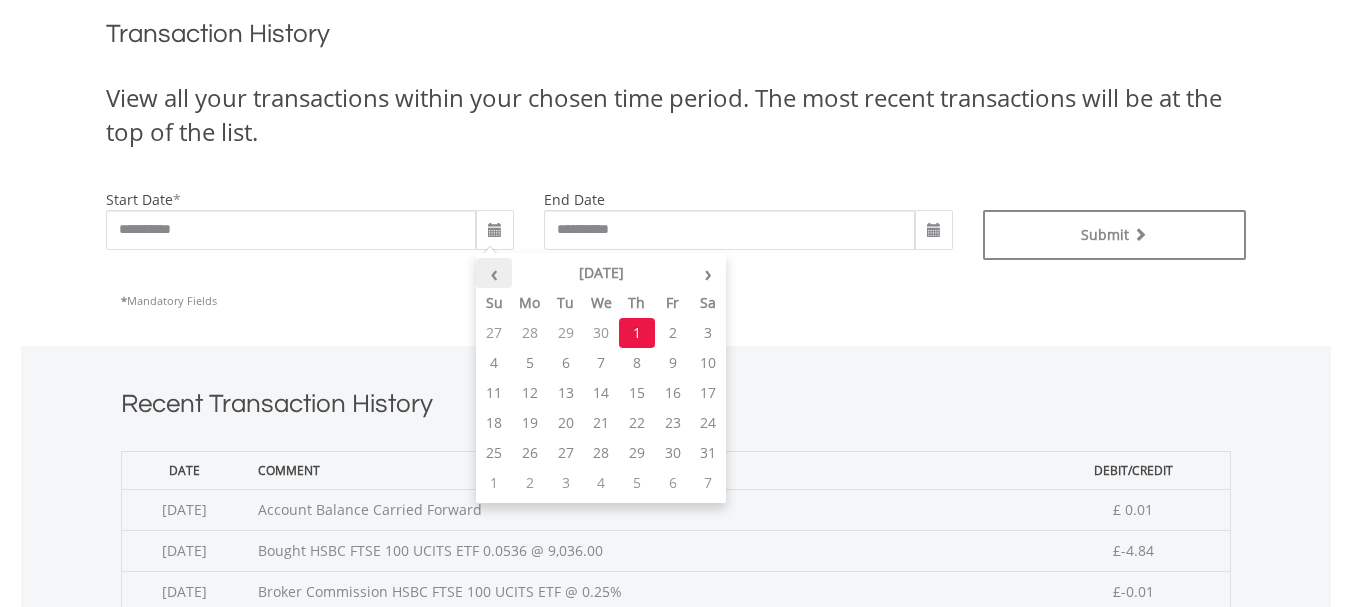 click on "‹" at bounding box center (494, 273) 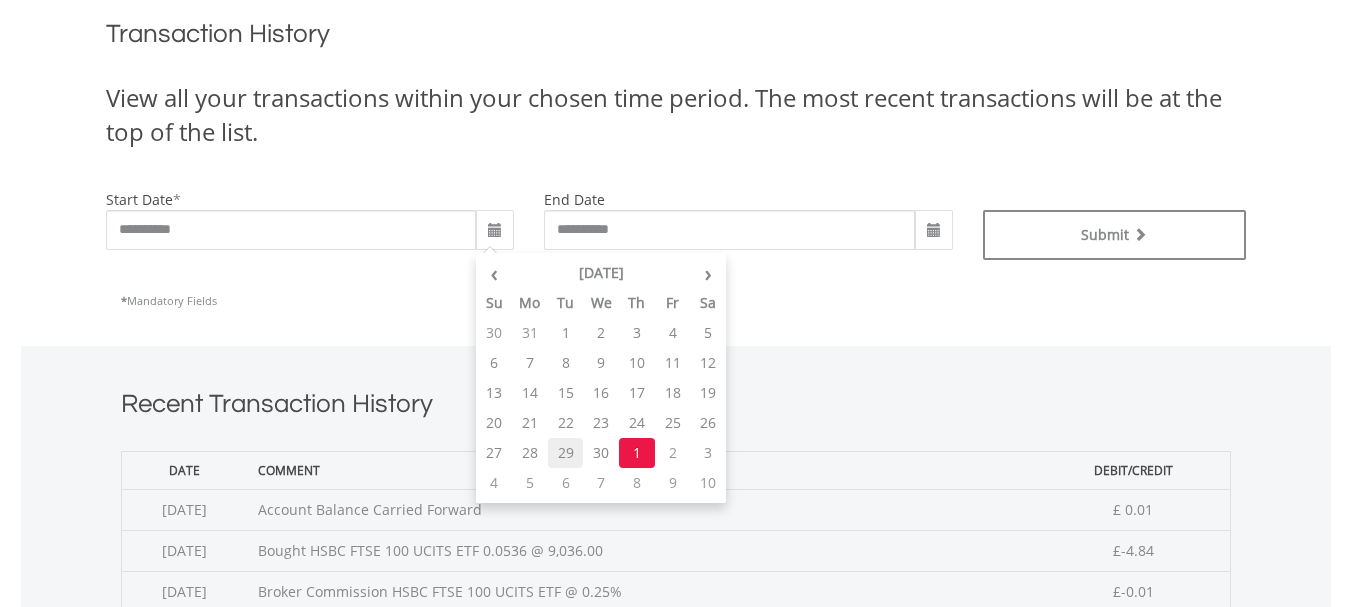 click on "29" at bounding box center (566, 453) 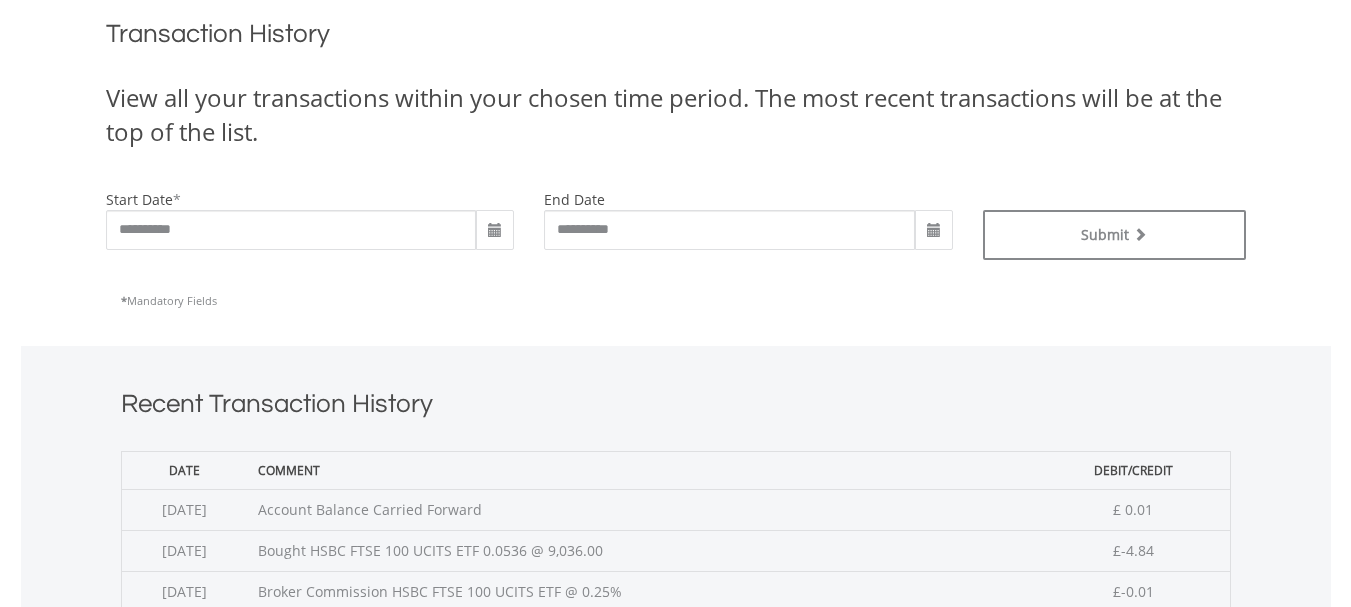 click at bounding box center (934, 231) 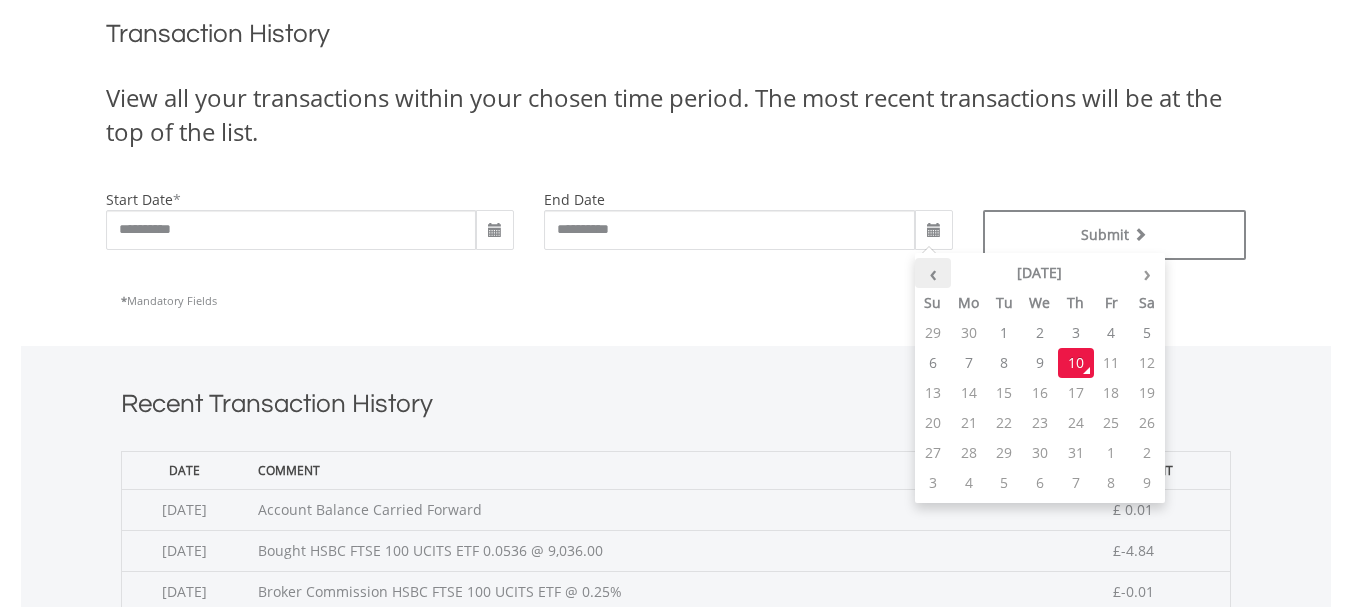 click on "‹" at bounding box center [933, 273] 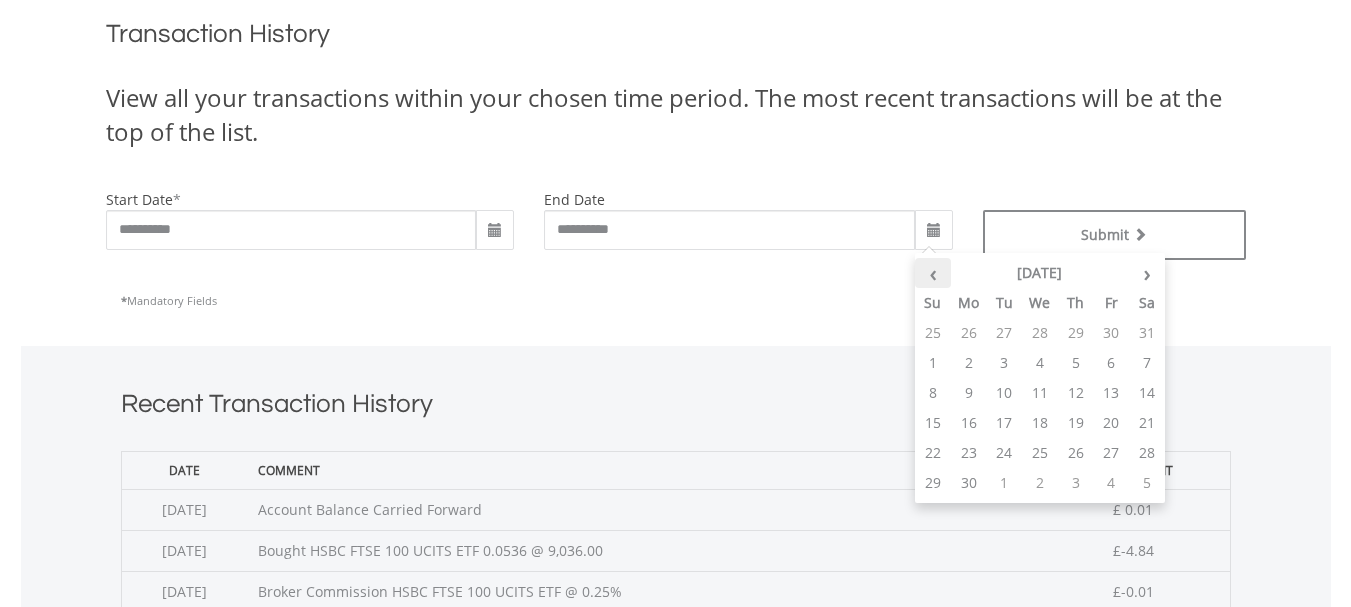 click on "‹" at bounding box center [933, 273] 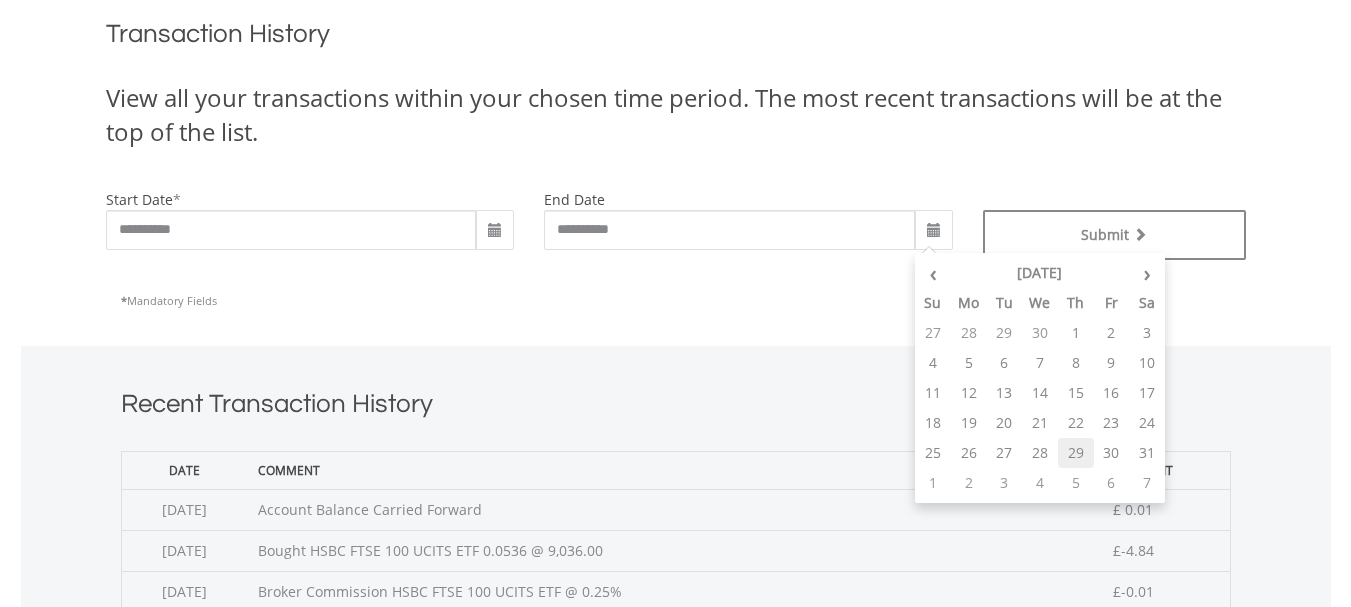 click on "29" at bounding box center (1076, 453) 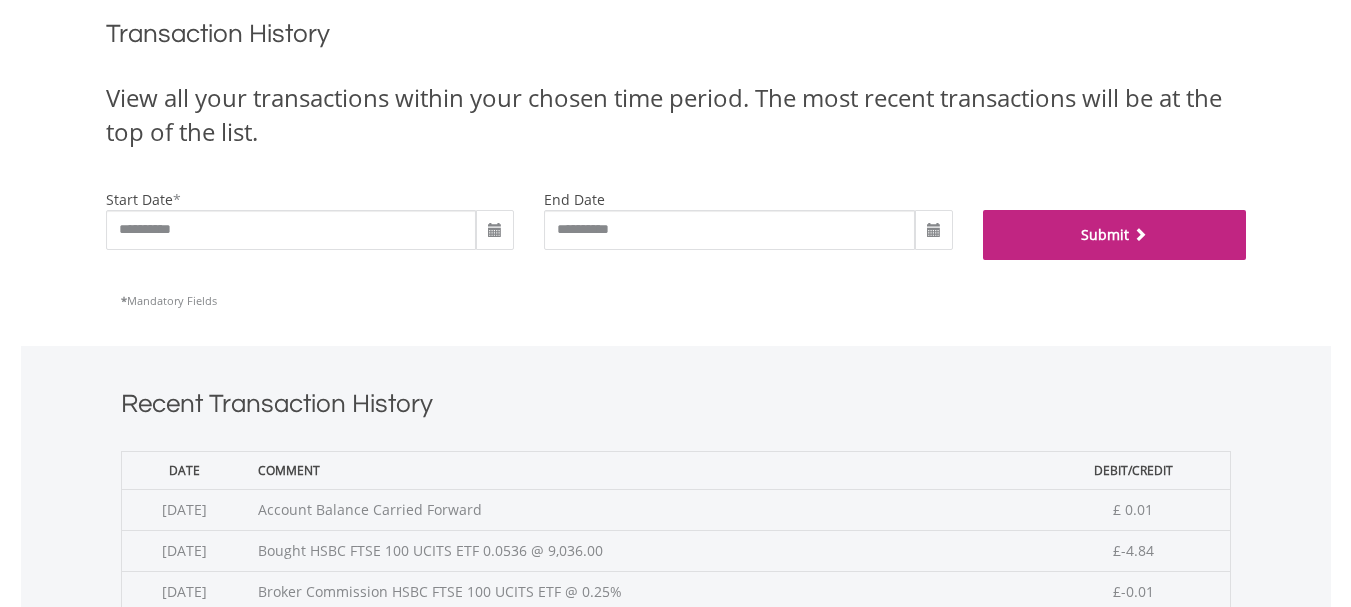 click on "Submit" at bounding box center (1114, 235) 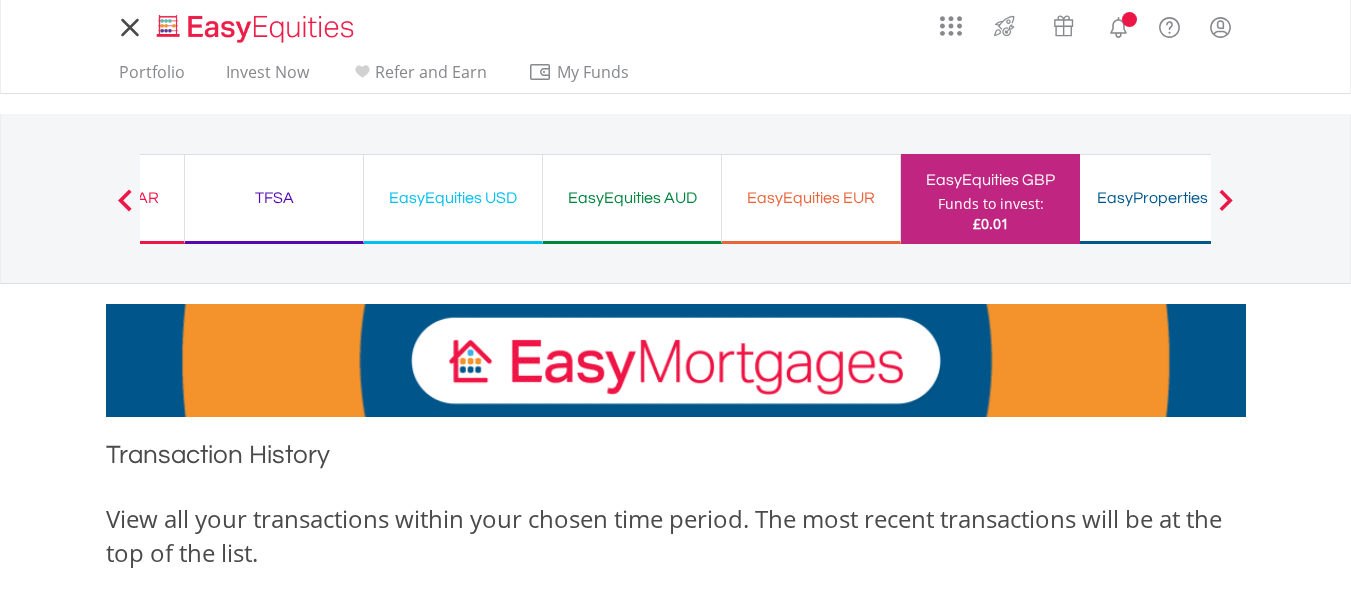 scroll, scrollTop: 0, scrollLeft: 0, axis: both 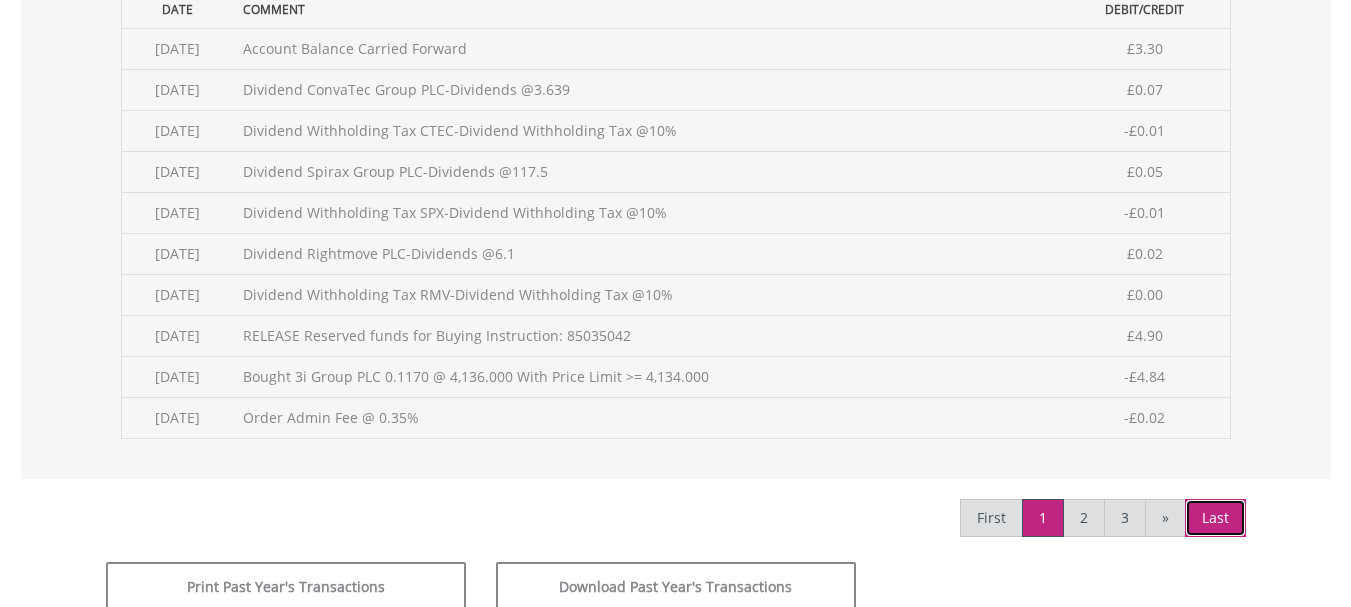 click on "Last" at bounding box center [1215, 518] 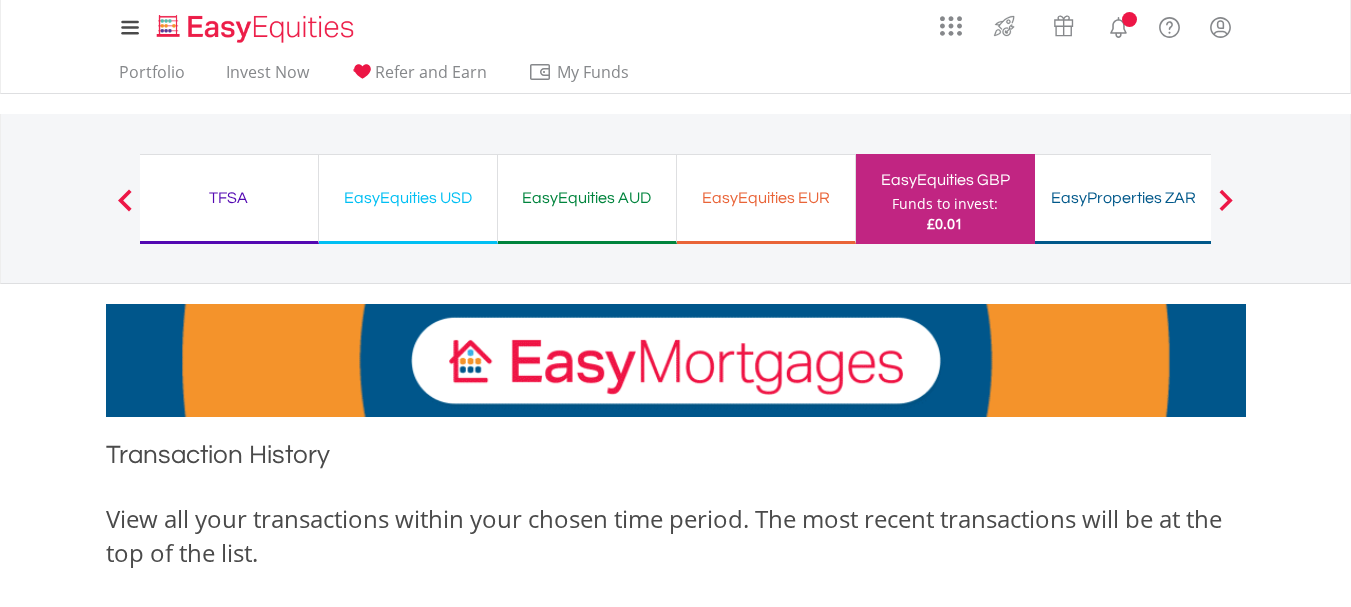scroll, scrollTop: 0, scrollLeft: 0, axis: both 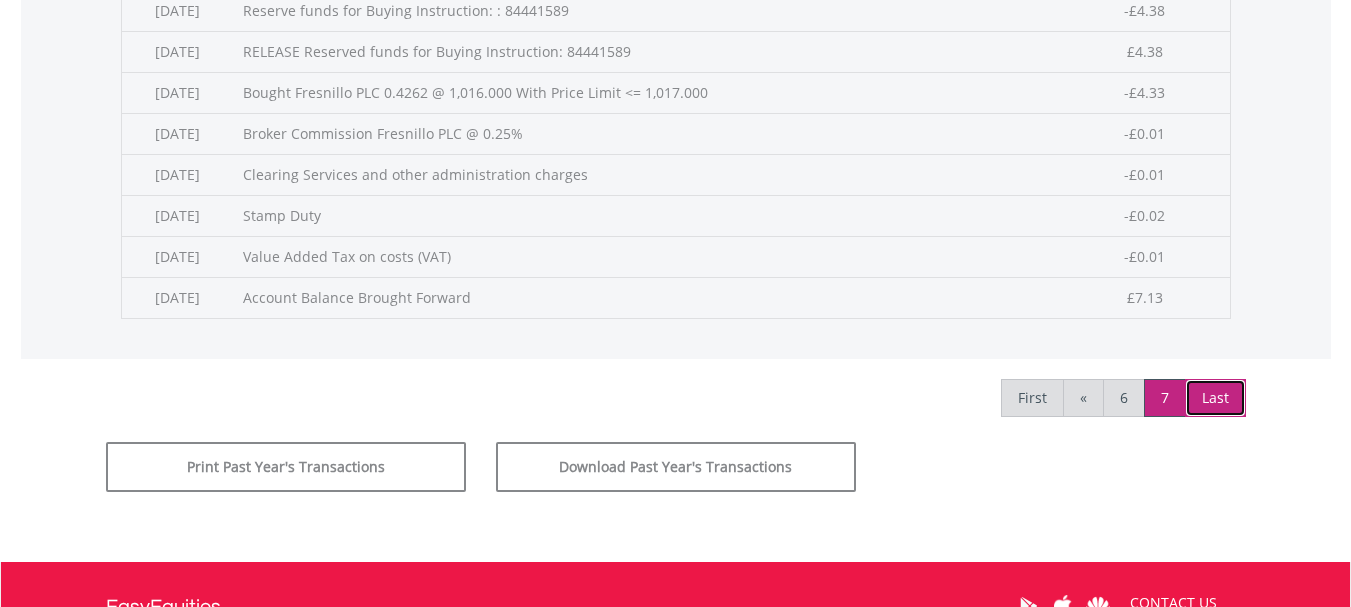 click on "Last" at bounding box center [1215, 398] 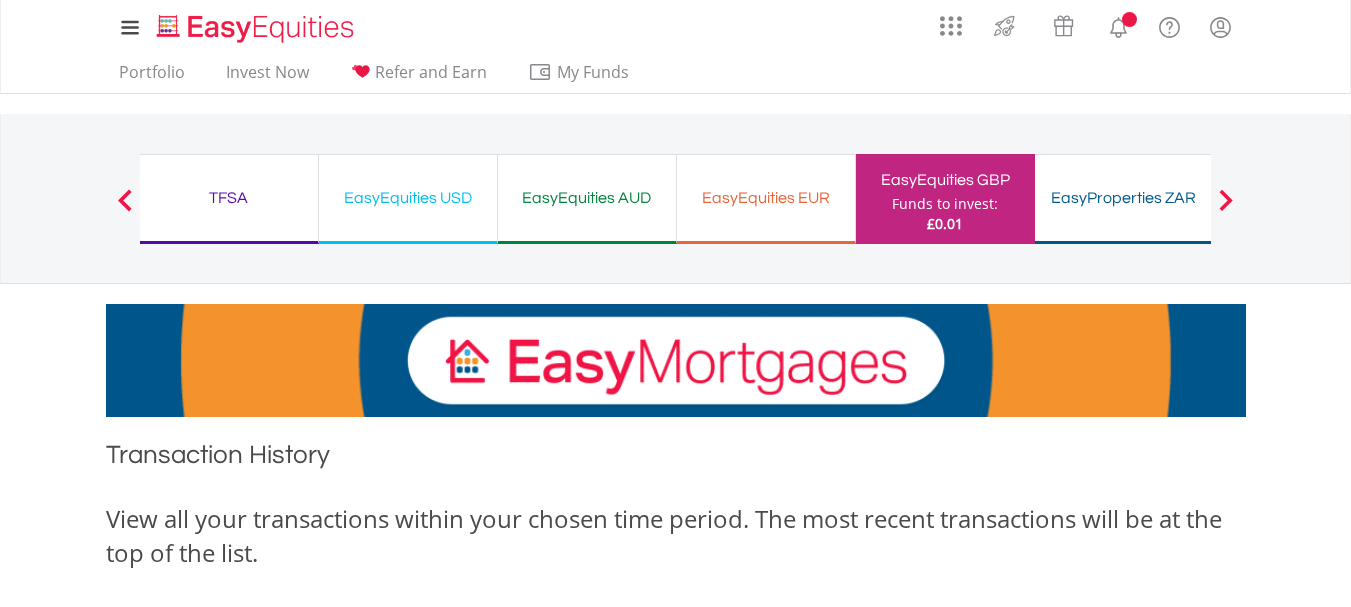 scroll, scrollTop: 0, scrollLeft: 0, axis: both 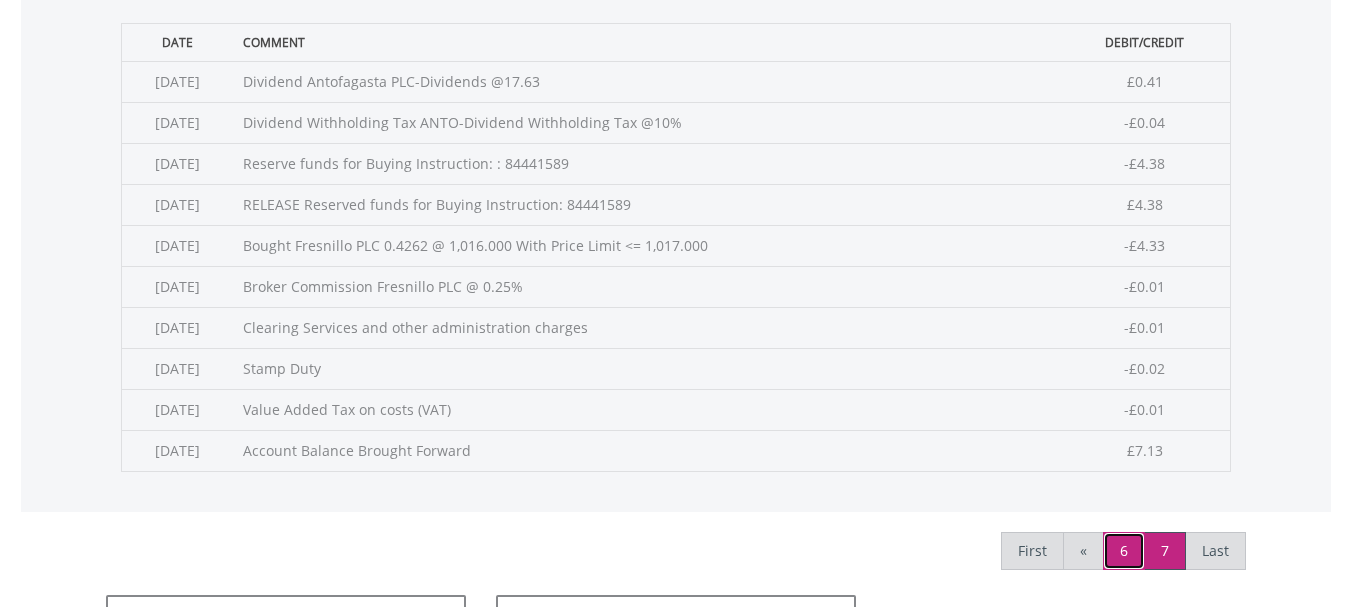 click on "6" at bounding box center [1124, 551] 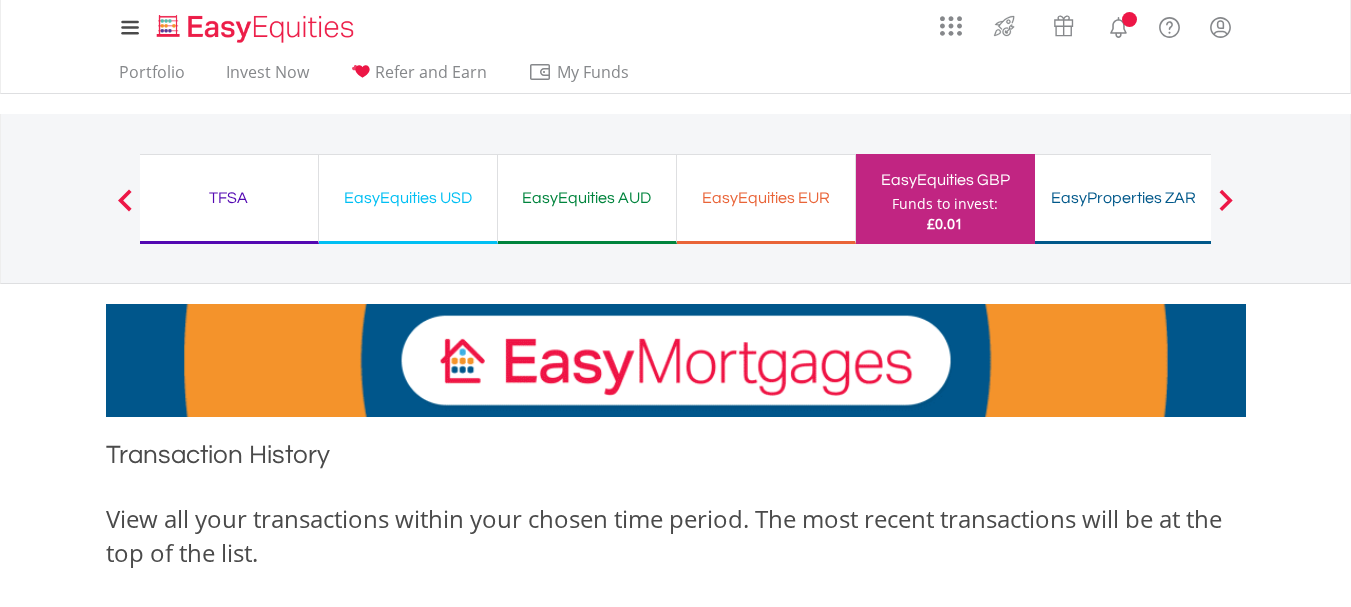 scroll, scrollTop: 0, scrollLeft: 0, axis: both 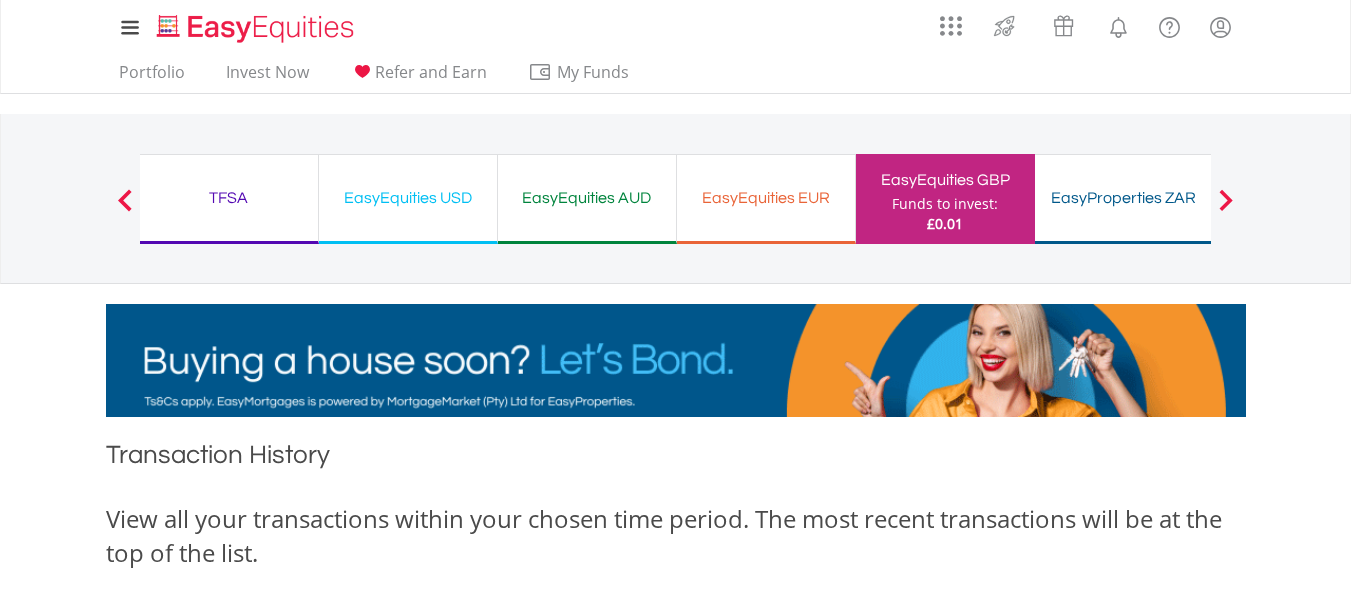 click on "Previous
EasyEquities ZAR
Funds to invest:
£0.01
TFSA
Funds to invest:
£0.01
EasyEquities USD
Funds to invest:" at bounding box center [675, 199] 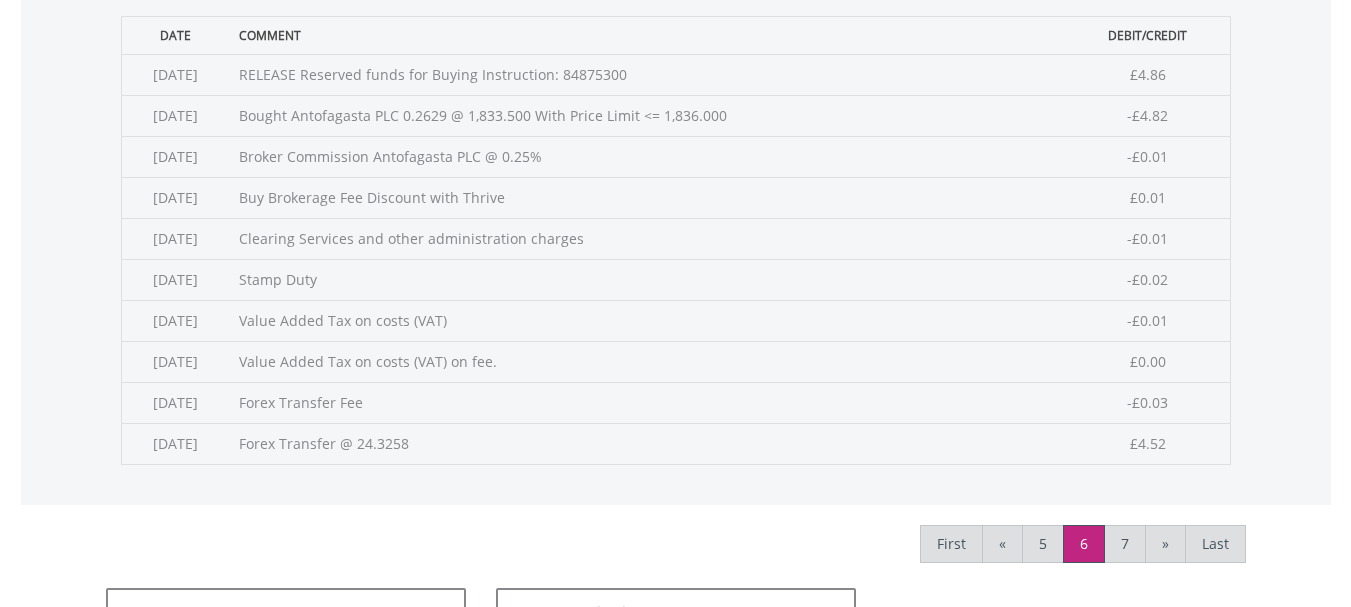 scroll, scrollTop: 853, scrollLeft: 0, axis: vertical 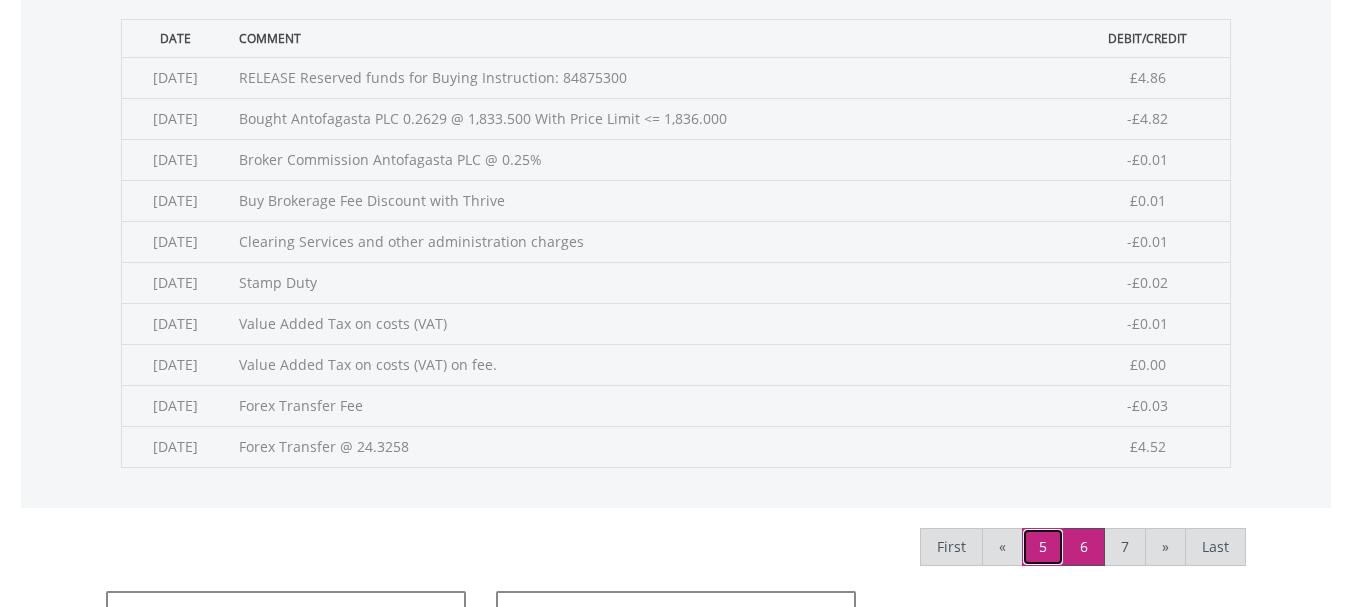 click on "5" at bounding box center [1043, 547] 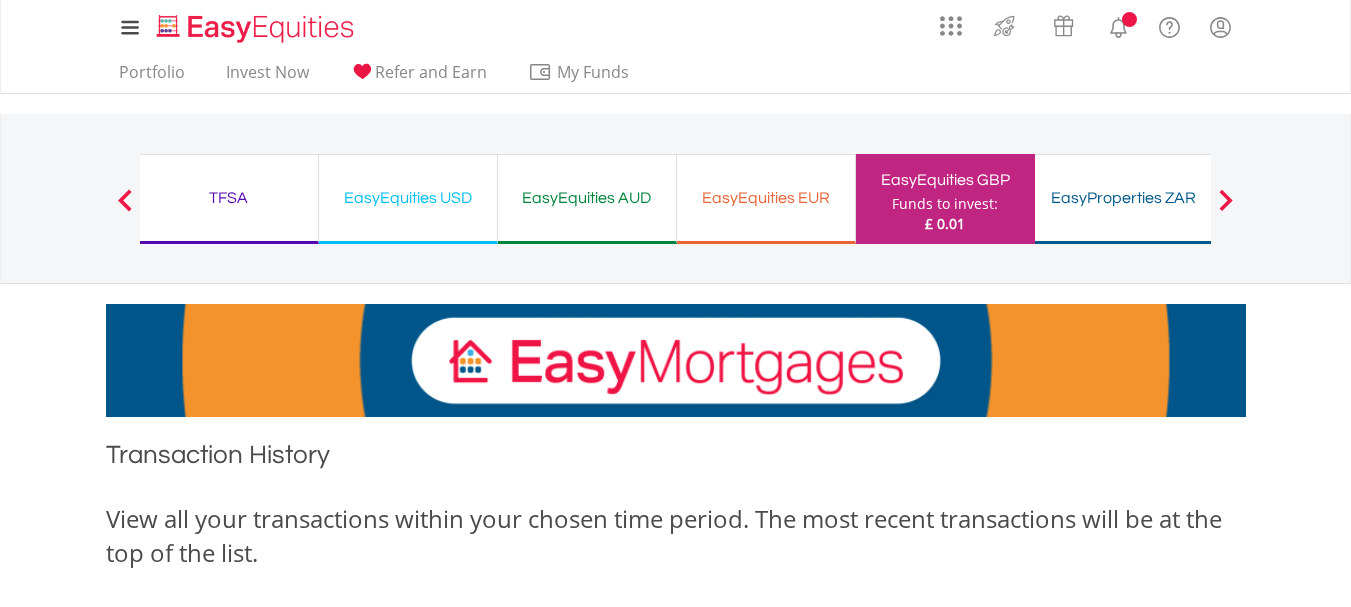scroll, scrollTop: 0, scrollLeft: 0, axis: both 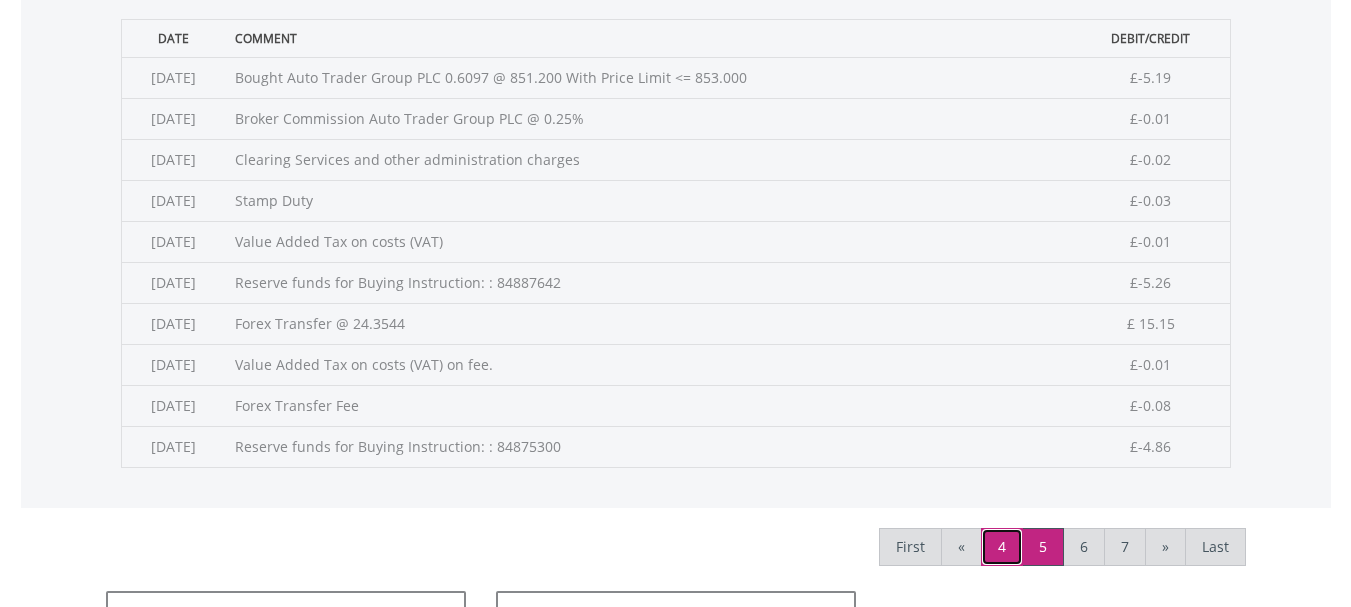 click on "4" at bounding box center [1002, 547] 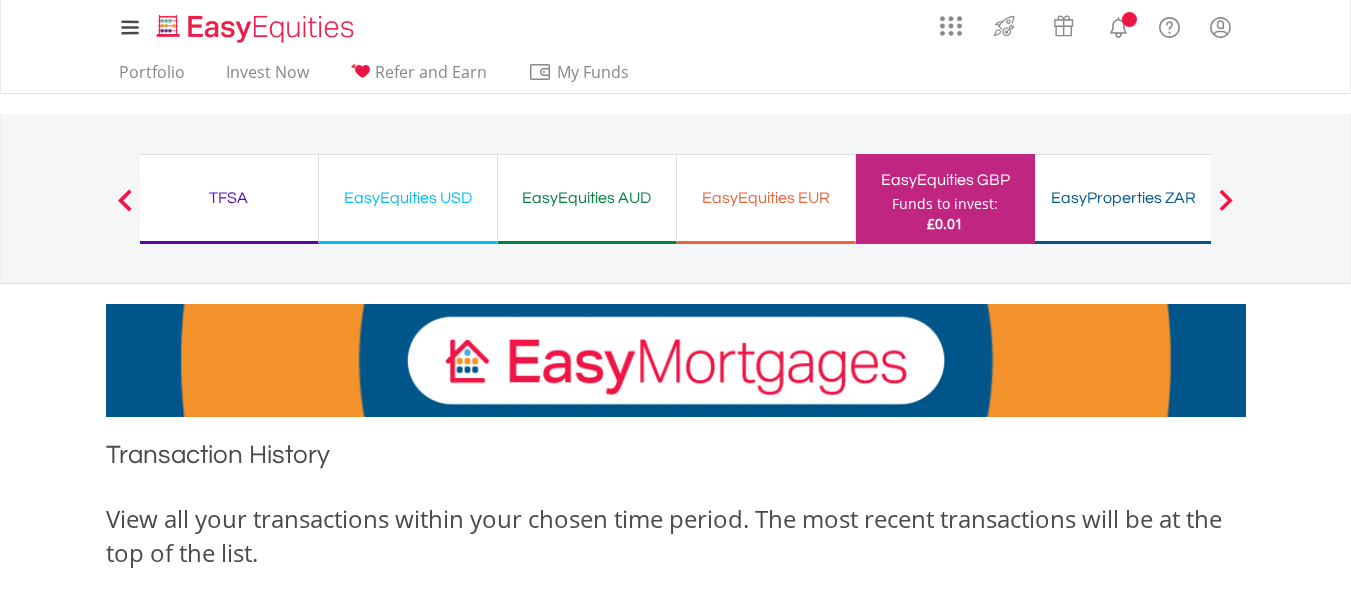 scroll, scrollTop: 0, scrollLeft: 0, axis: both 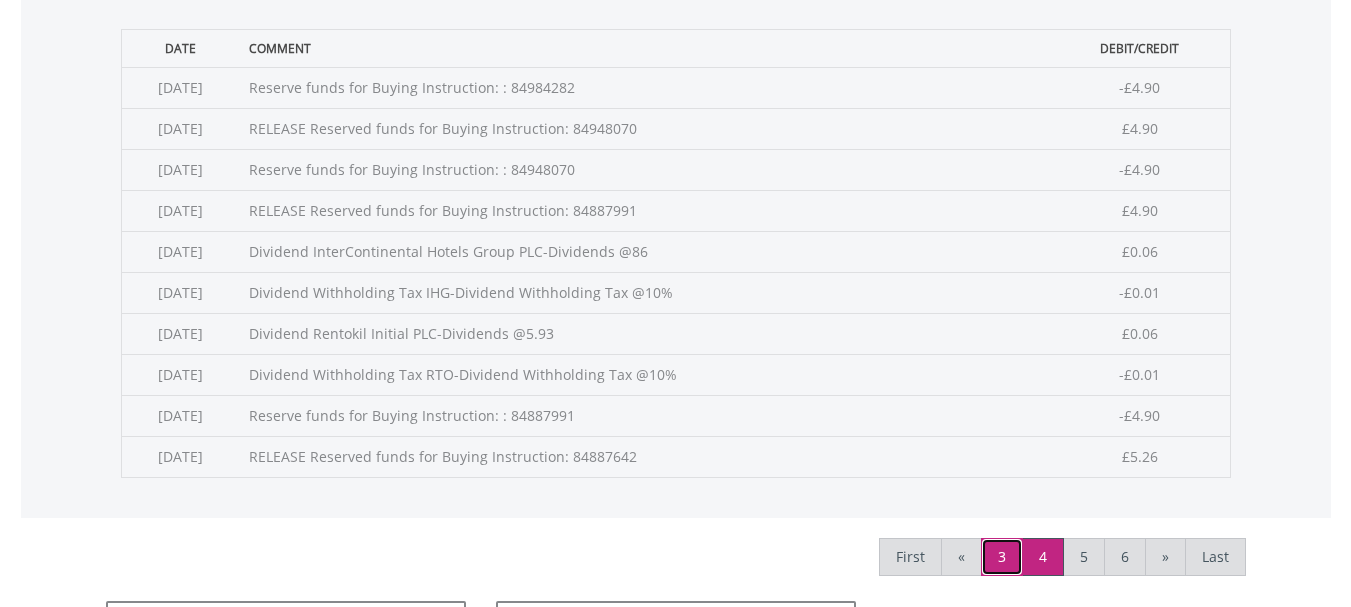 click on "3" at bounding box center [1002, 557] 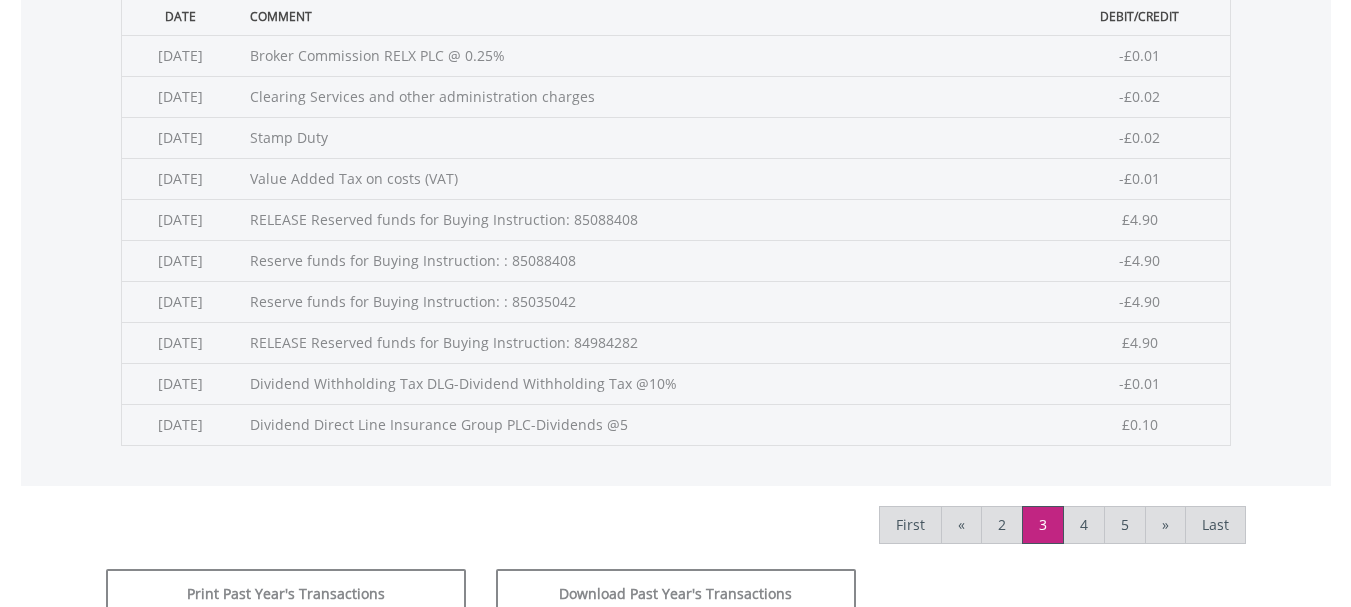 scroll, scrollTop: 869, scrollLeft: 0, axis: vertical 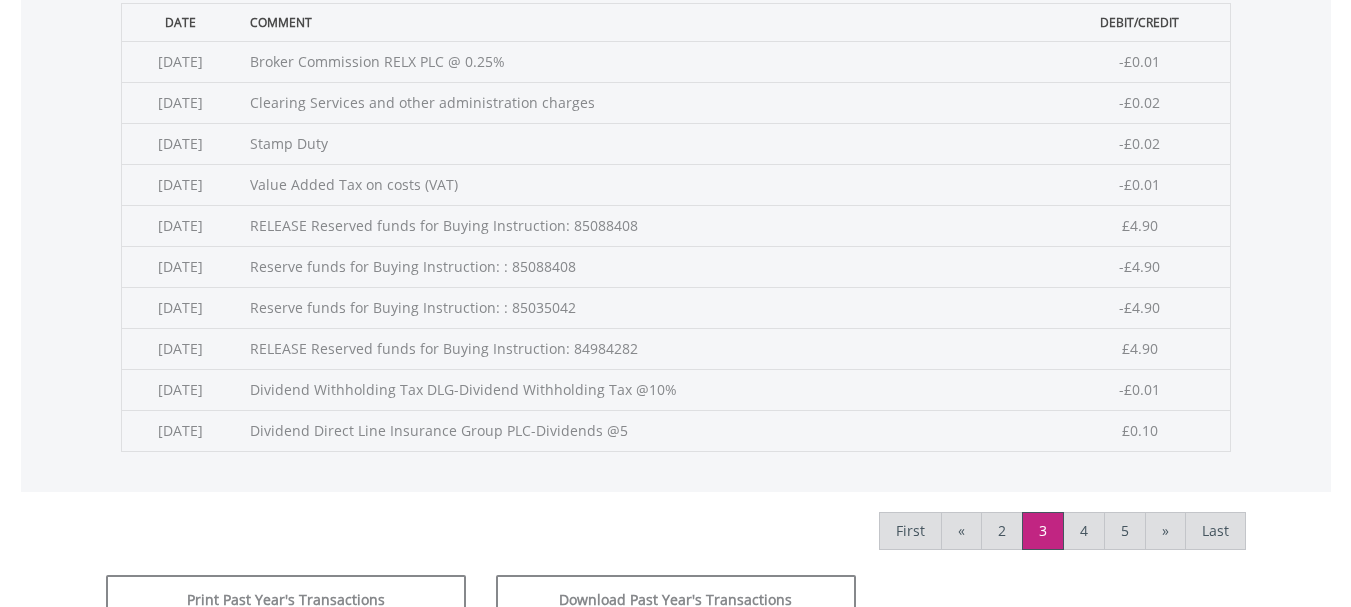 click on "My Investments
Invest Now
New Listings
Sell
My Recurring Investments
Pending Orders
Vouchers
Buy a Voucher
Redeem a Voucher
Account Management" at bounding box center [675, 65] 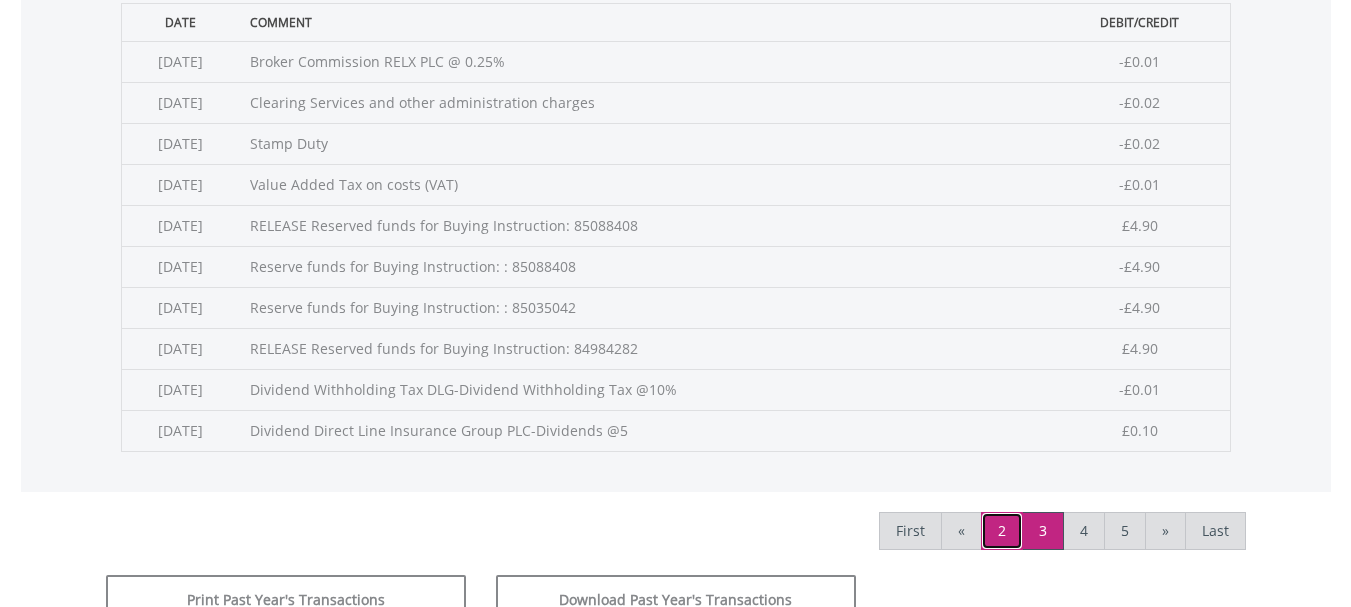 click on "2" at bounding box center (1002, 531) 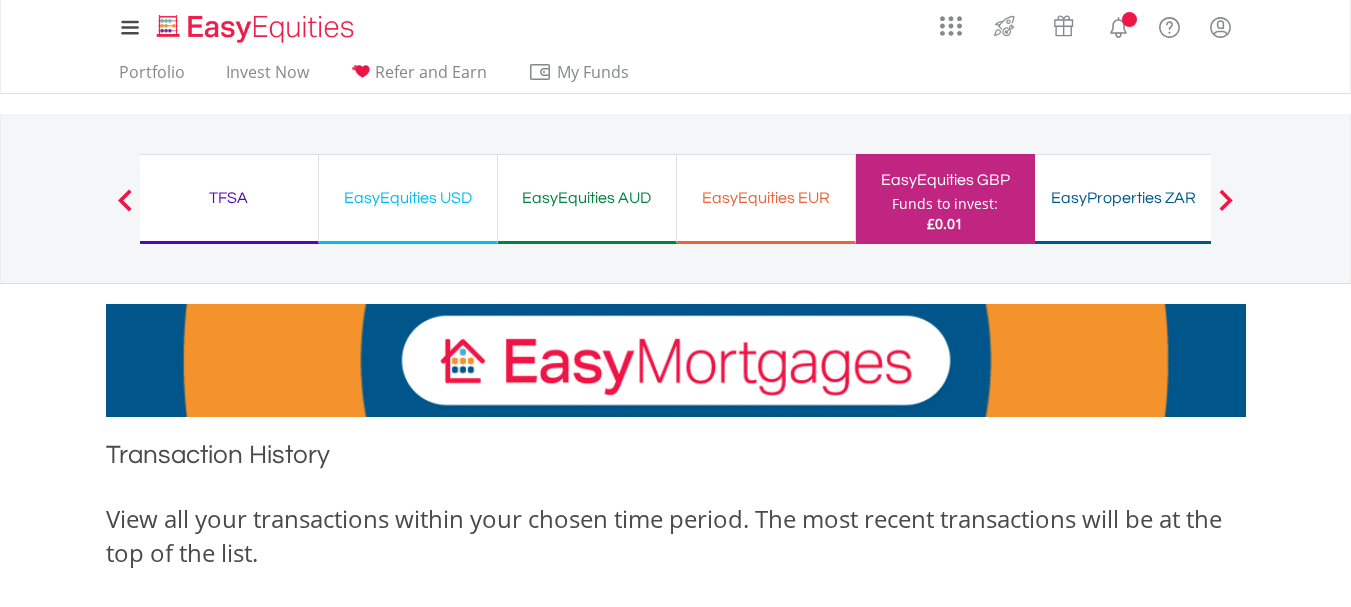 scroll, scrollTop: 0, scrollLeft: 0, axis: both 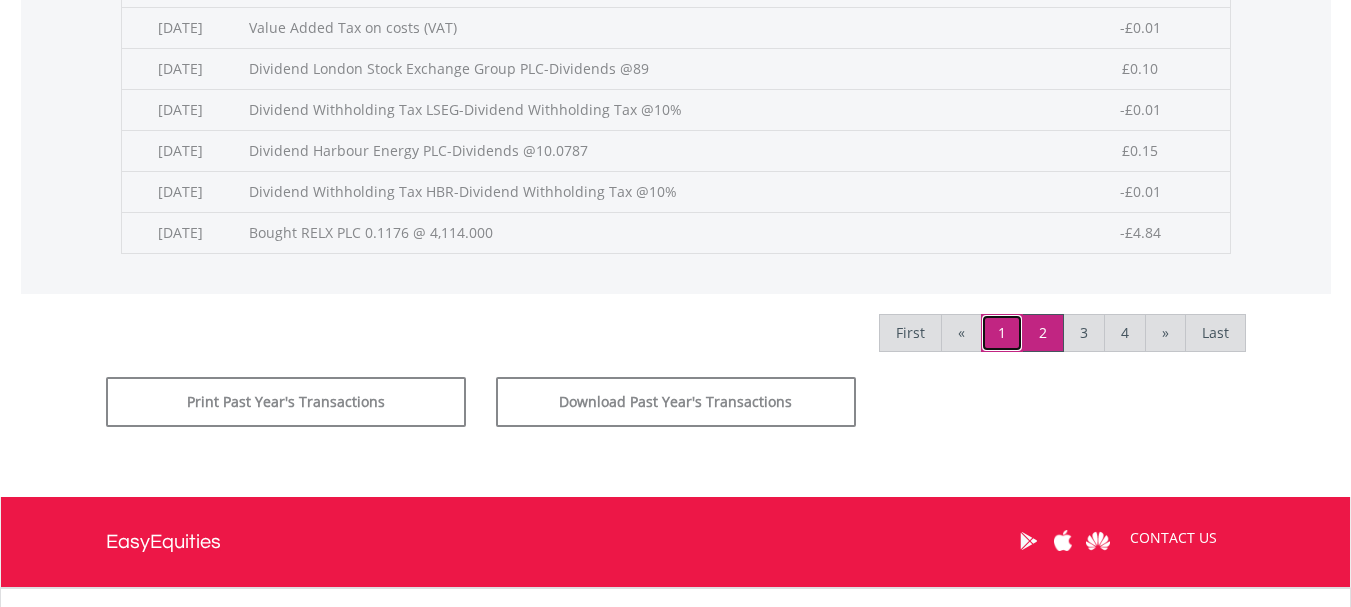 click on "1" at bounding box center (1002, 333) 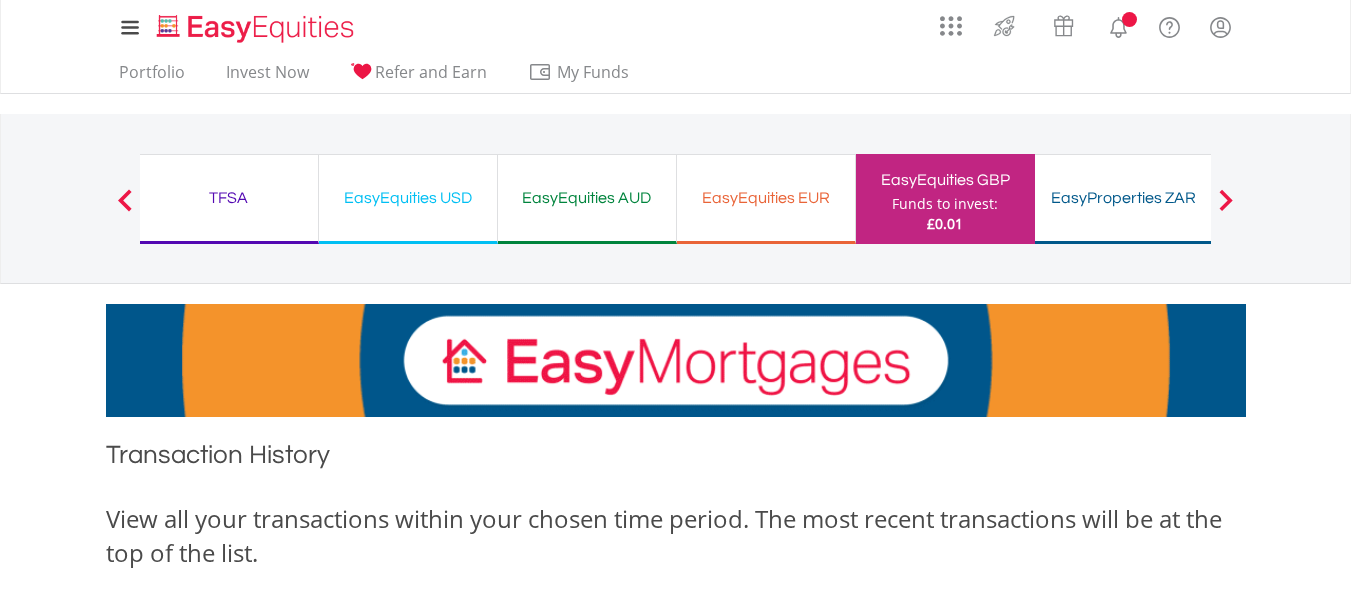 scroll, scrollTop: 0, scrollLeft: 0, axis: both 